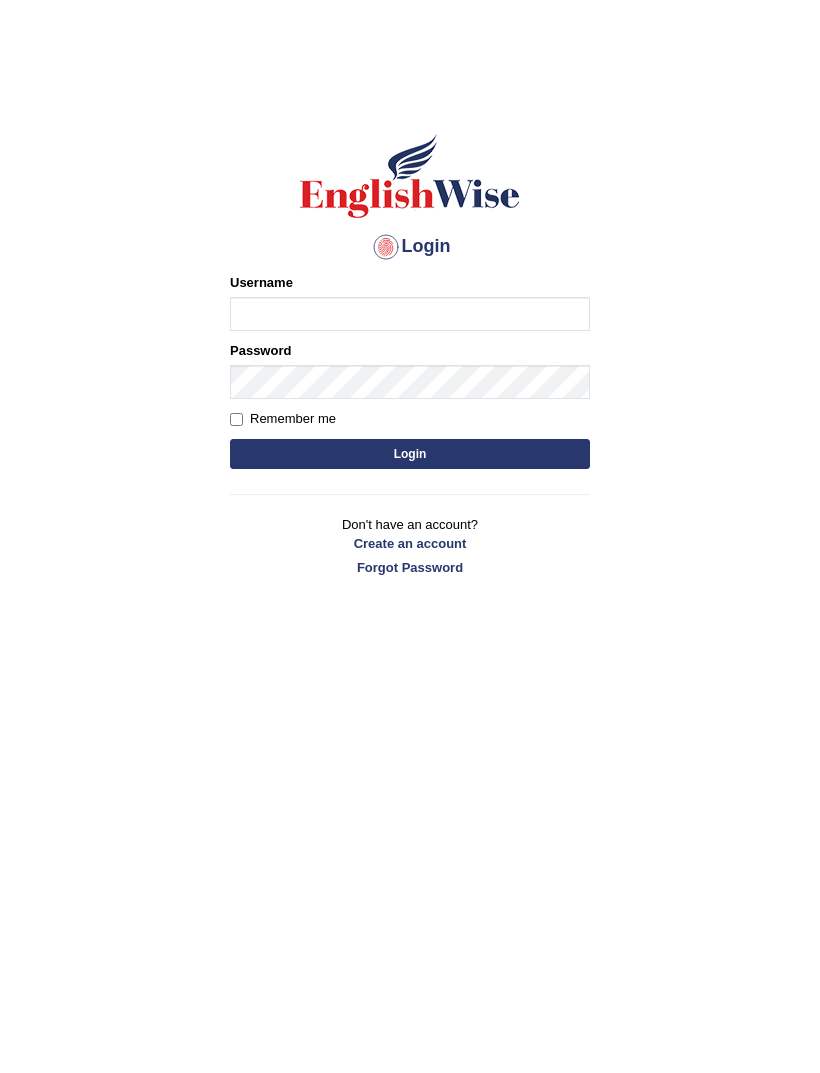 scroll, scrollTop: 75, scrollLeft: 0, axis: vertical 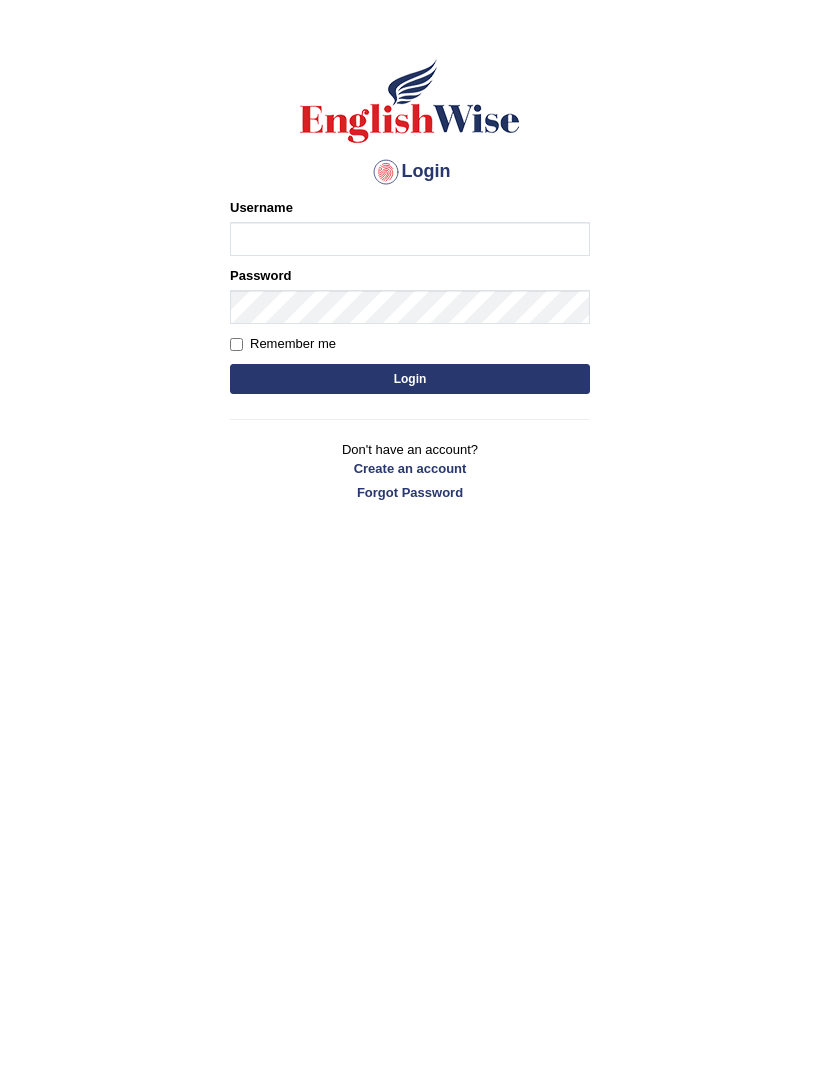 click on "Username" at bounding box center (410, 239) 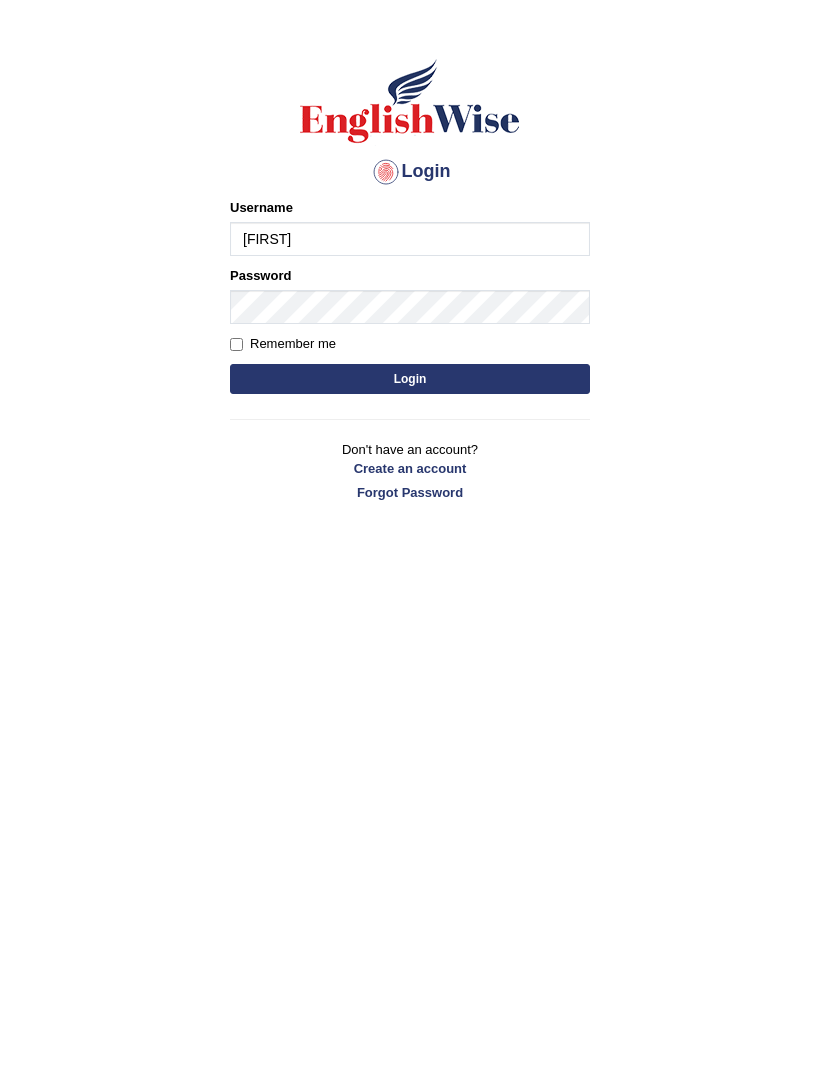 type on "Ivona" 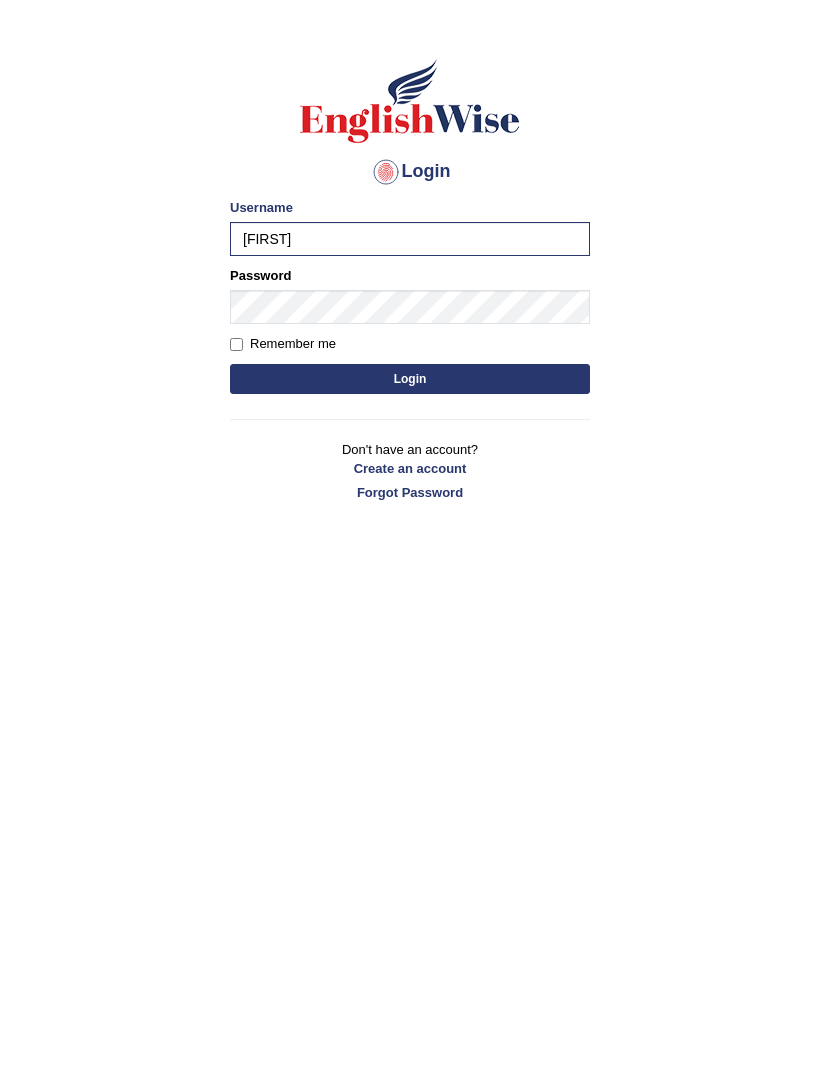 click on "Remember me" at bounding box center [236, 344] 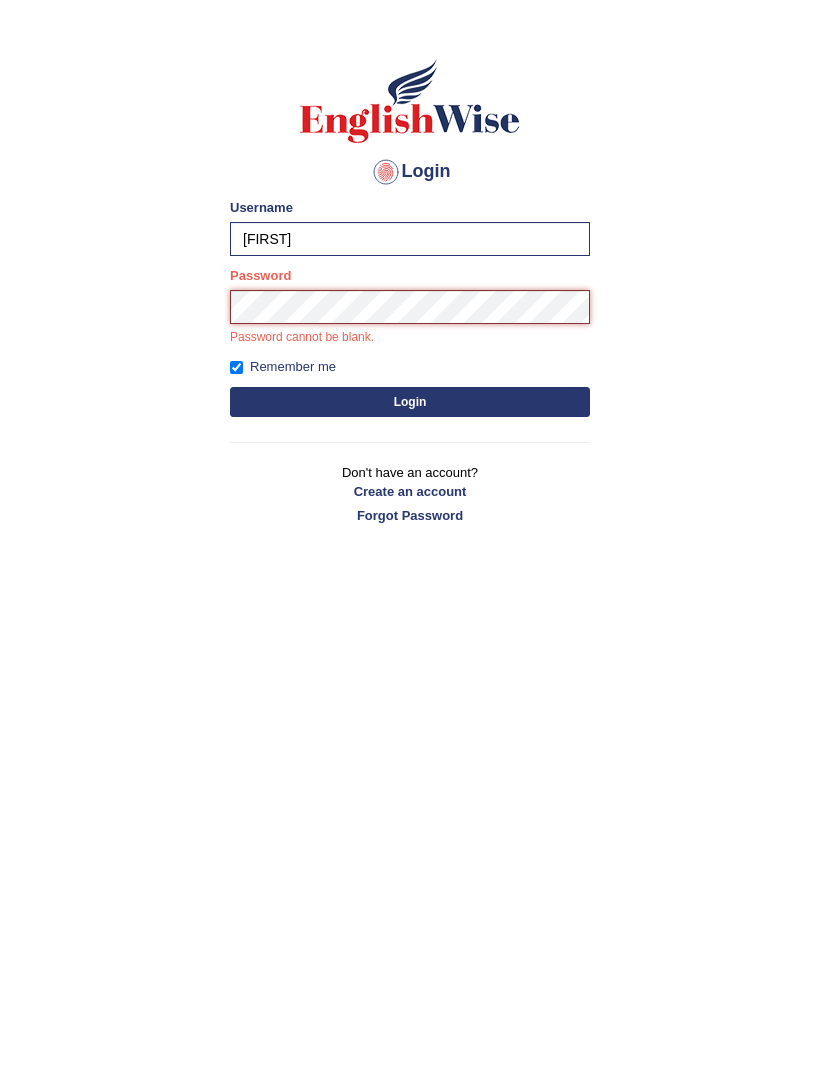 click on "Login" at bounding box center (410, 402) 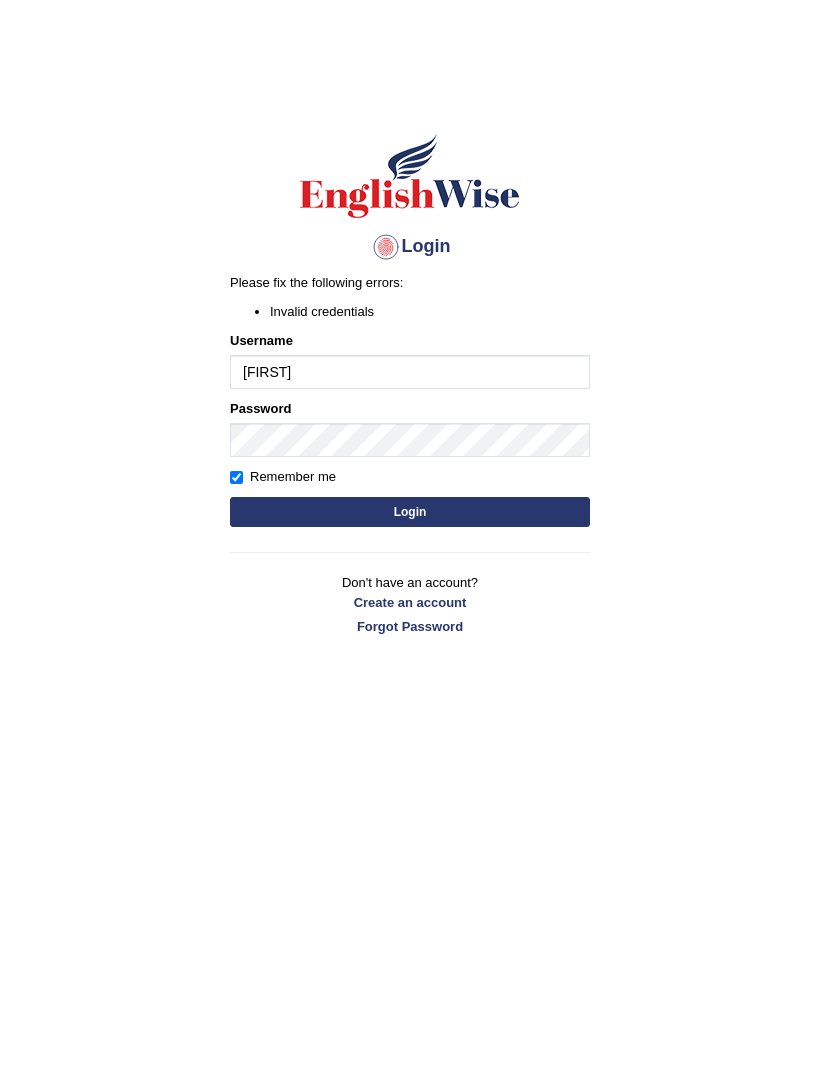 scroll, scrollTop: 0, scrollLeft: 0, axis: both 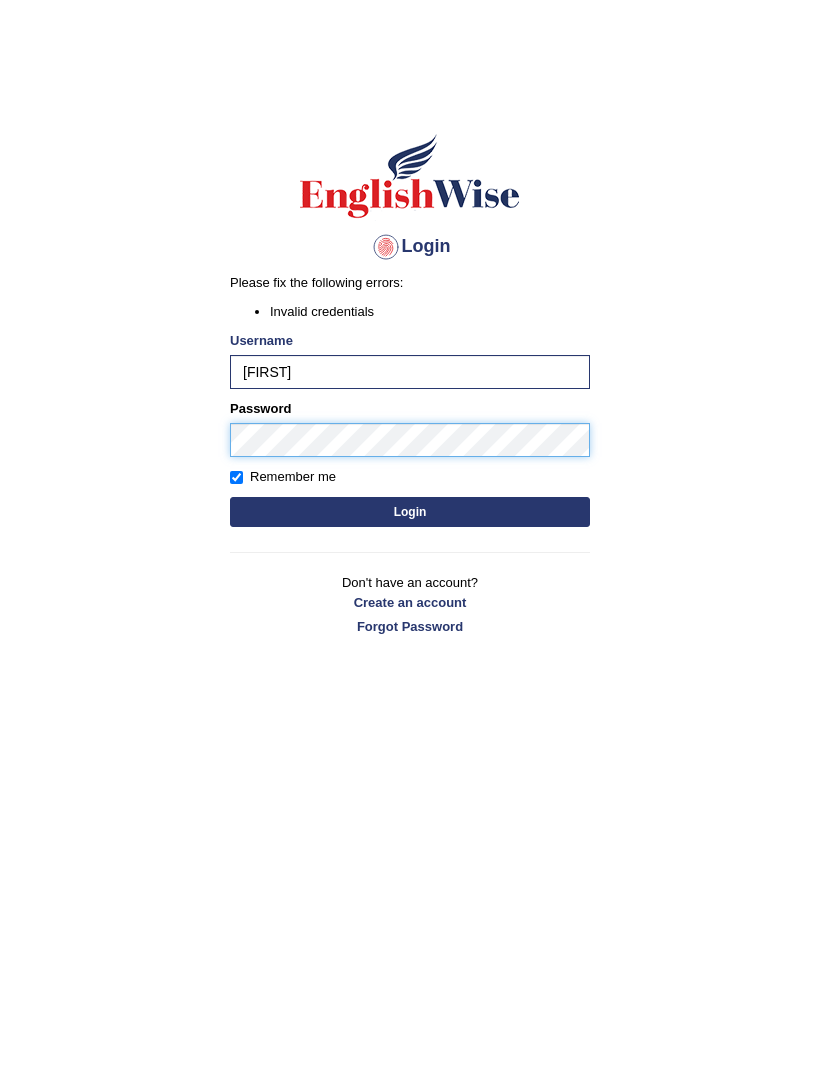 click on "Login" at bounding box center (410, 512) 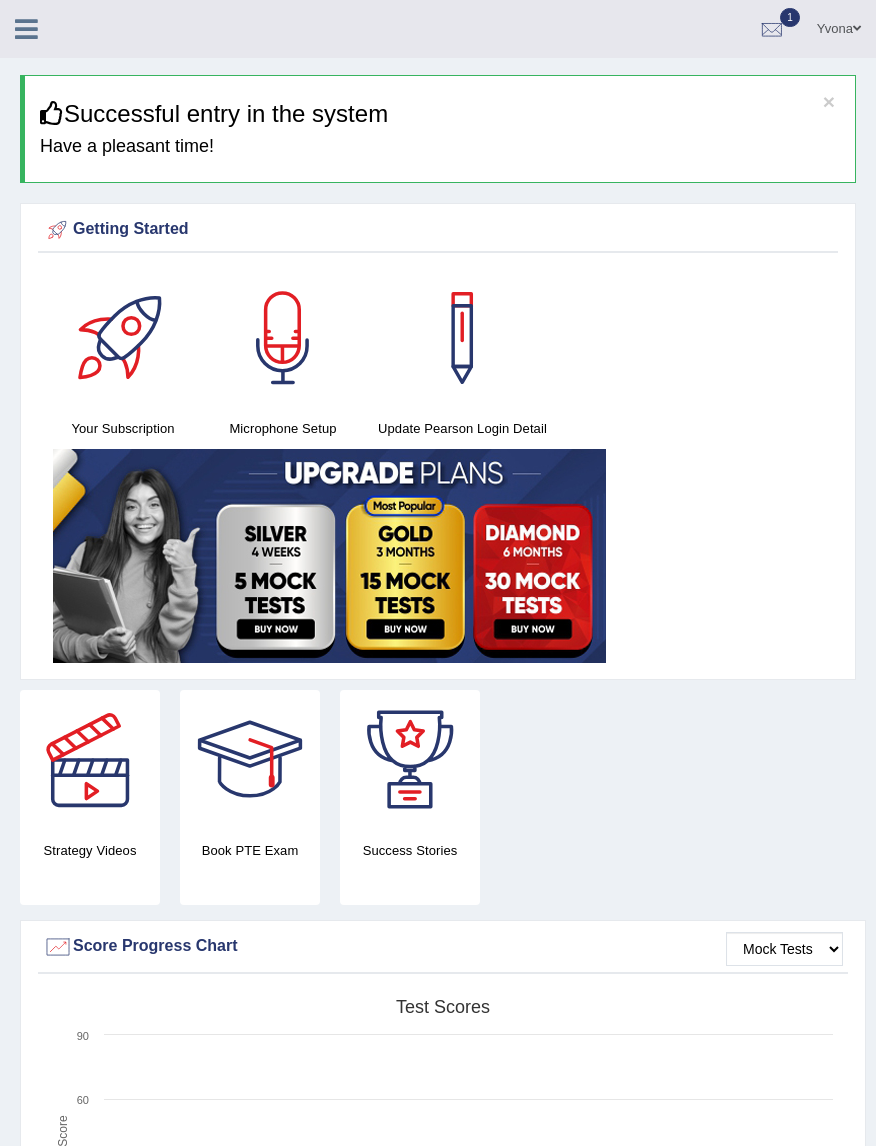 scroll, scrollTop: 7, scrollLeft: 0, axis: vertical 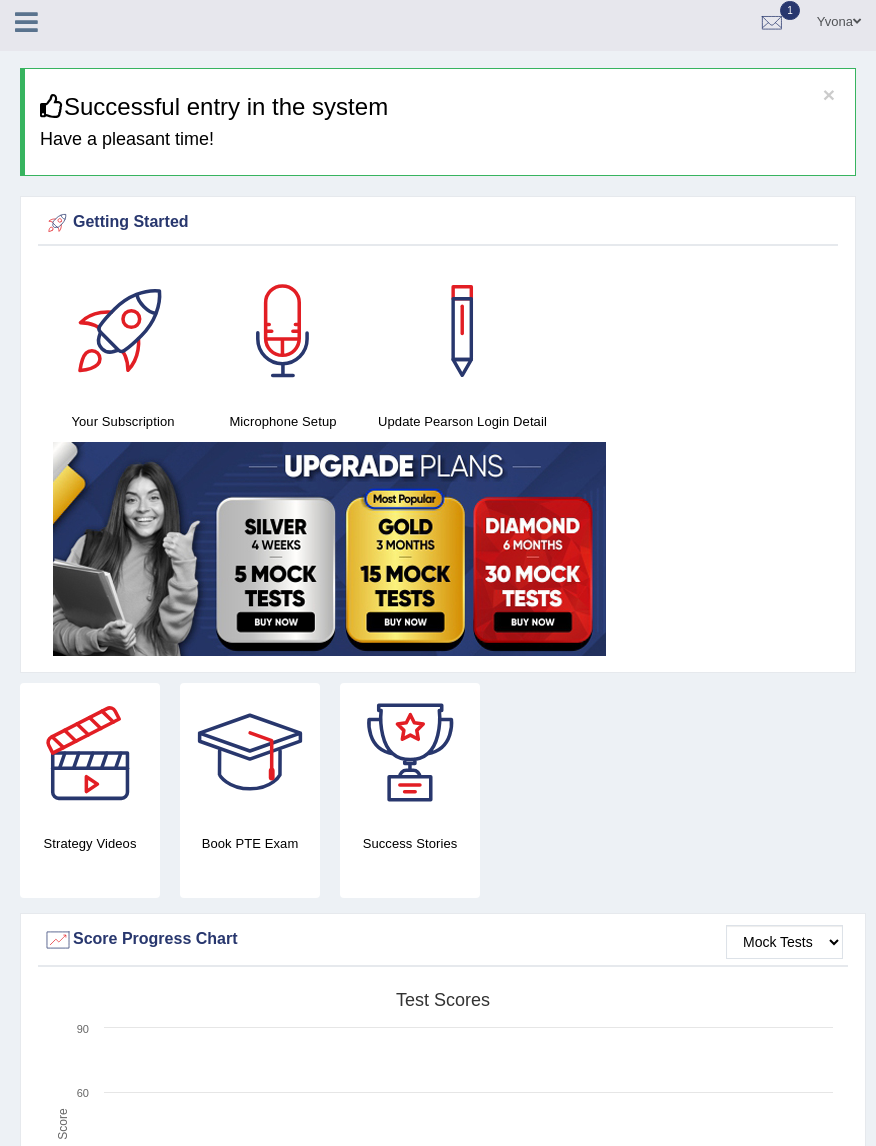 click at bounding box center (26, 22) 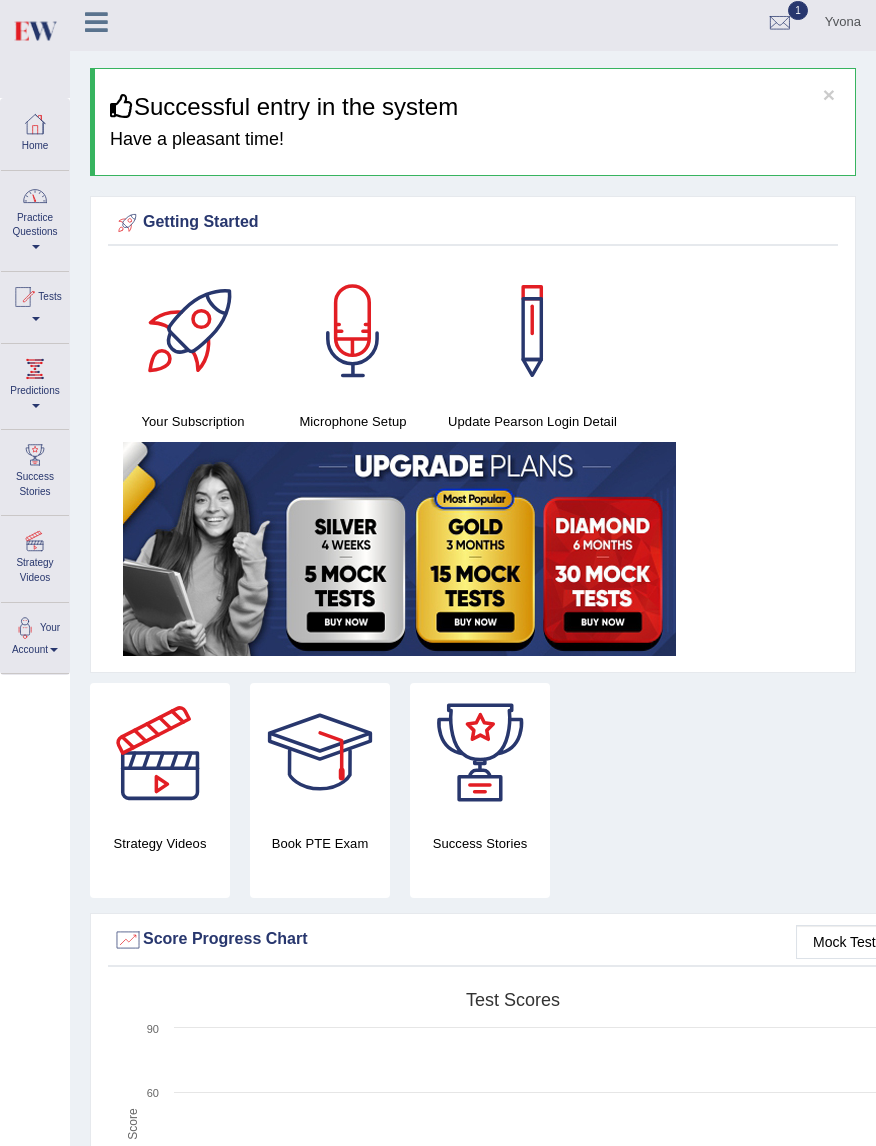 click on "Practice Questions" at bounding box center [35, 218] 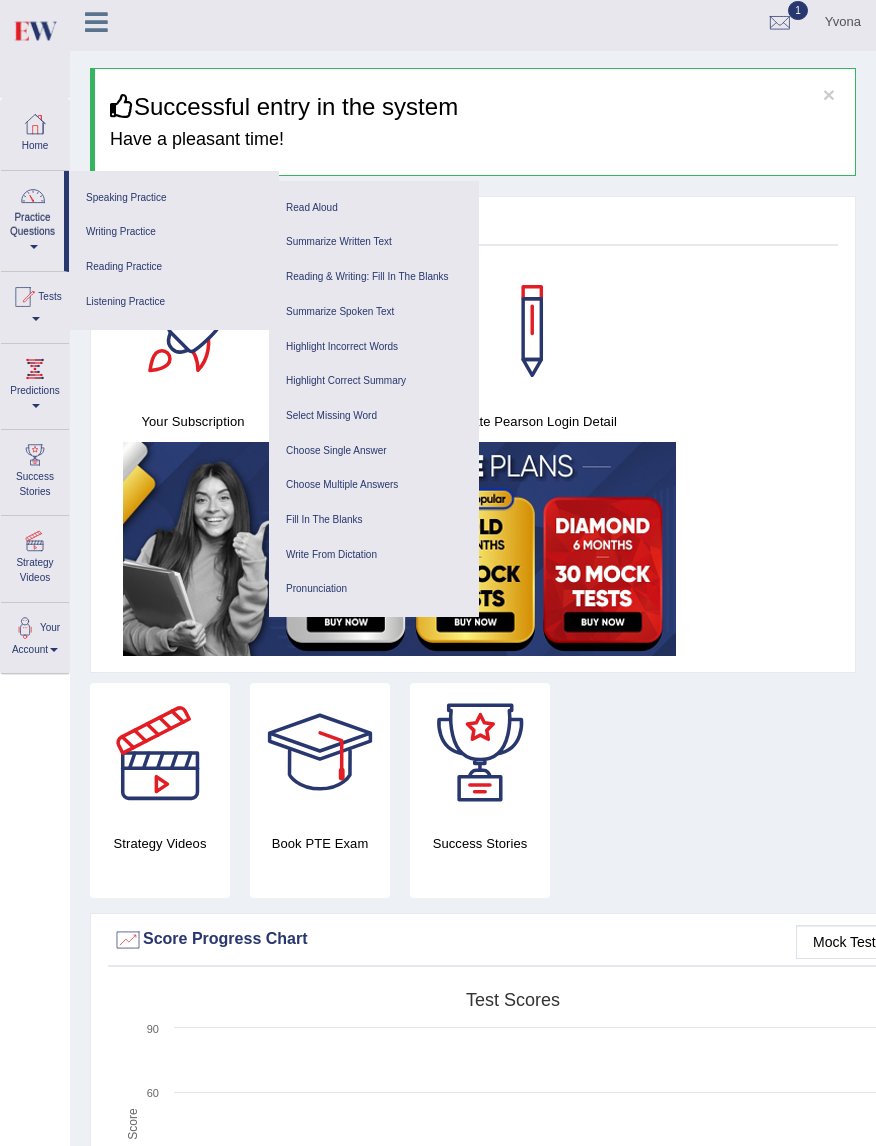 click on "Listening Practice" at bounding box center [174, 302] 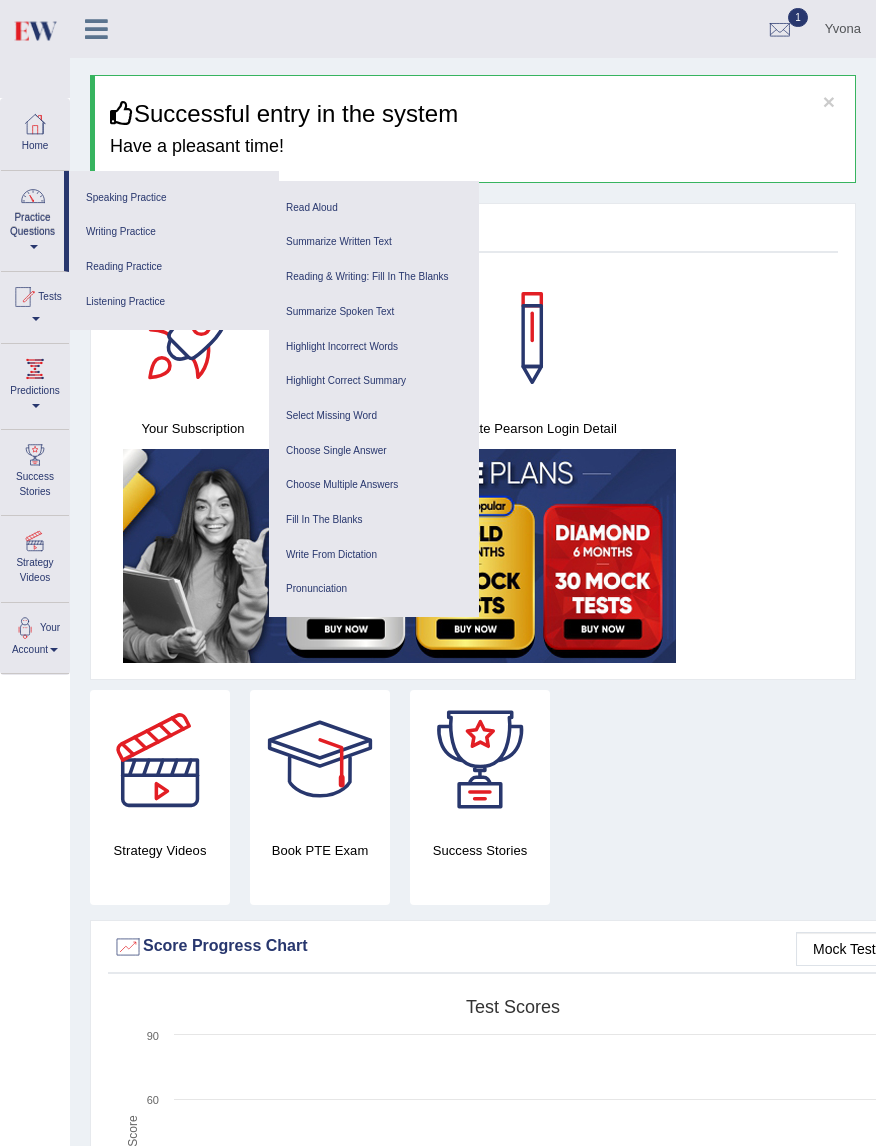 click on "Fill In The Blanks" at bounding box center [374, 520] 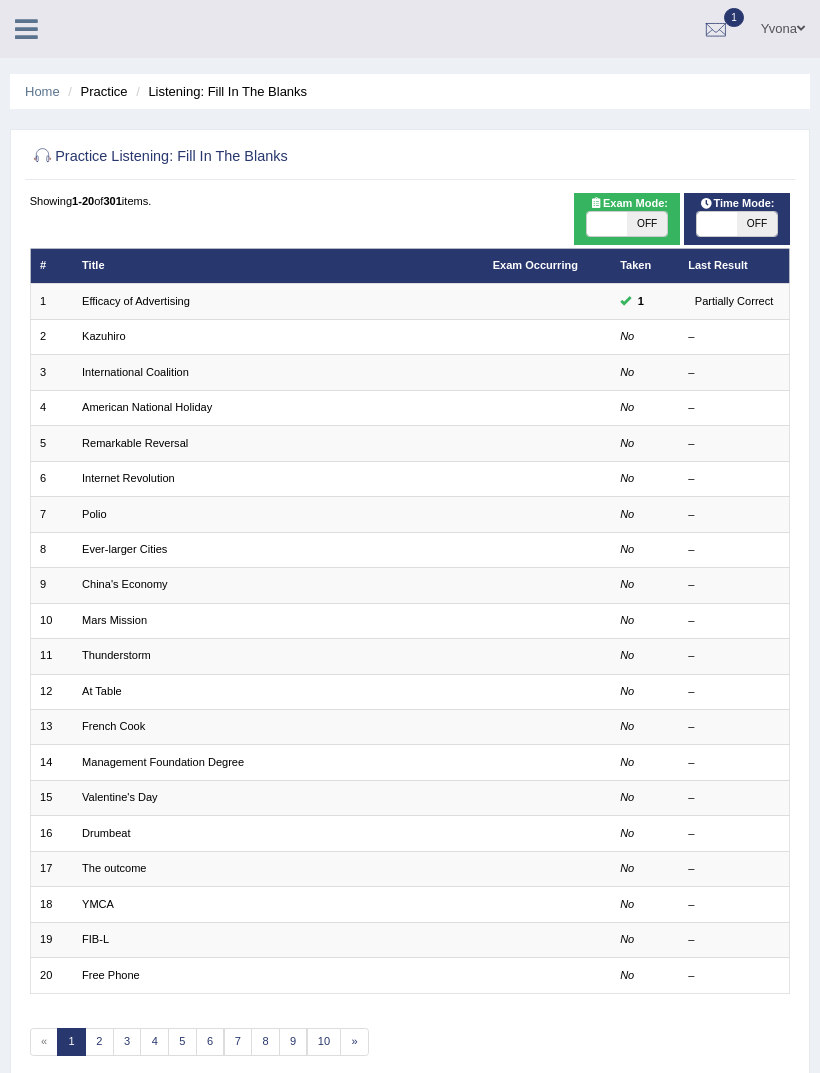 scroll, scrollTop: 0, scrollLeft: 0, axis: both 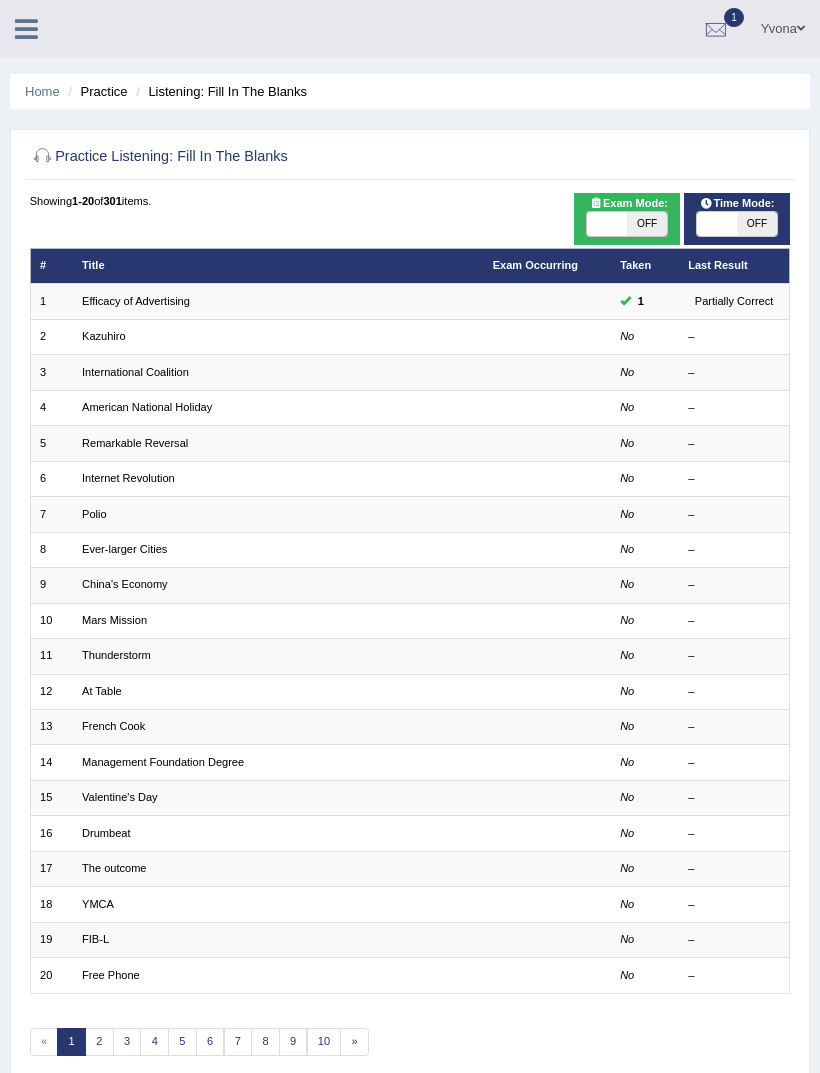click on "Kazuhiro" at bounding box center [104, 336] 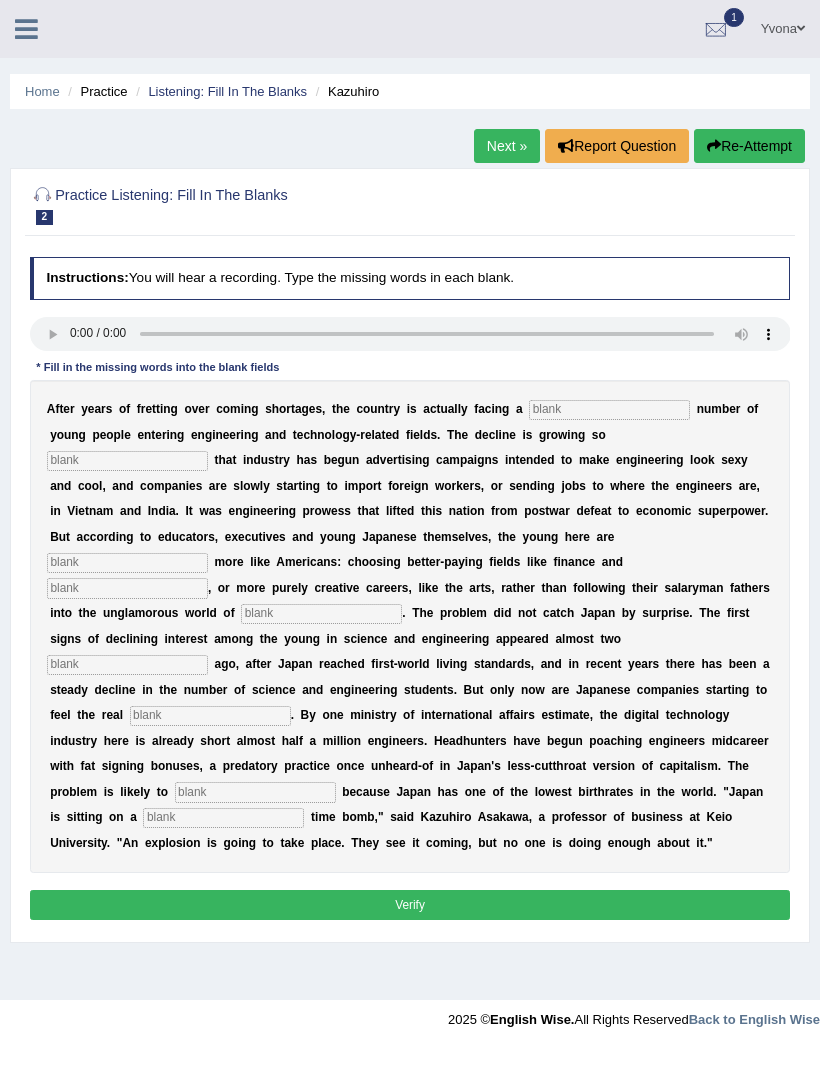 scroll, scrollTop: 0, scrollLeft: 0, axis: both 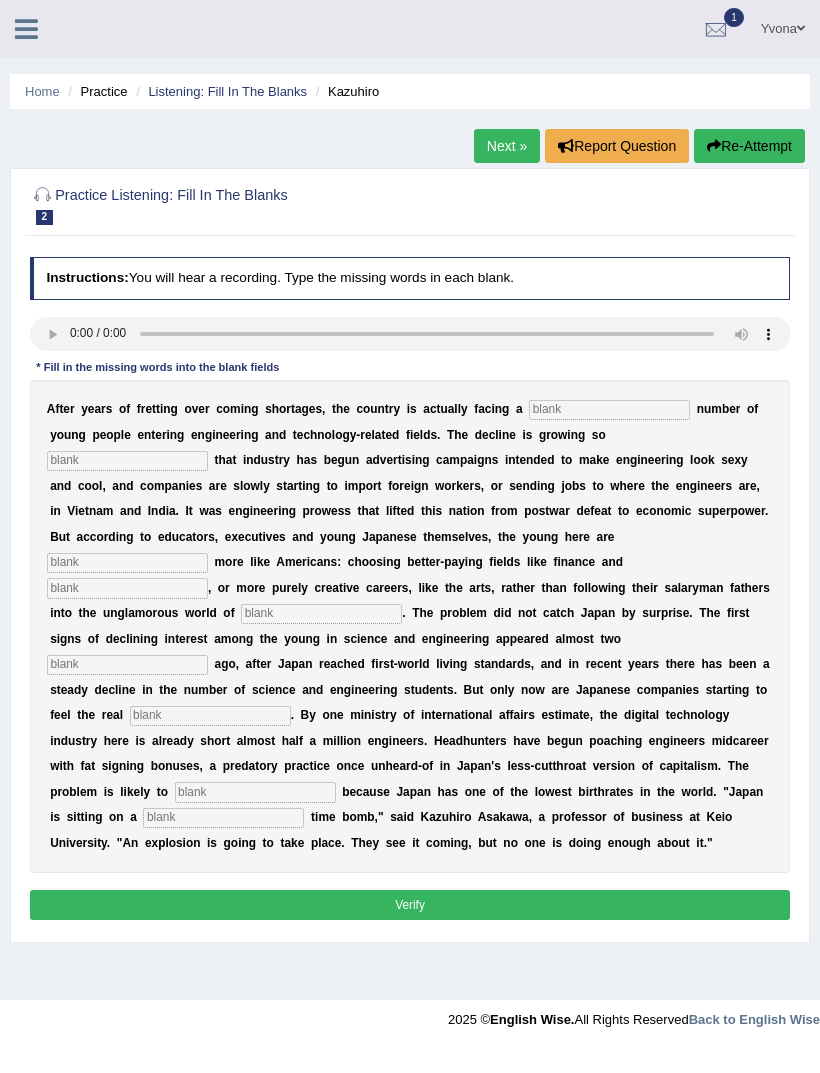 click at bounding box center [410, 334] 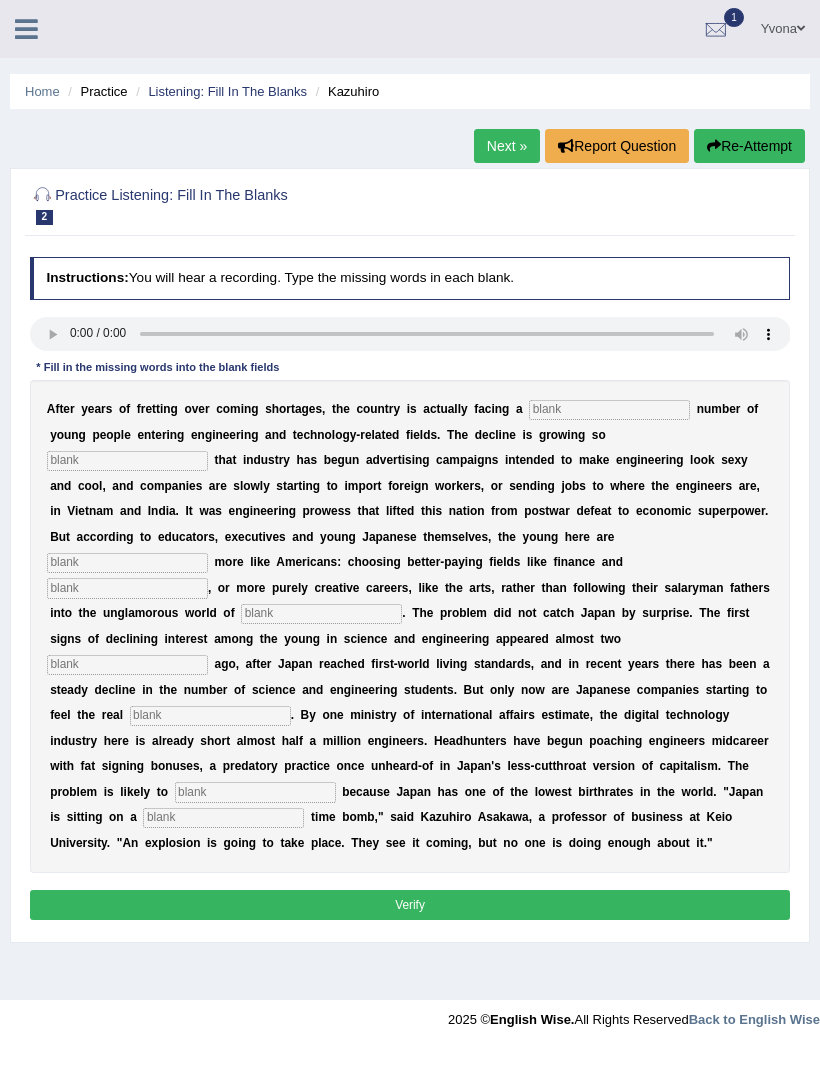 type 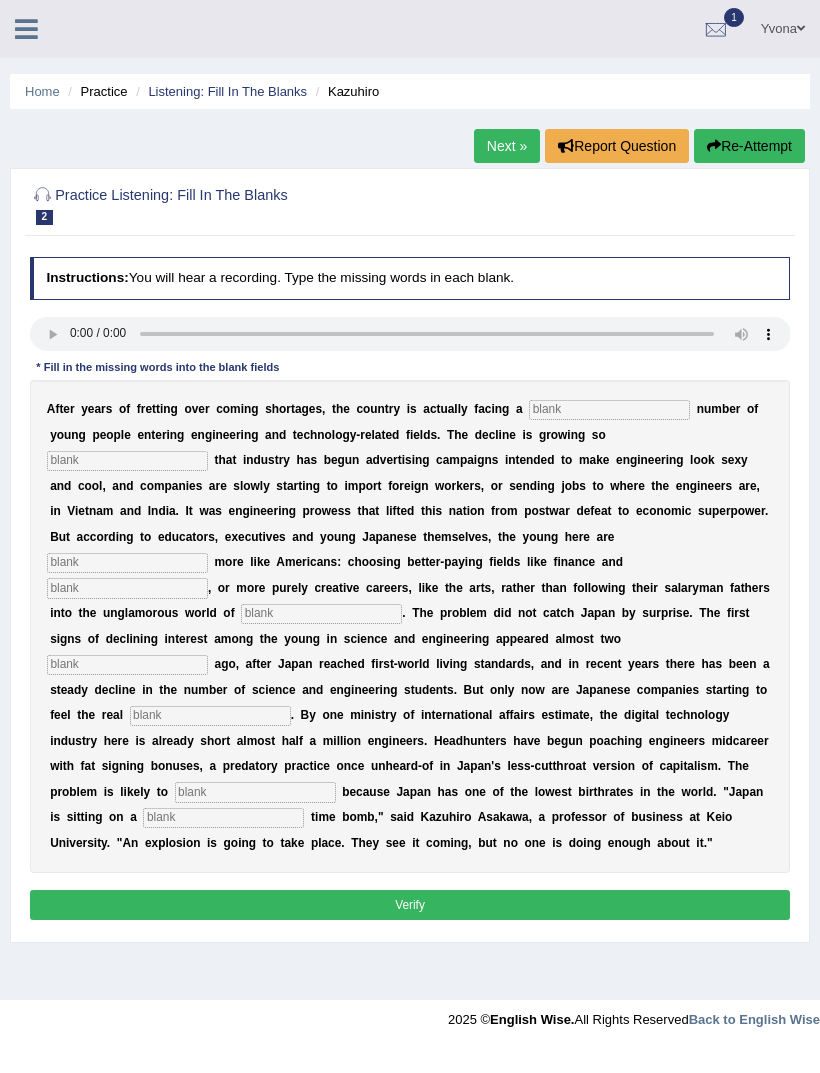 click at bounding box center [609, 410] 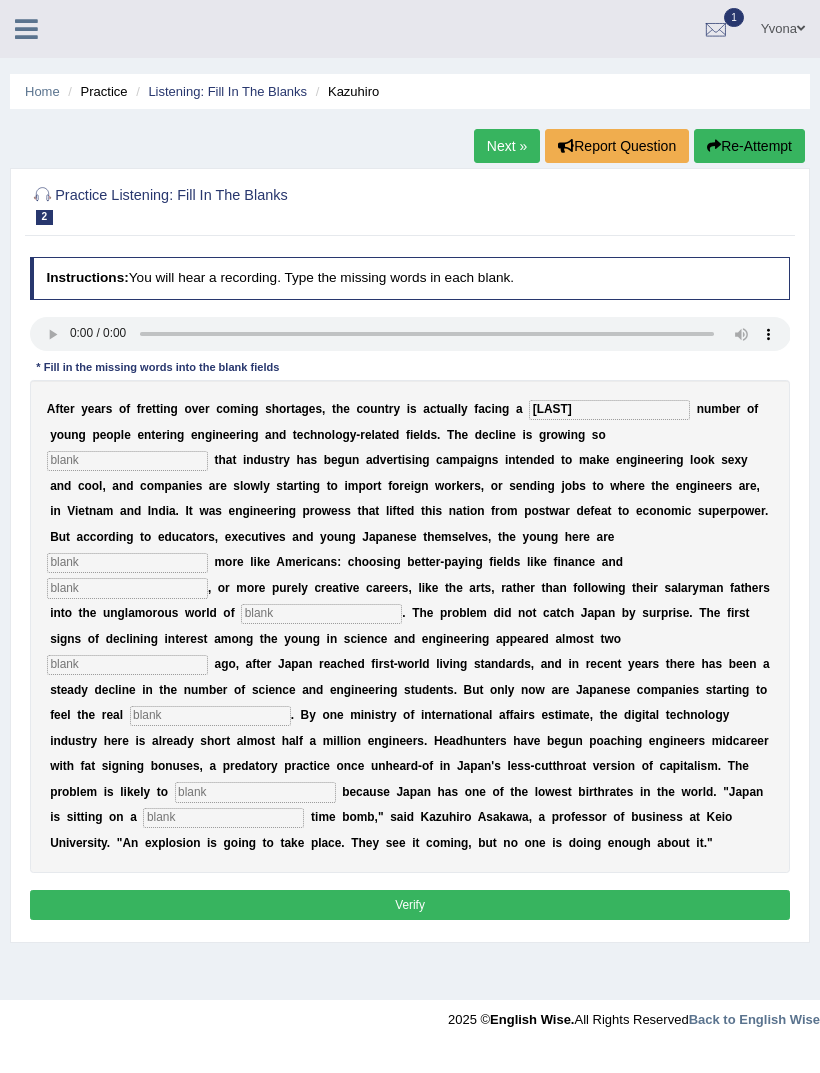 type on "dwangeling" 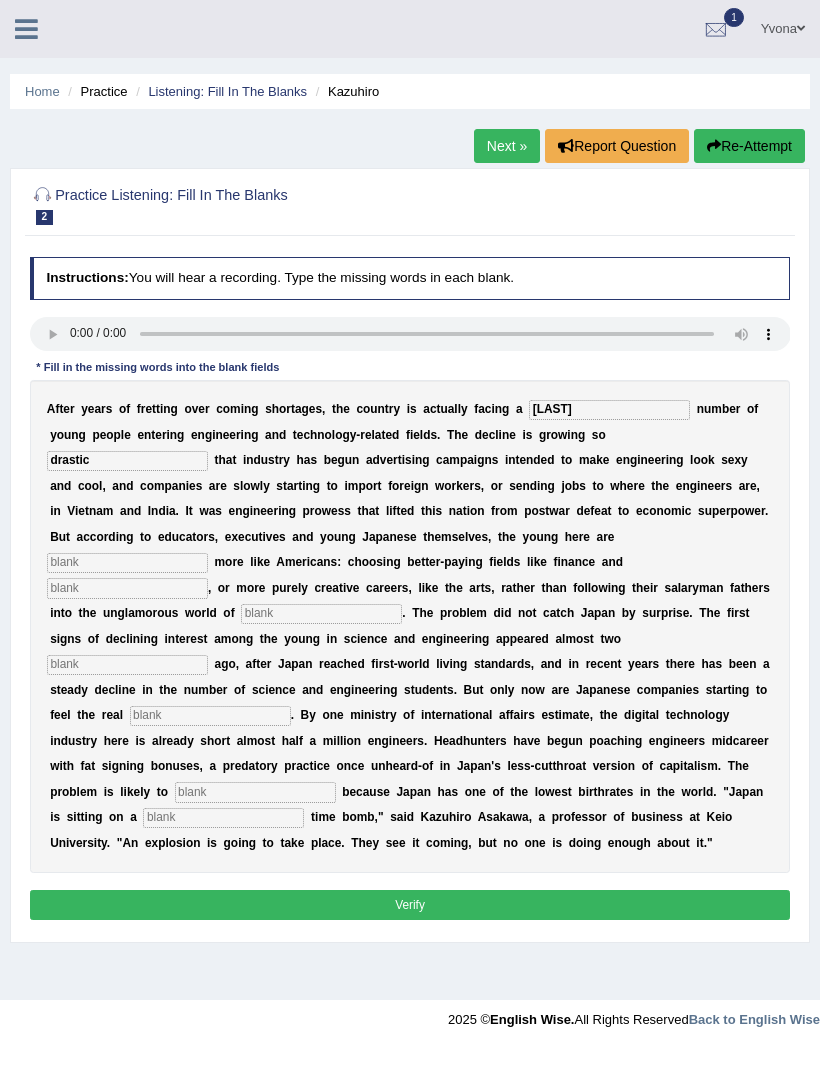 type on "drastic" 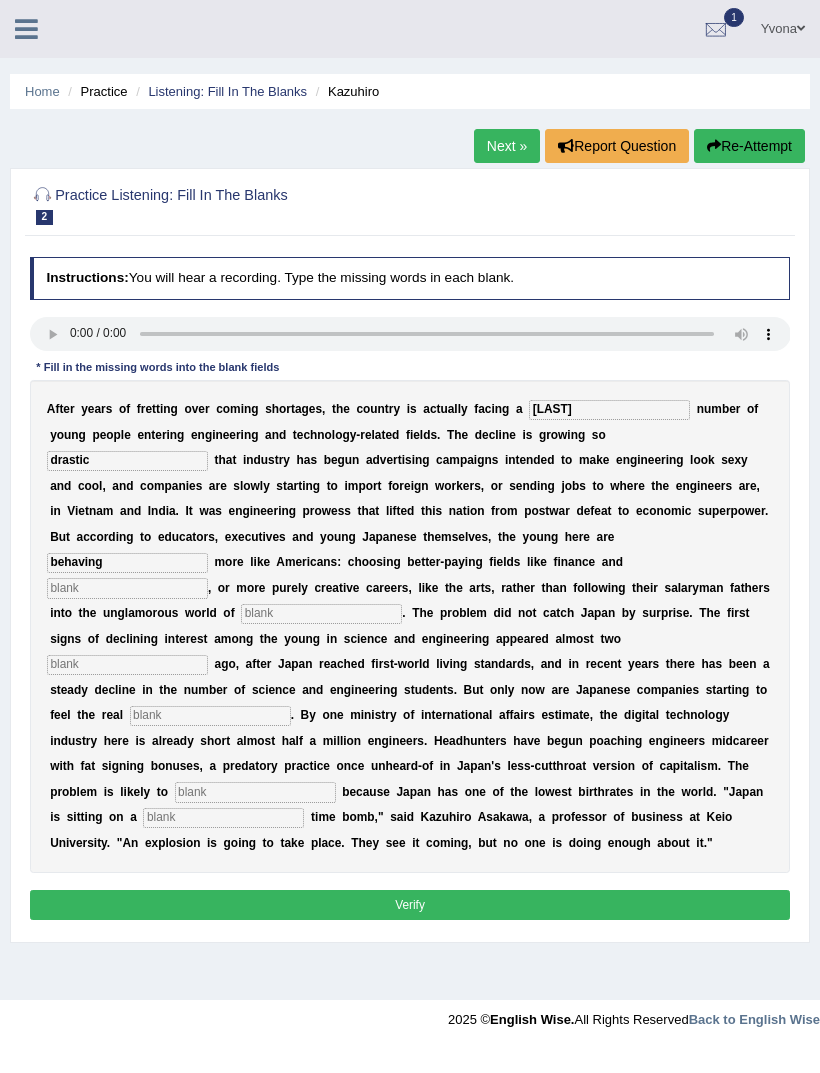 type on "behaving" 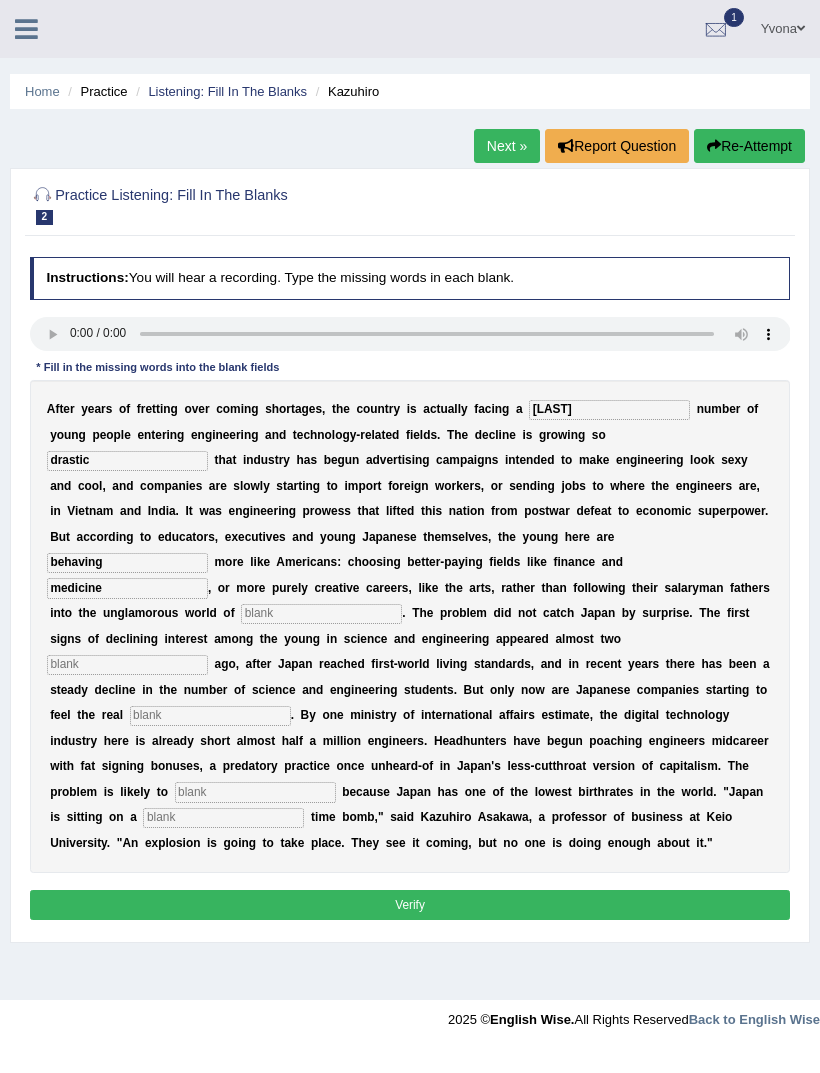 type on "medicine" 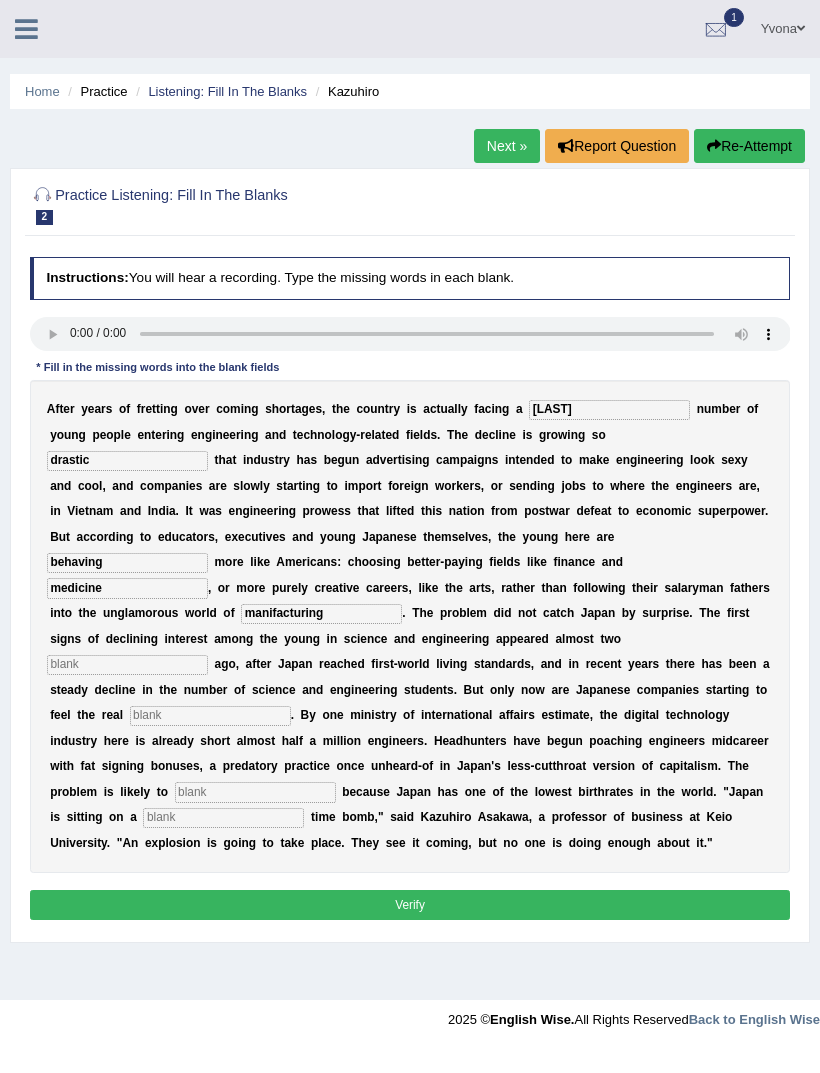 type on "manifacturing" 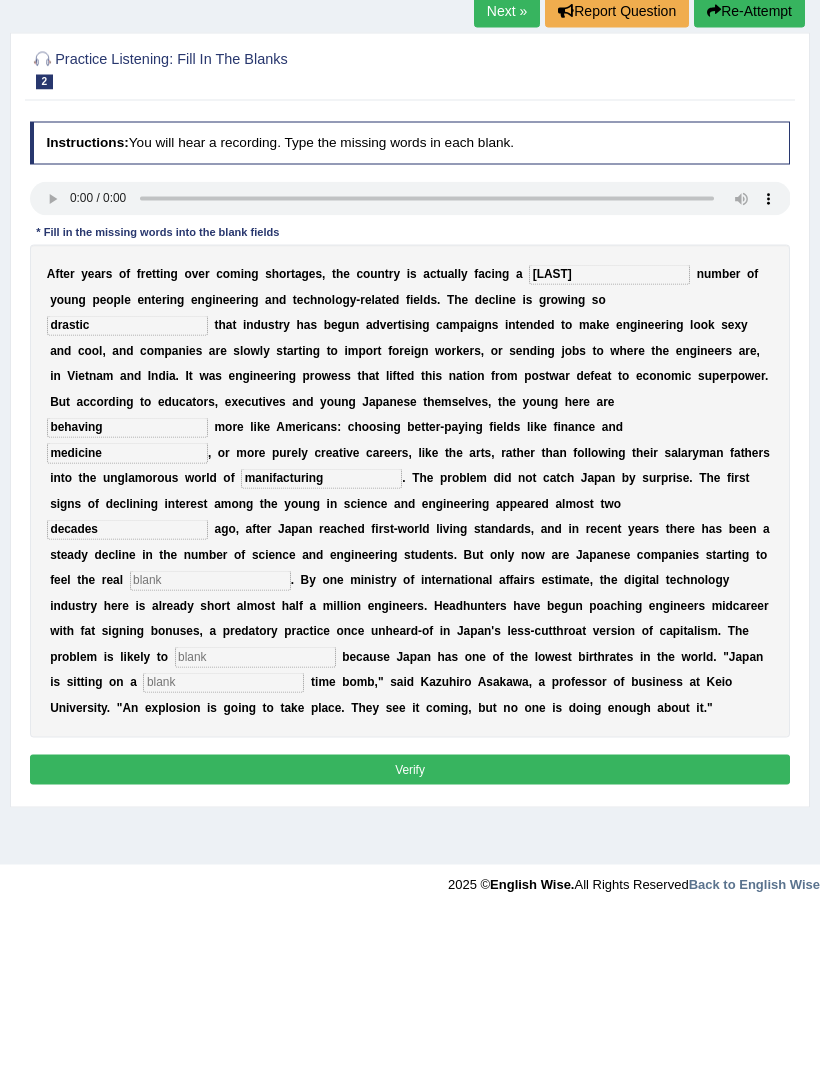 type on "decades" 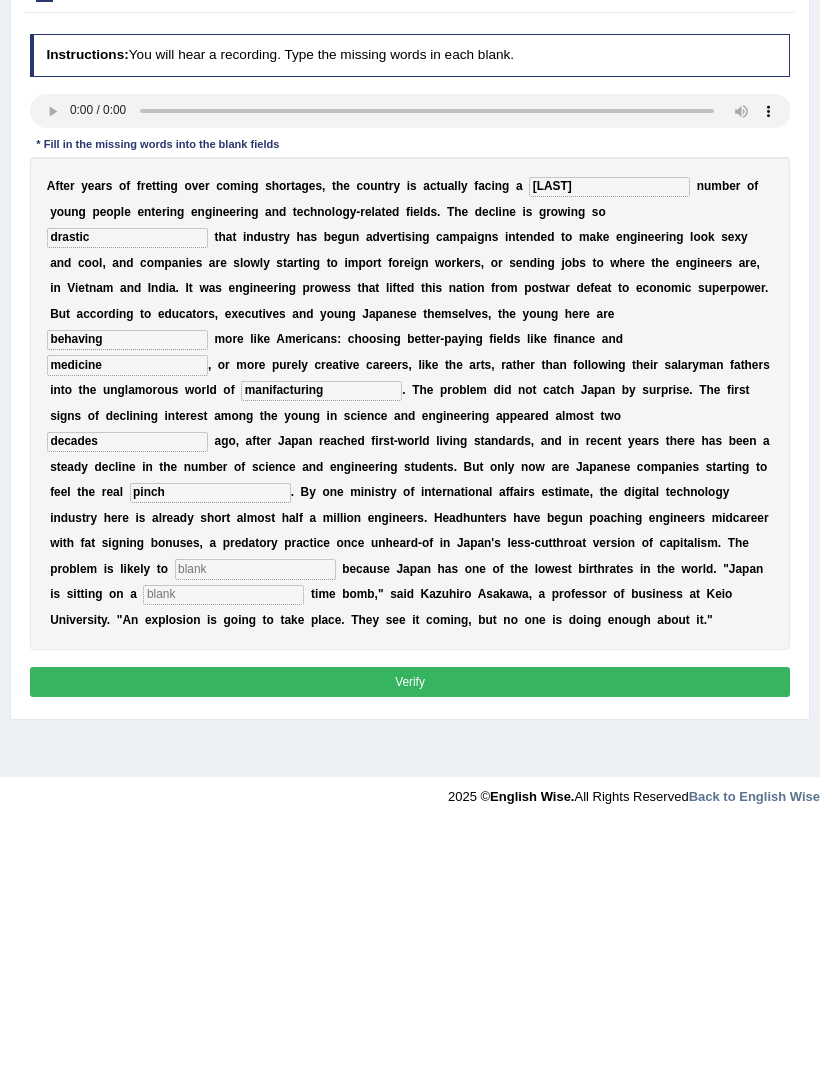 type on "pinch" 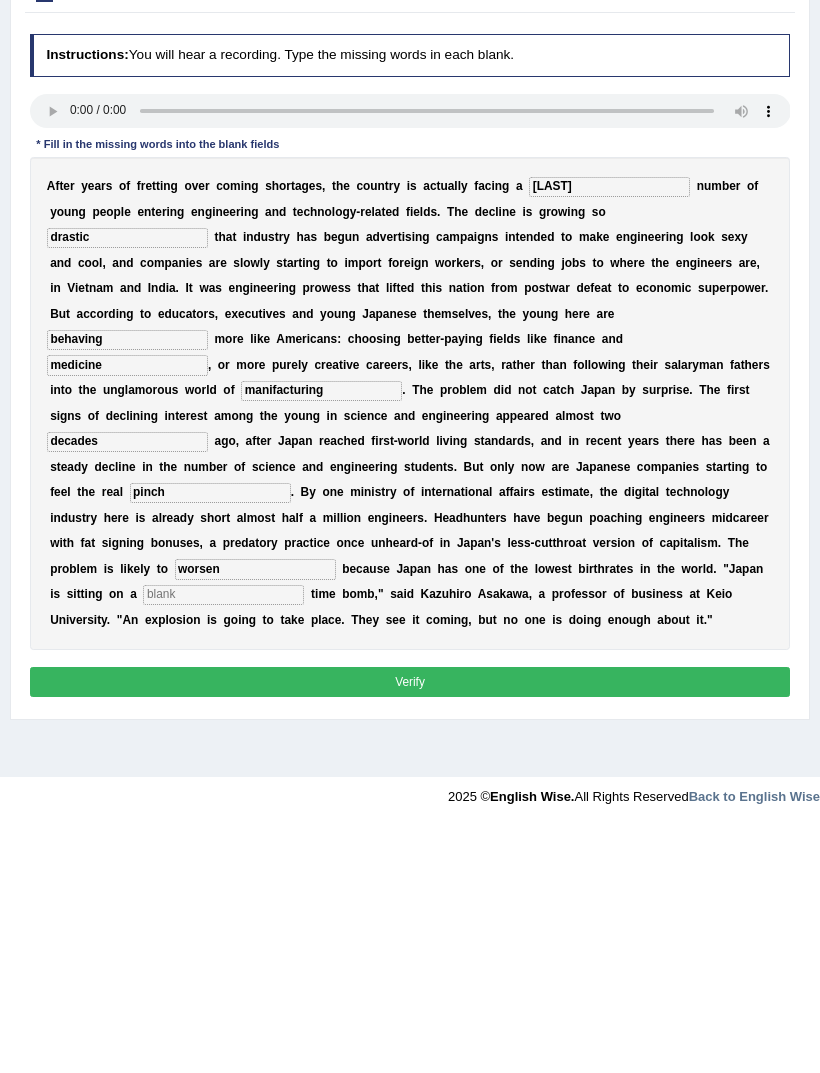 type on "worsen" 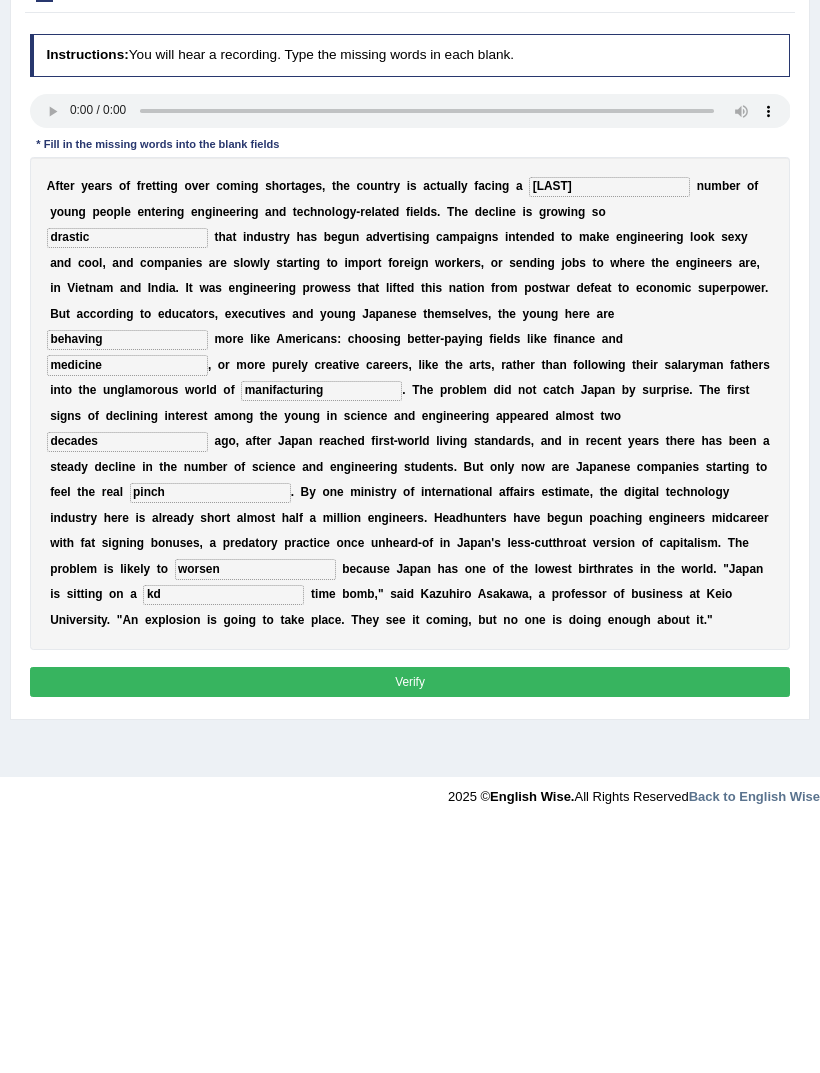 type on "k" 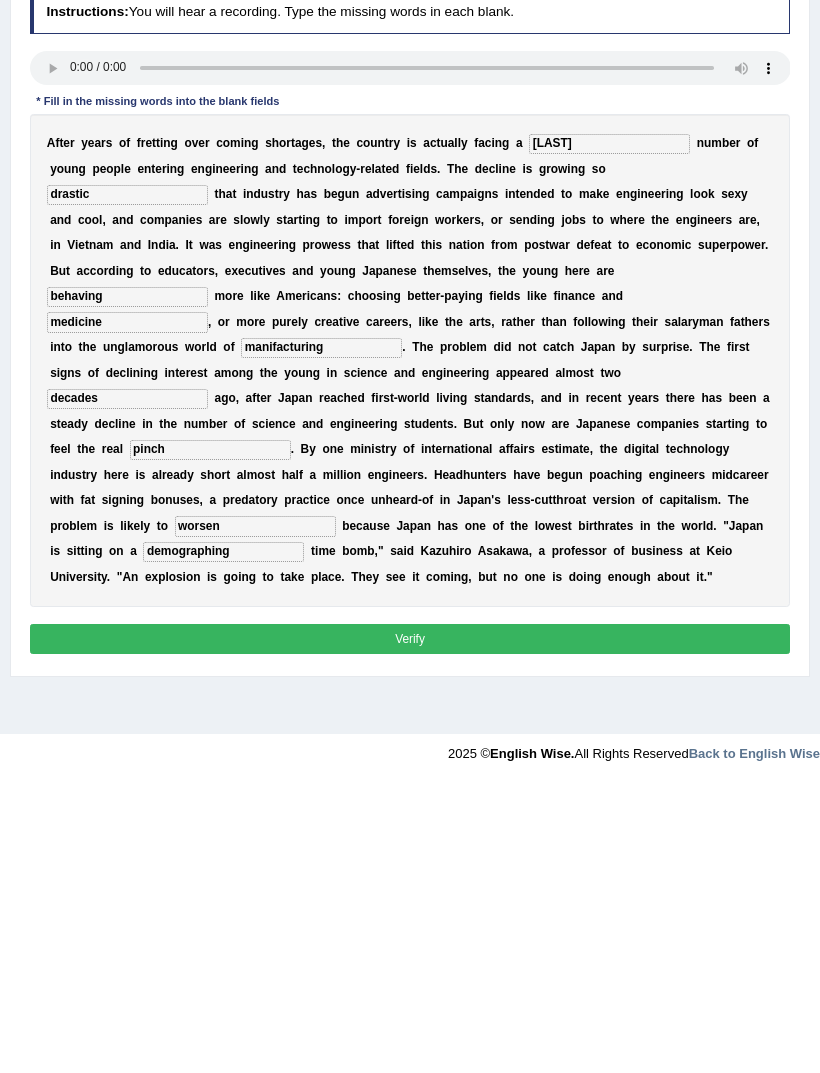 type on "demographing" 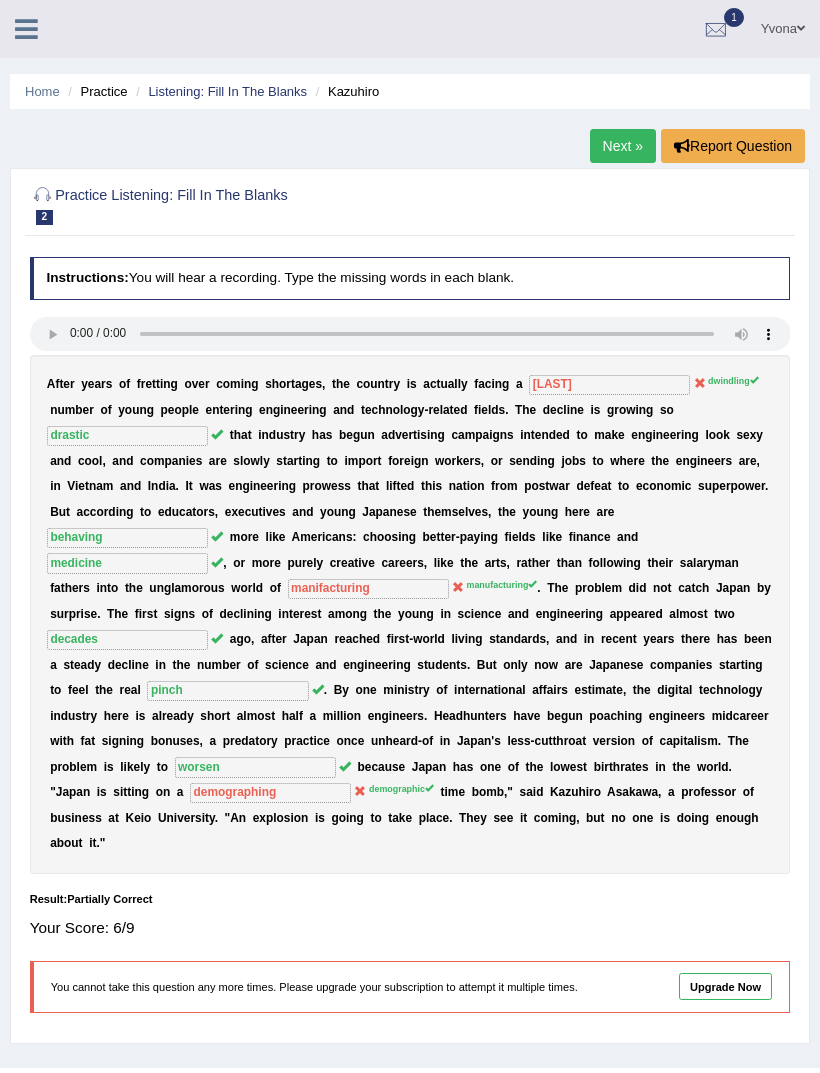 click on "Next »" at bounding box center [623, 146] 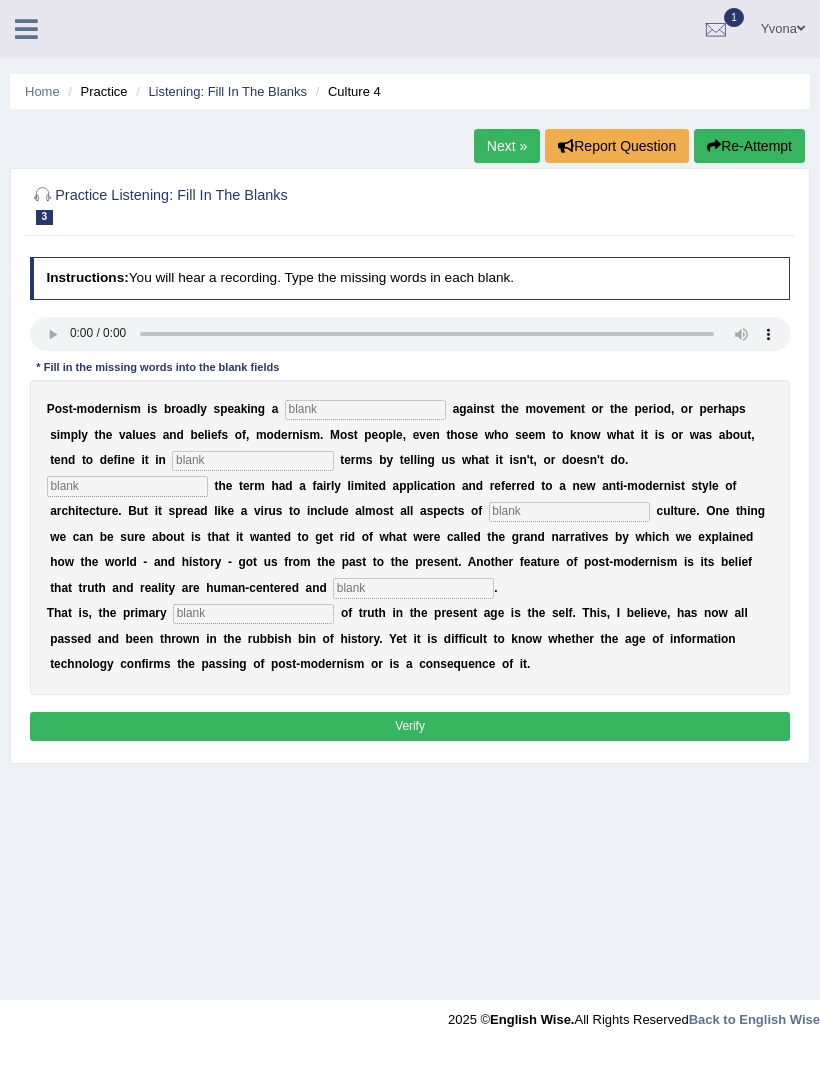 scroll, scrollTop: 0, scrollLeft: 0, axis: both 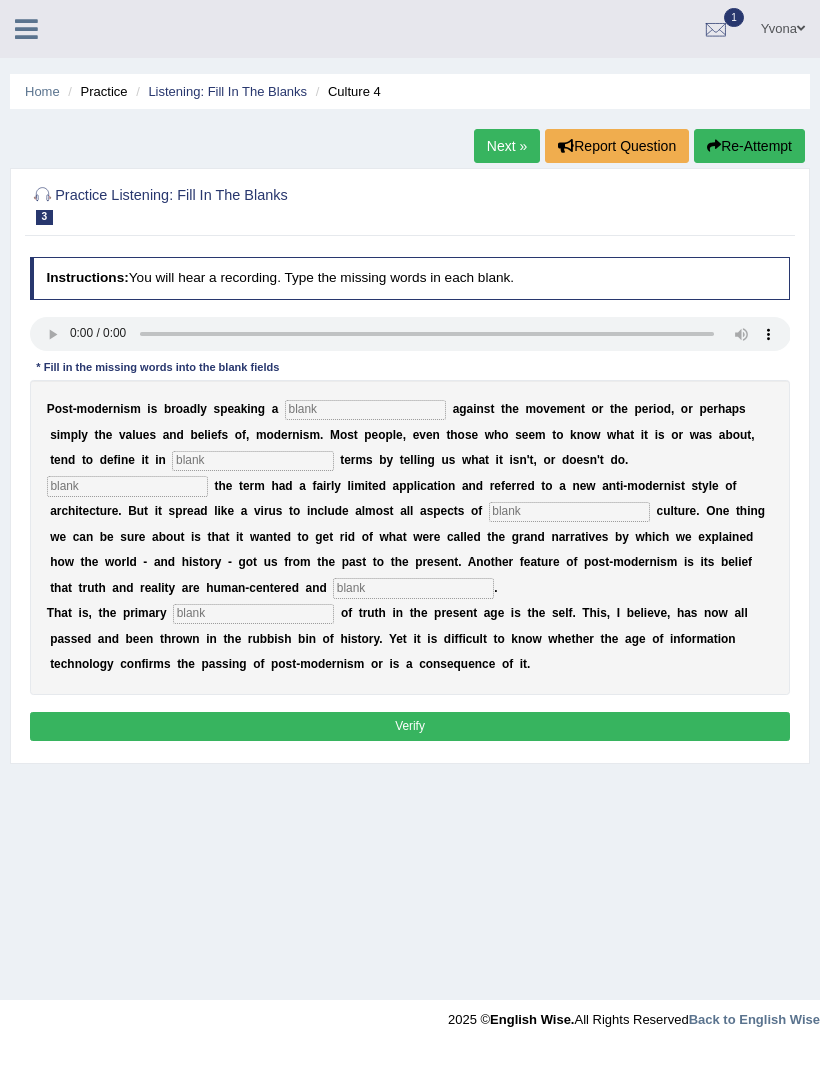 click at bounding box center [410, 334] 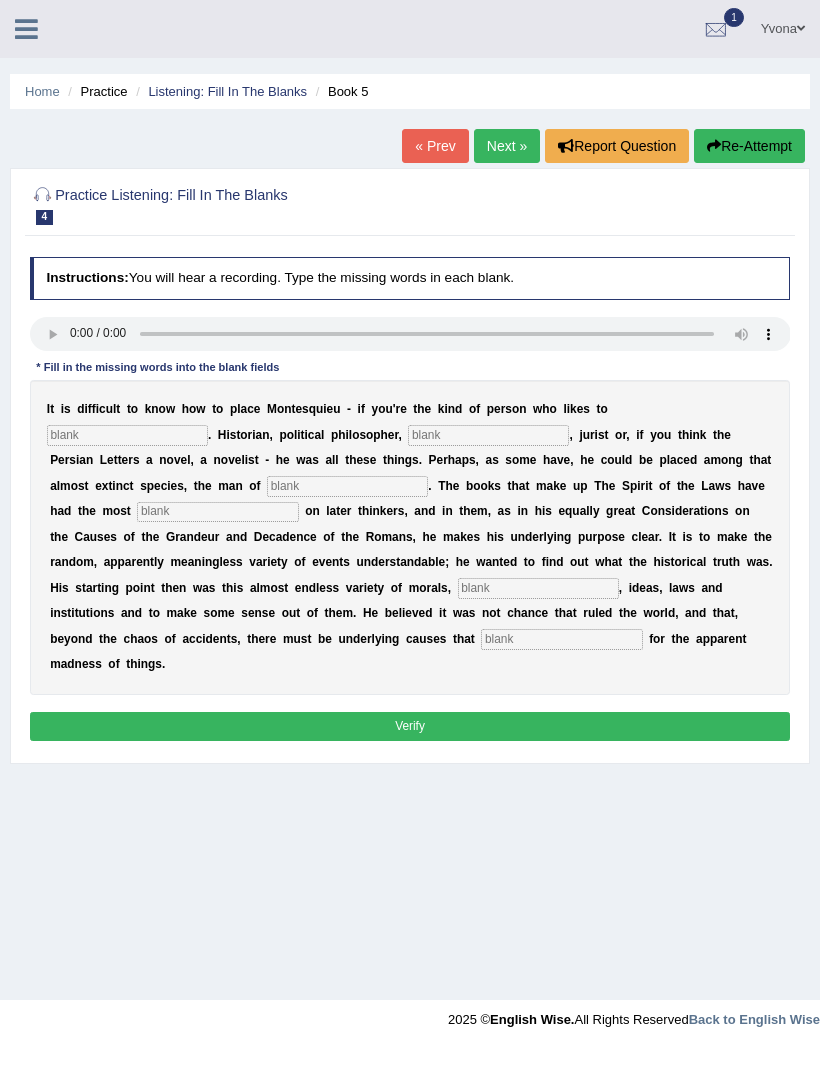 scroll, scrollTop: 0, scrollLeft: 0, axis: both 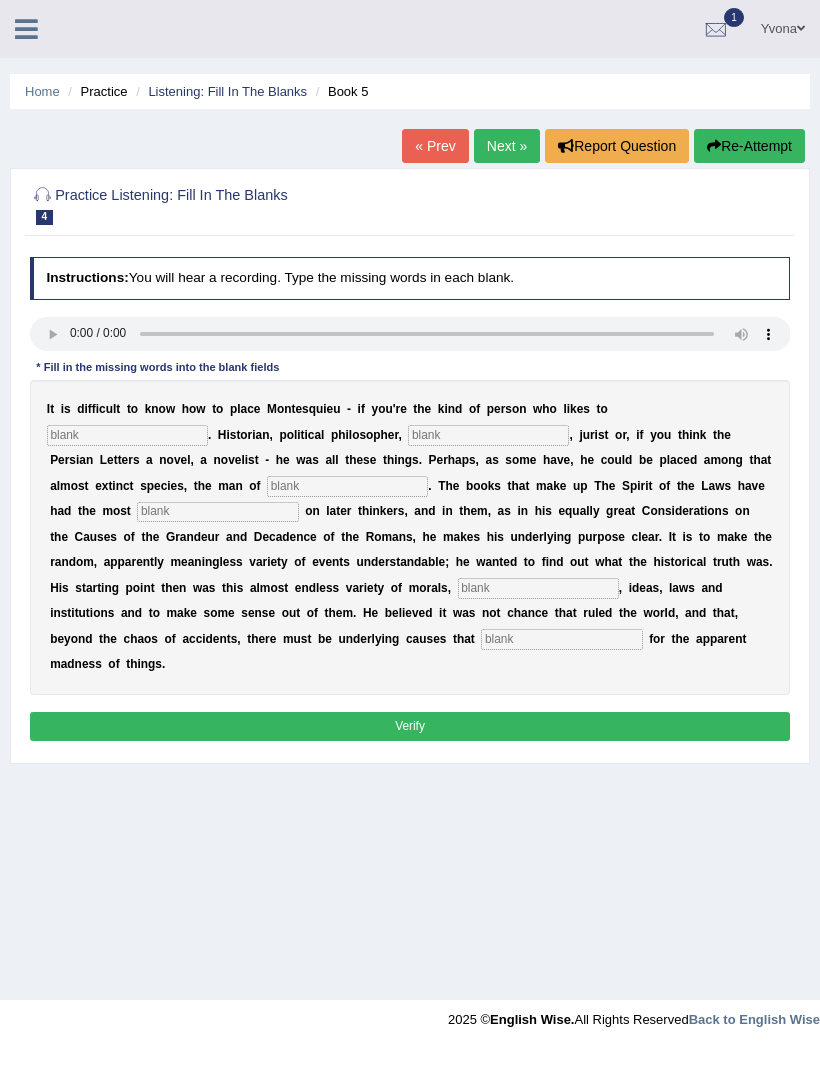 click on "Home
Practice
Listening: Fill In The Blanks
Book 5
« Prev Next »  Report Question  Re-Attempt
Practice Listening: Fill In The Blanks
4
Book 5
Instructions:  You will hear a recording. Type the missing words in each blank.
* Fill in the missing words into the blank fields I t    i s    d i f f i c u l t    t o    k n o w    h o w    t o    p l a c e    M o n t e s q u i e u    -    i f    y o u ' r e    t h e    k i n d    o f    p e r s o n    w h o    l i k e s    t o    .    H i s t o r i a n ,    p o l i t i c a l    p h i l o s o p h e r ,    ,    j u r i s t    o r ,    i f    y o u    t h i n k    t h e    P e r s i a n    L e t t e r s    a    n o v e l ,    a    n o v e l i s t    -    h e    w a s    a l l    t h e s e    t h i n g s .    P e r h a p s ,    a s" at bounding box center (410, 500) 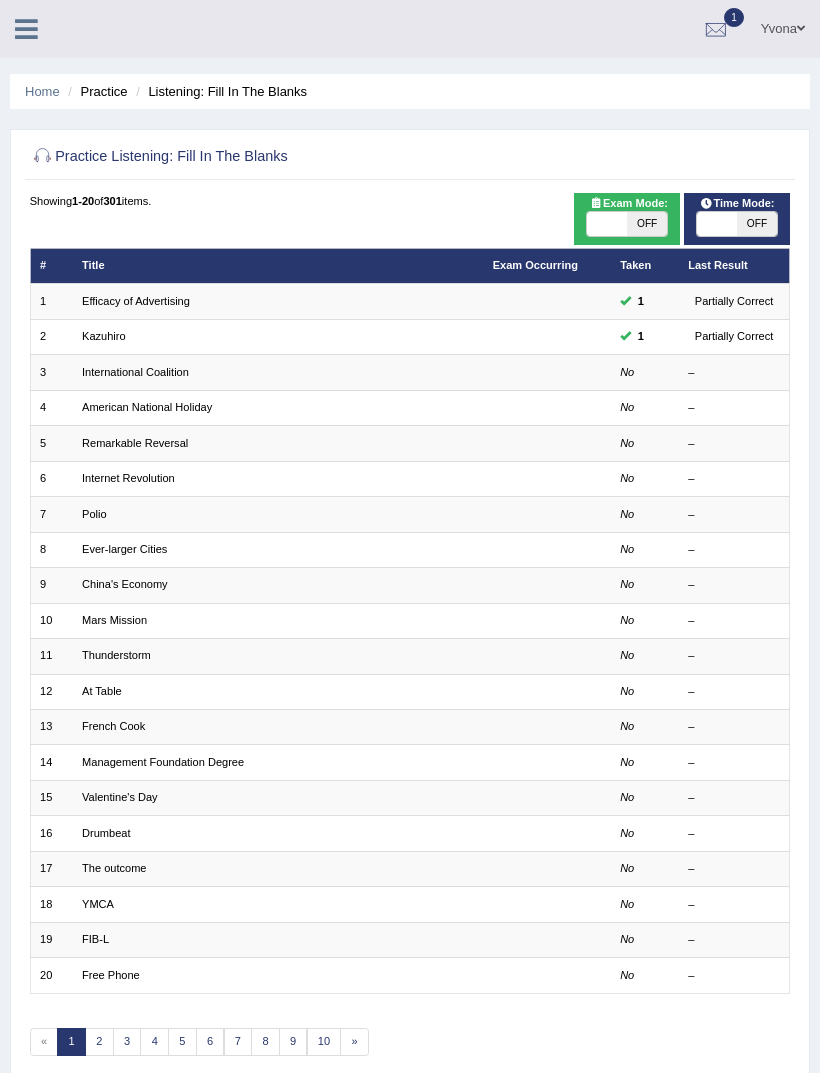 scroll, scrollTop: 0, scrollLeft: 0, axis: both 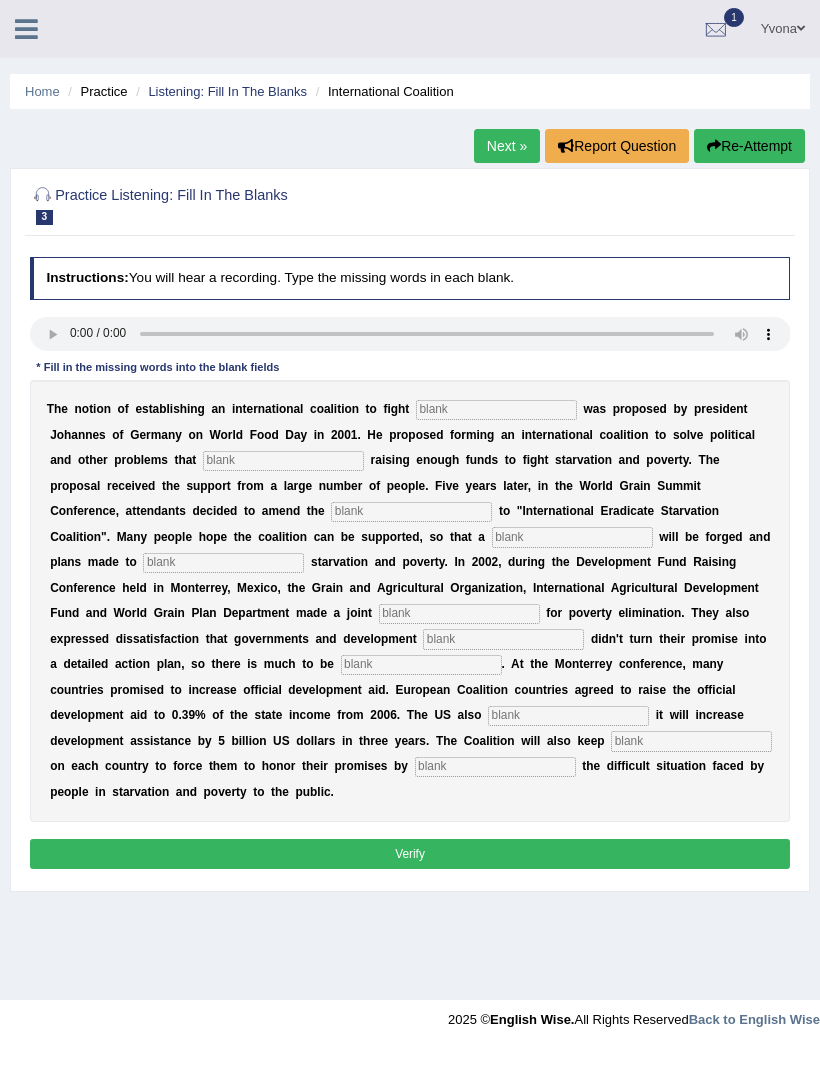 click at bounding box center (410, 334) 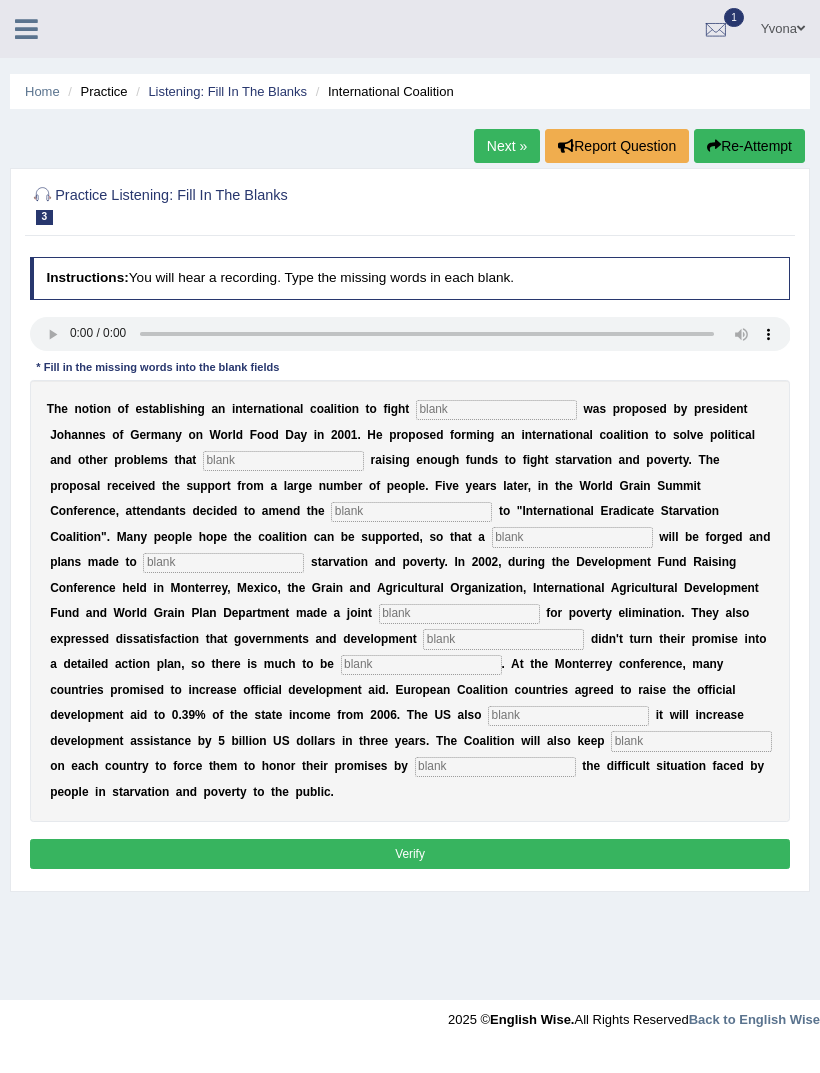 type 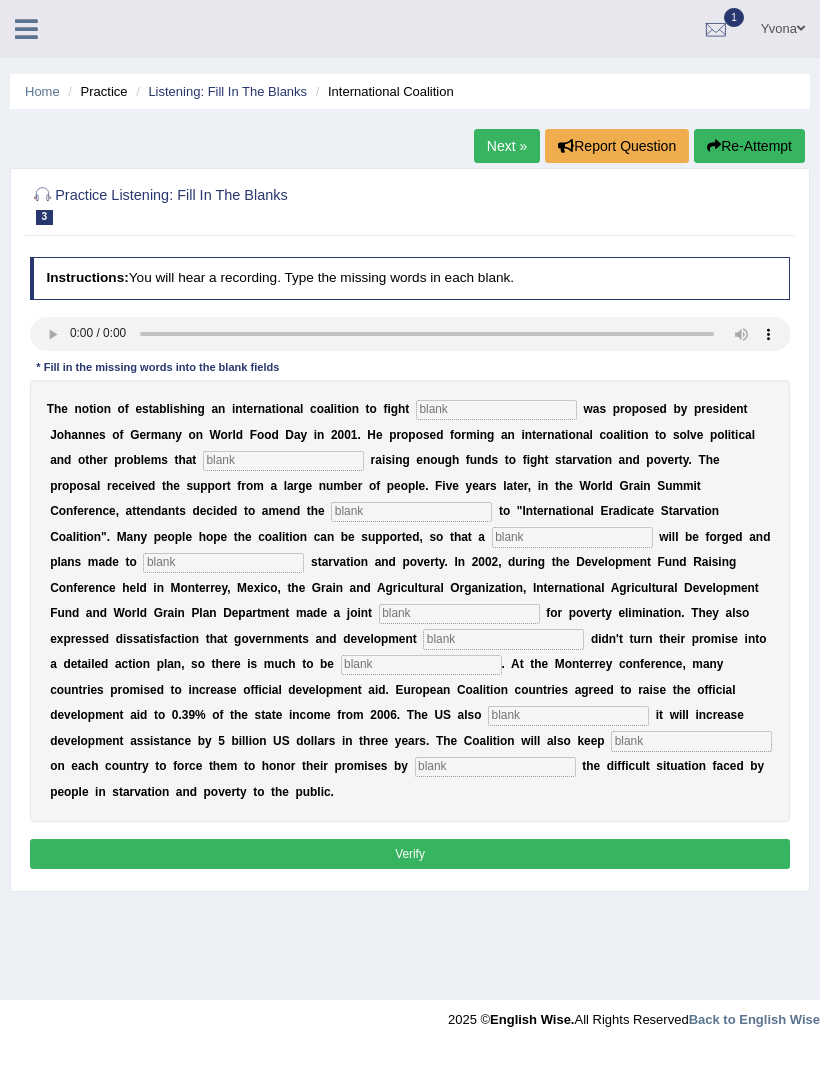 click at bounding box center [496, 410] 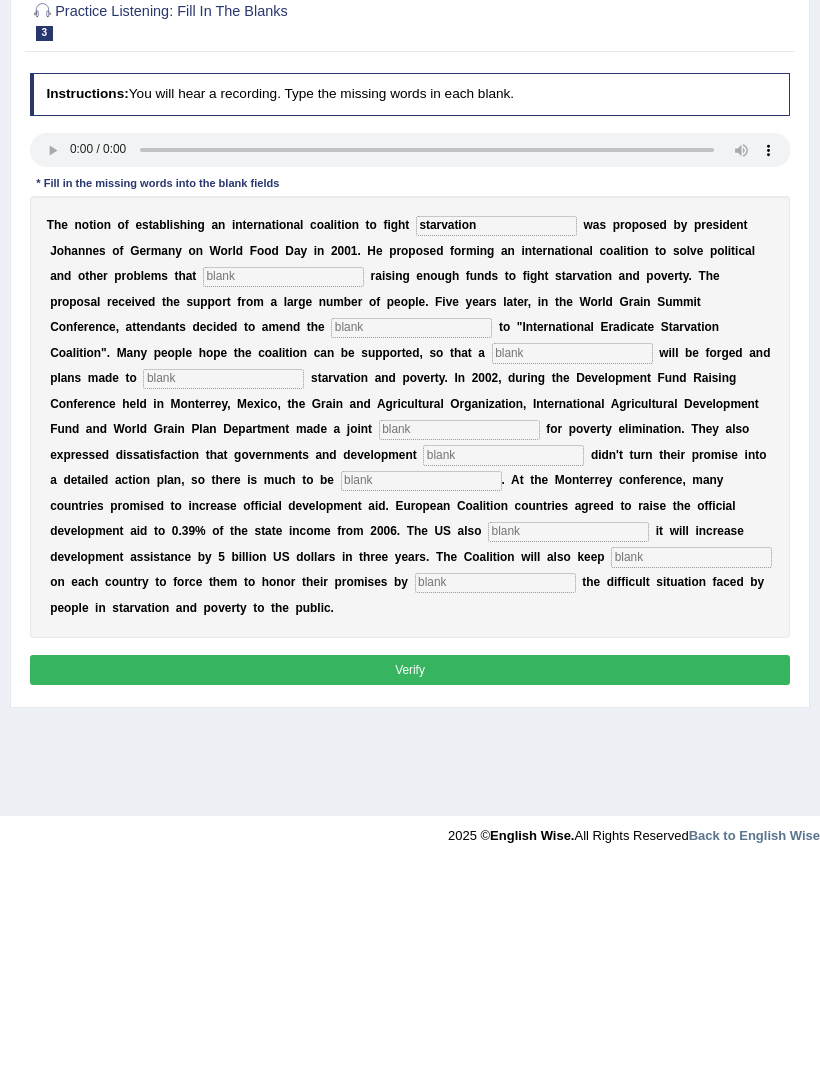 type on "starvation" 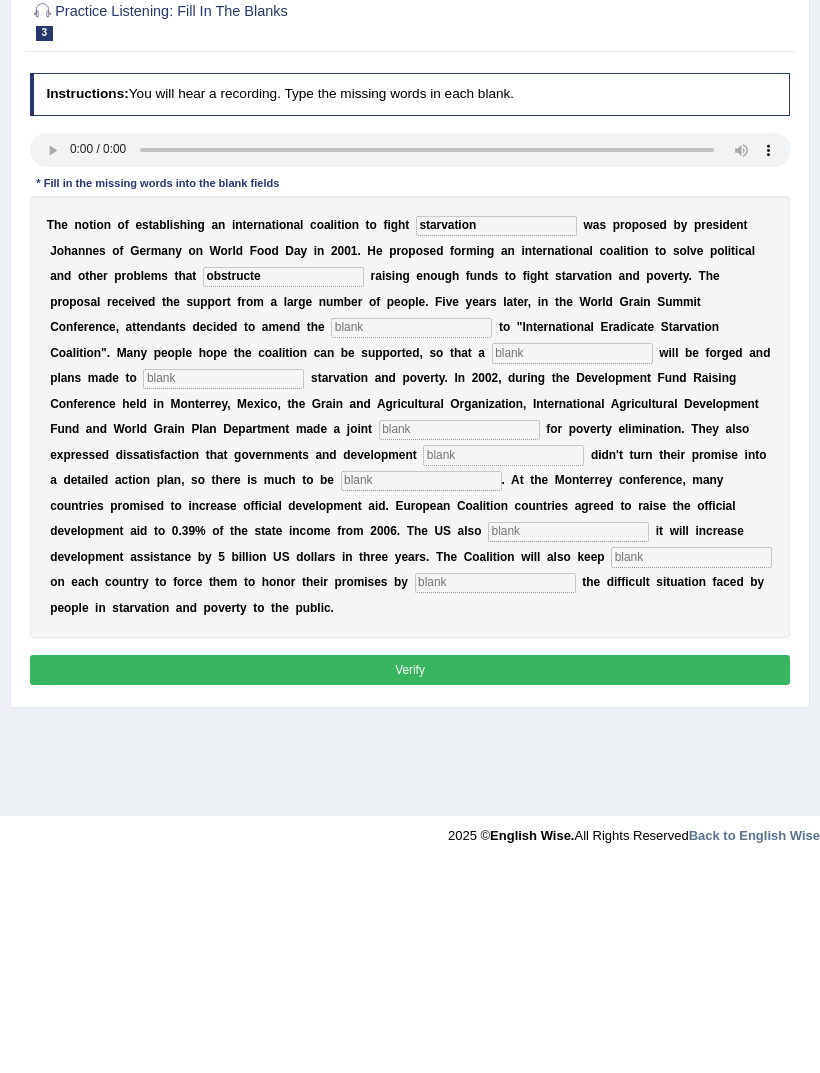 type on "obstructe" 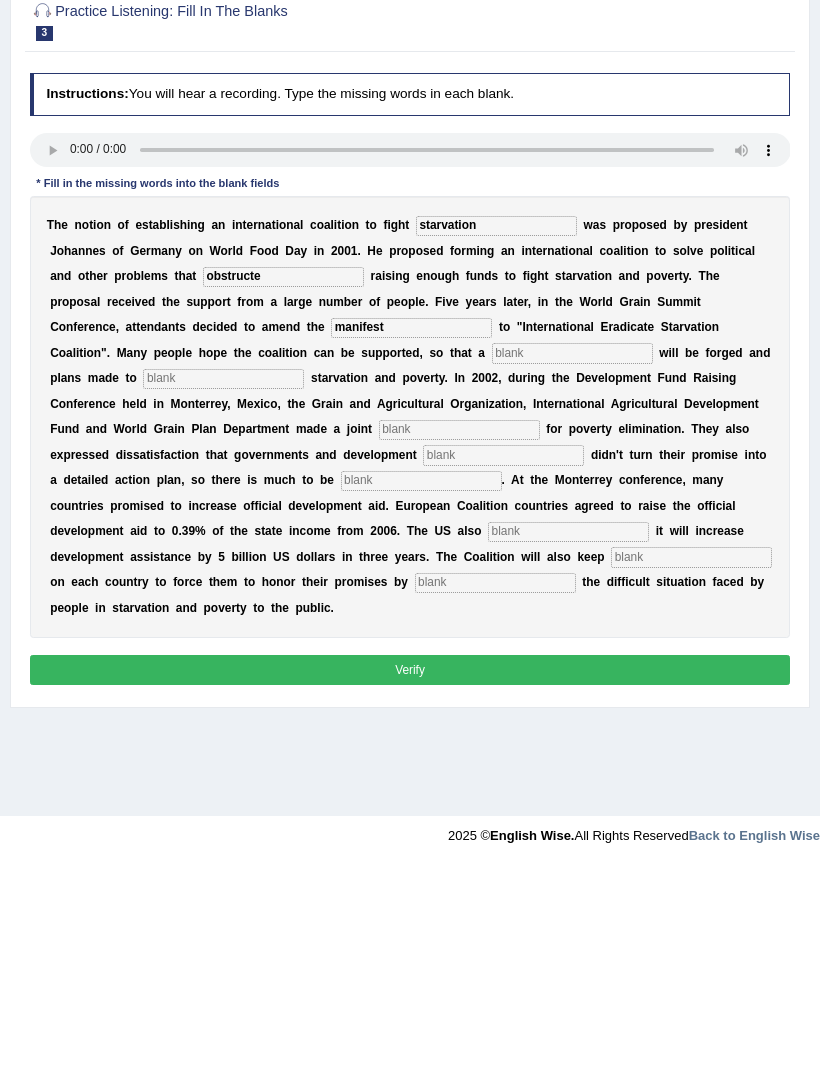 type on "manifest" 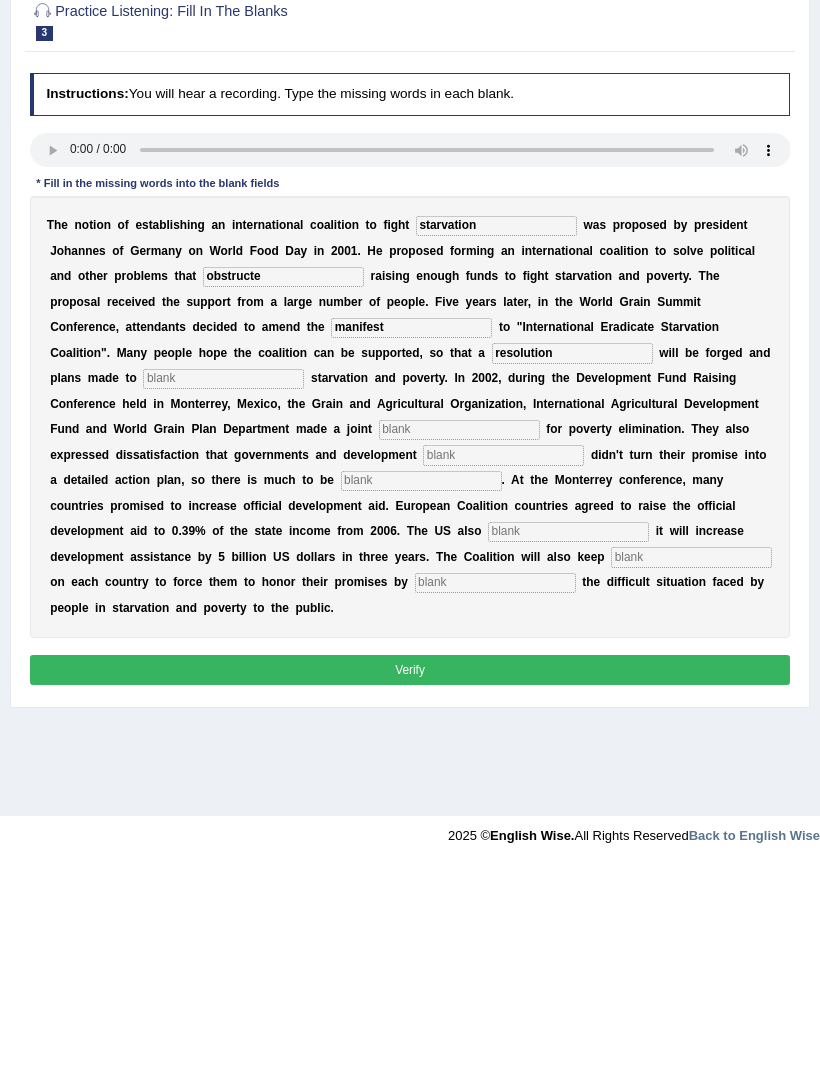 type on "resolution" 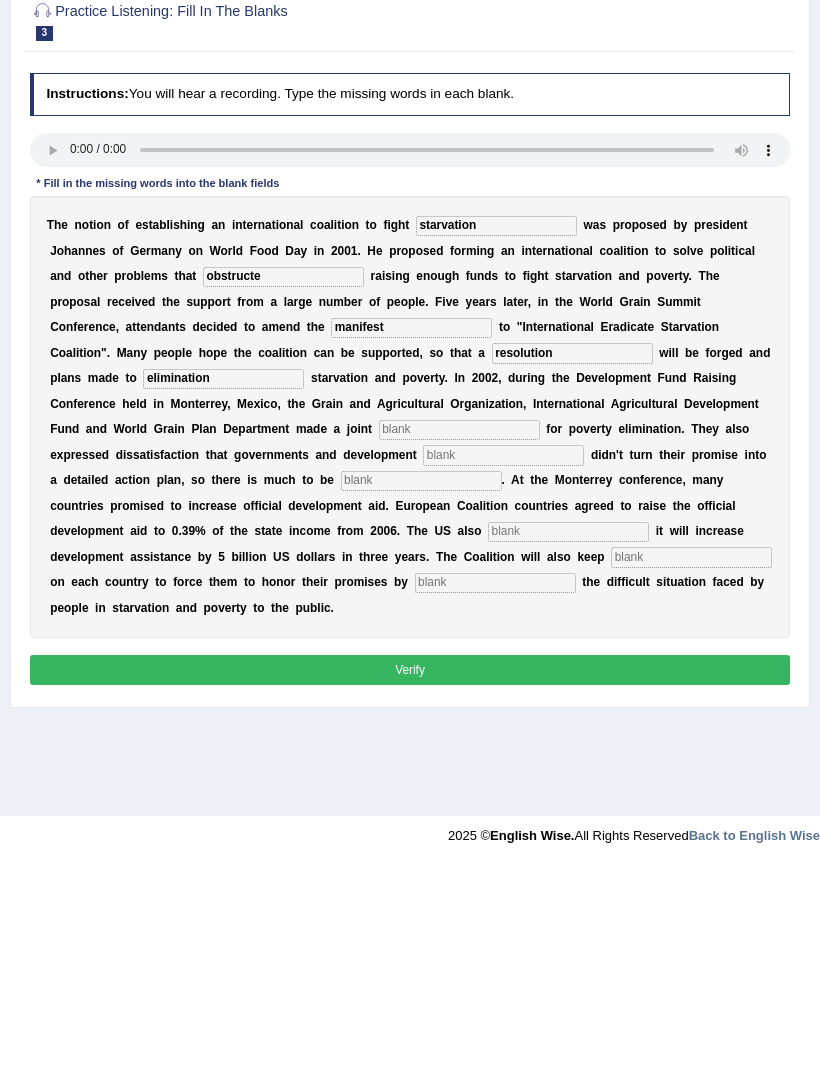 type on "elimination" 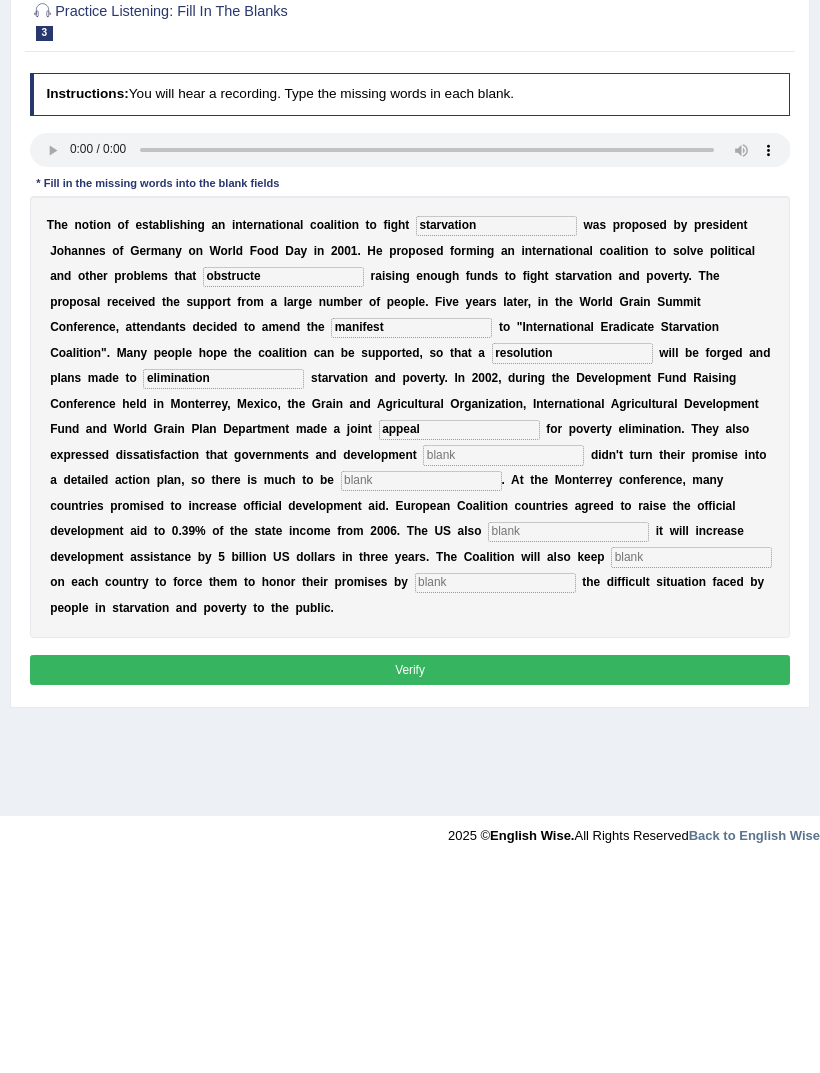 type on "appeal" 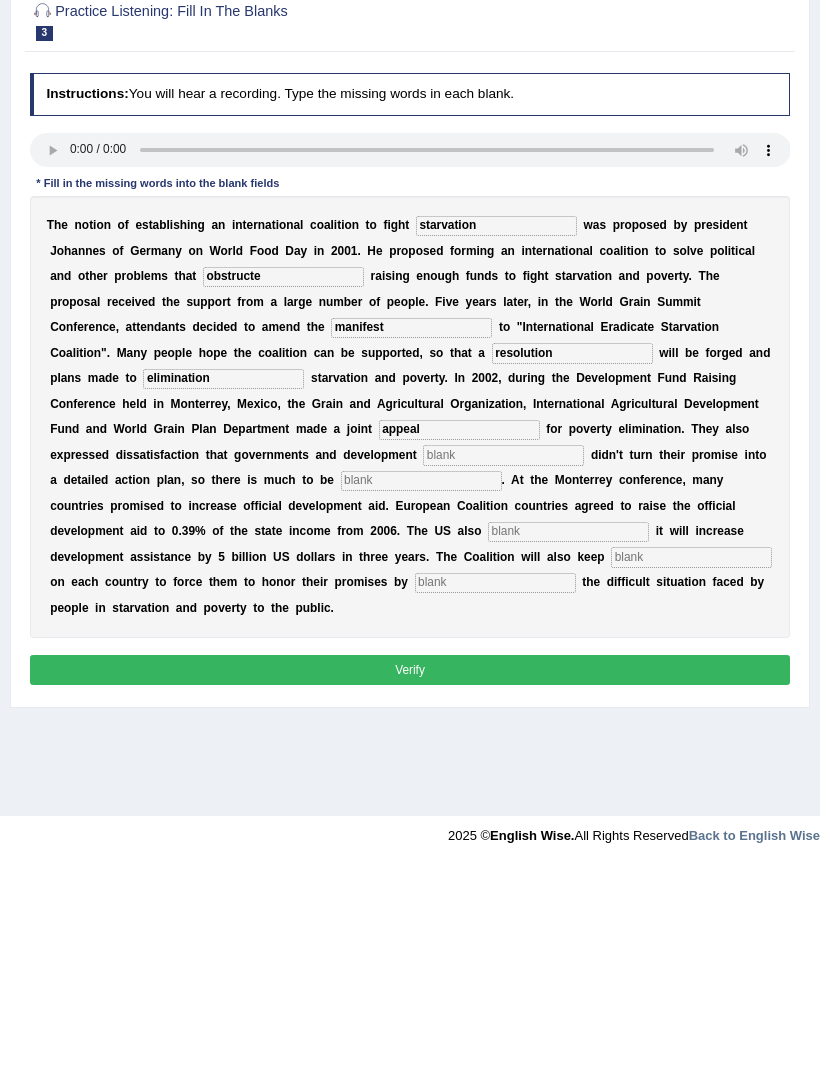 type on "h" 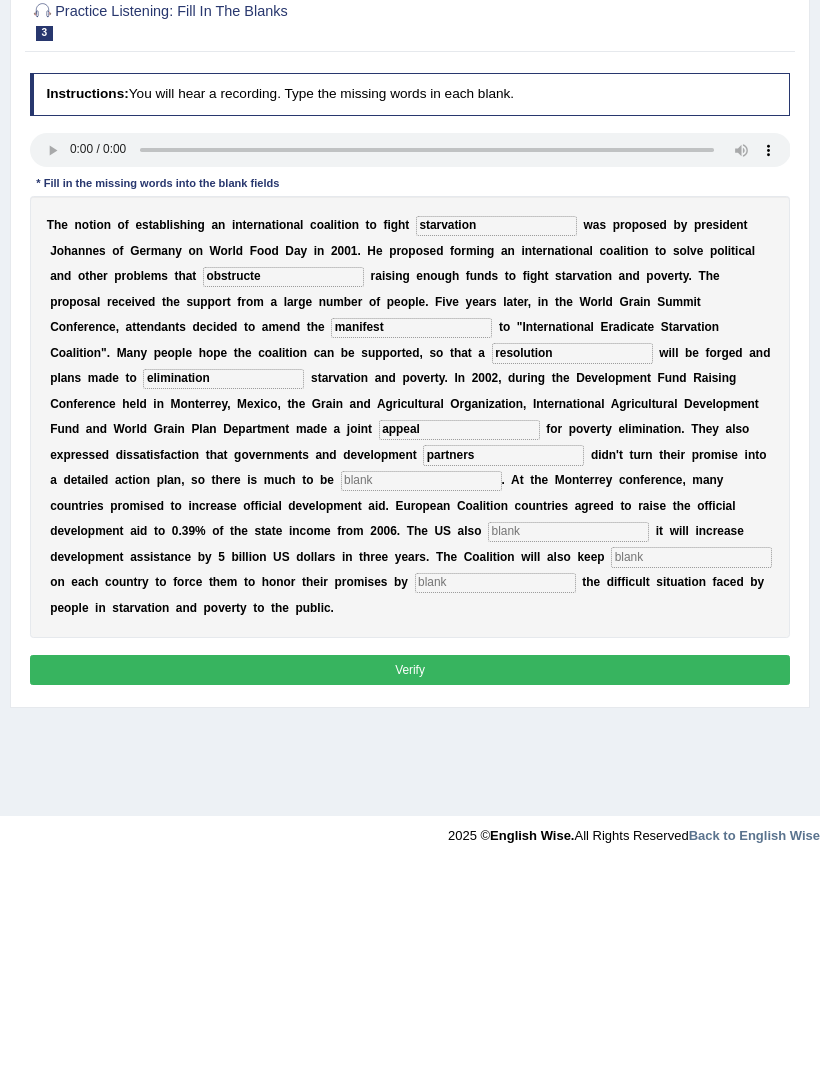 type on "partners" 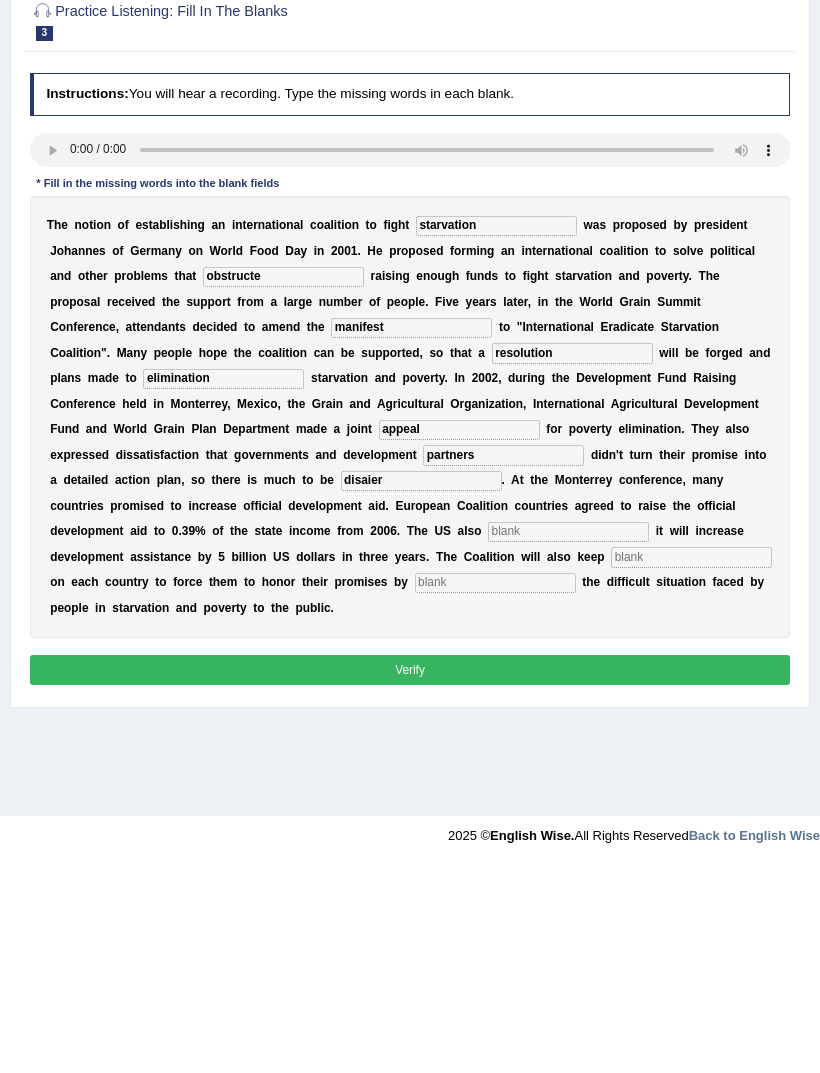 type on "disaier" 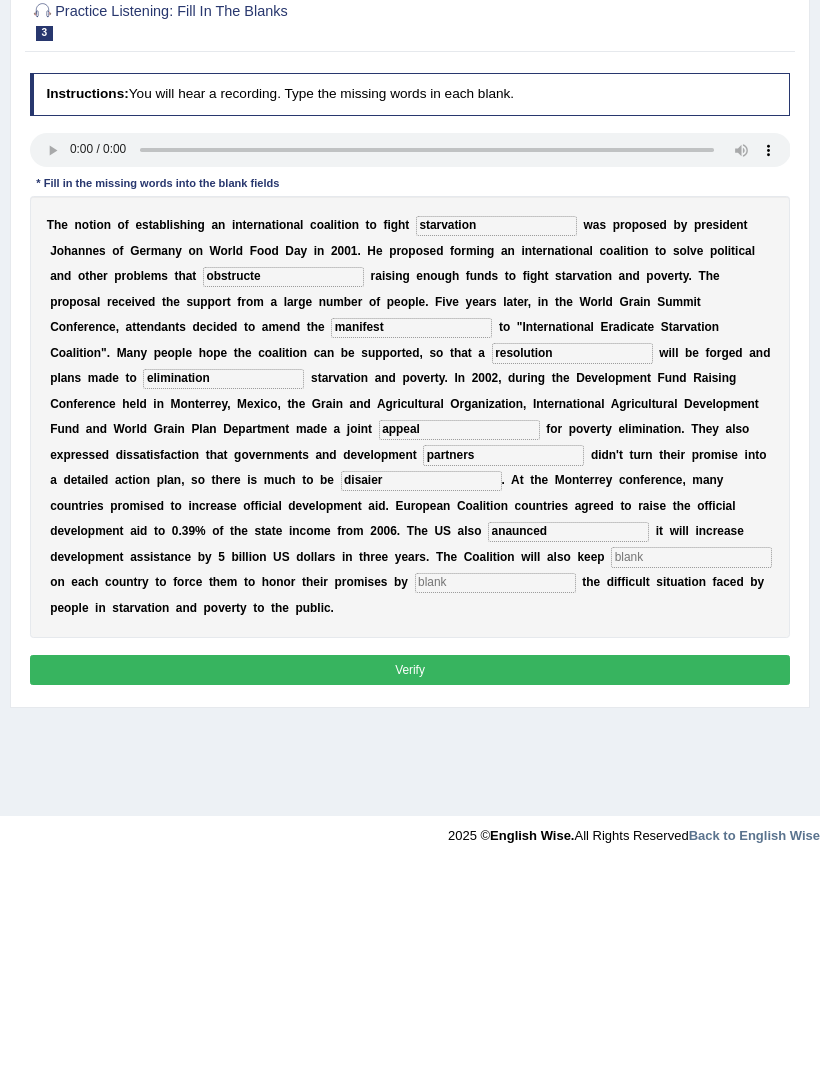 type on "anaunced" 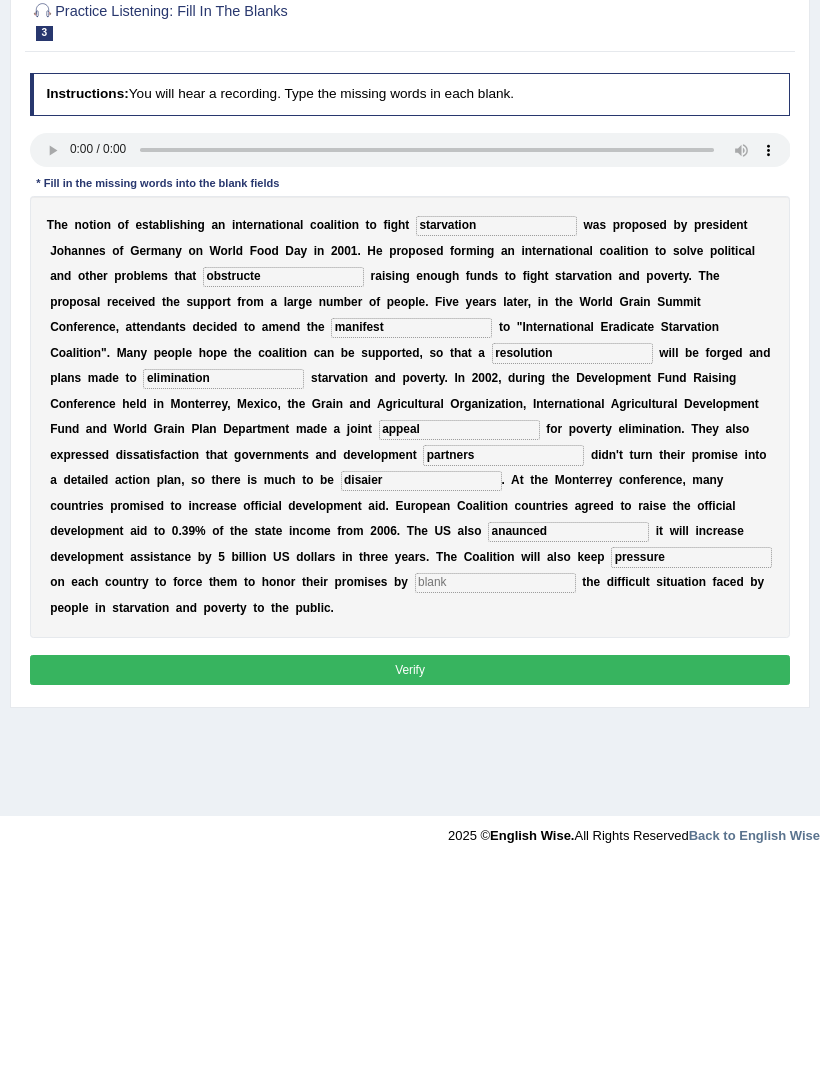 click at bounding box center (495, 767) 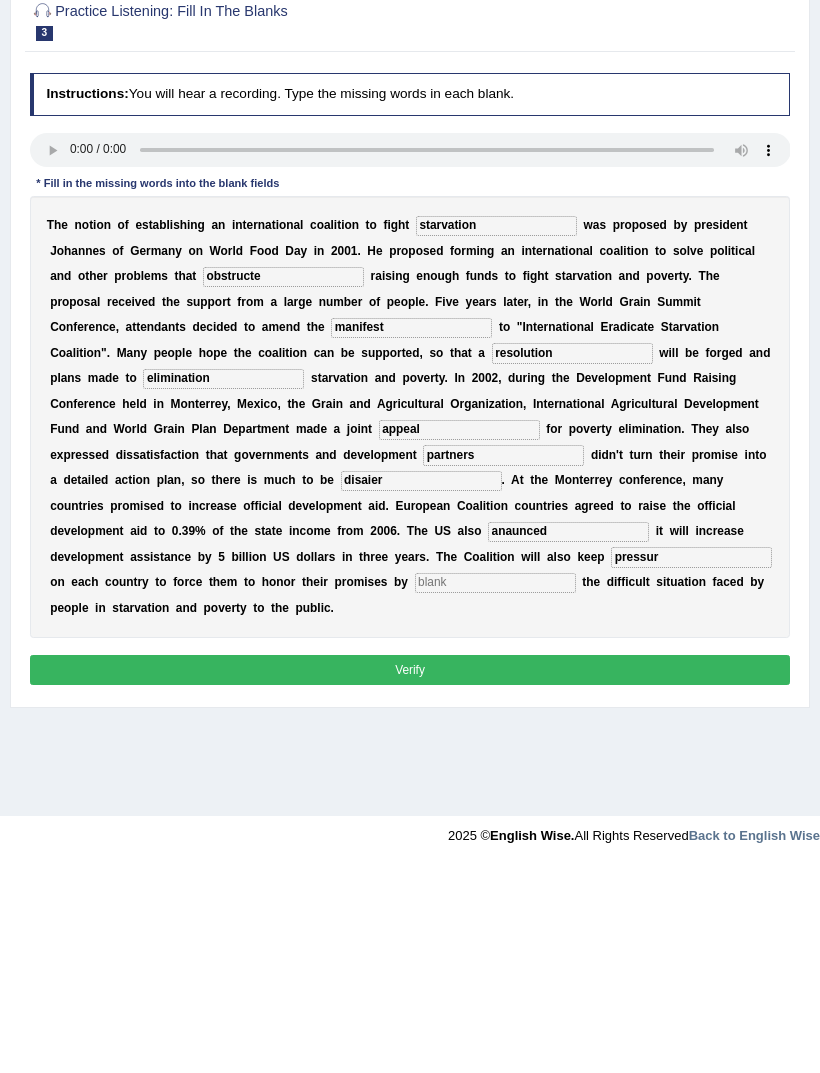 type on "pressur" 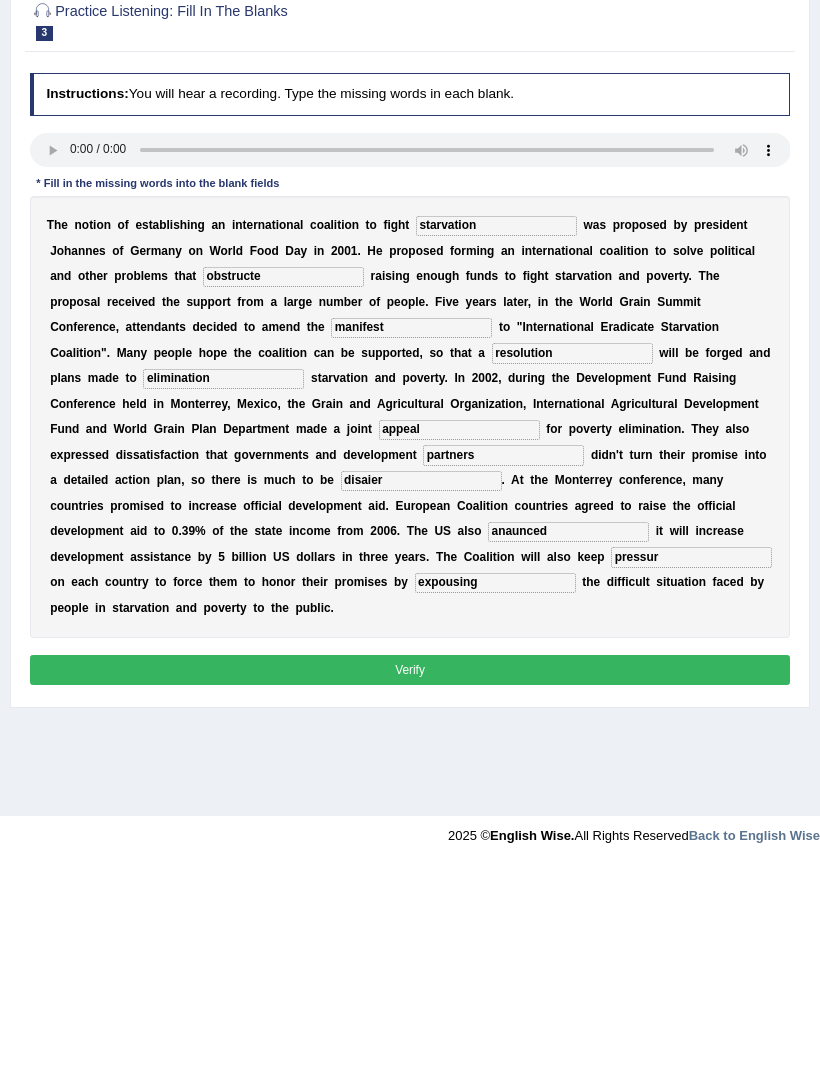 type on "expousing" 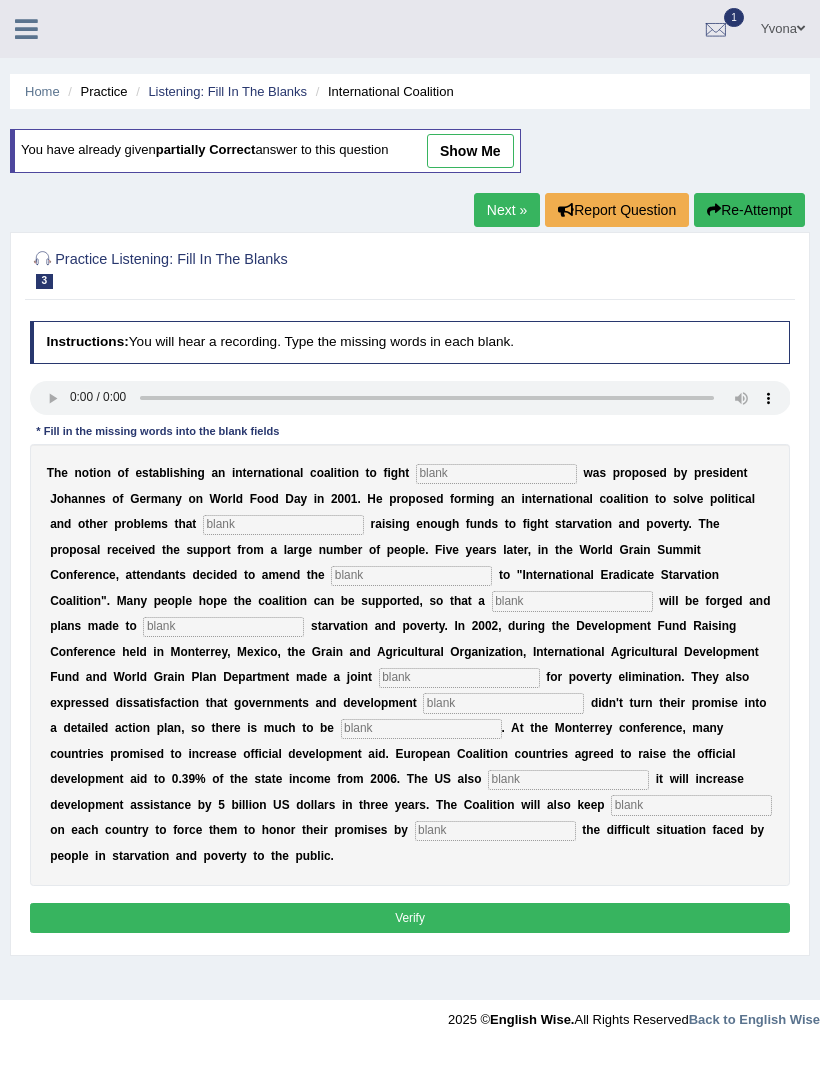 scroll, scrollTop: 0, scrollLeft: 0, axis: both 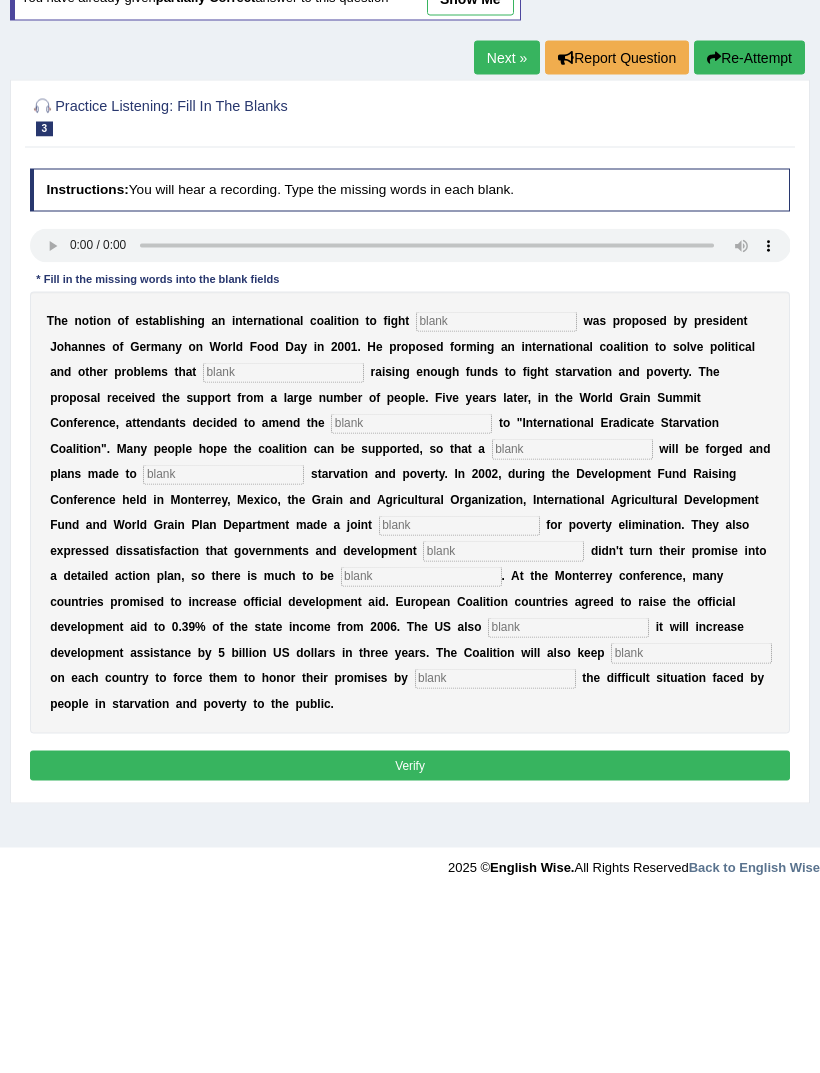 type on "l" 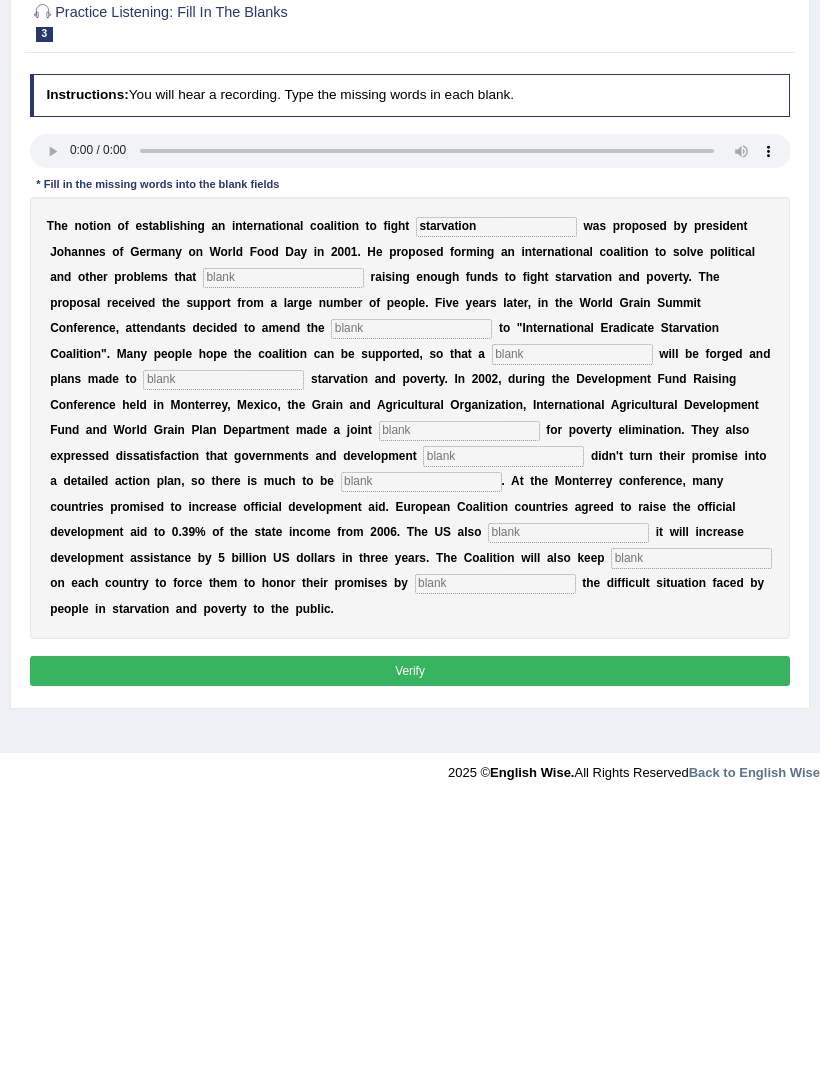type on "starvation" 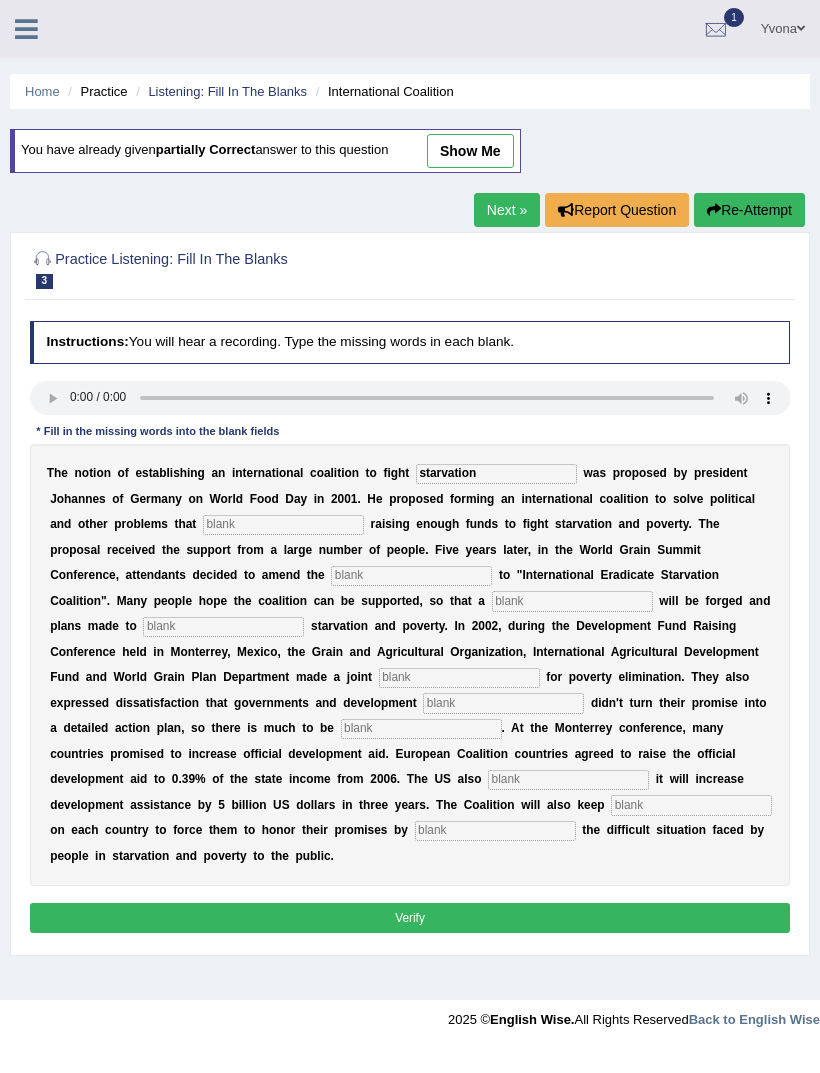 click at bounding box center [283, 525] 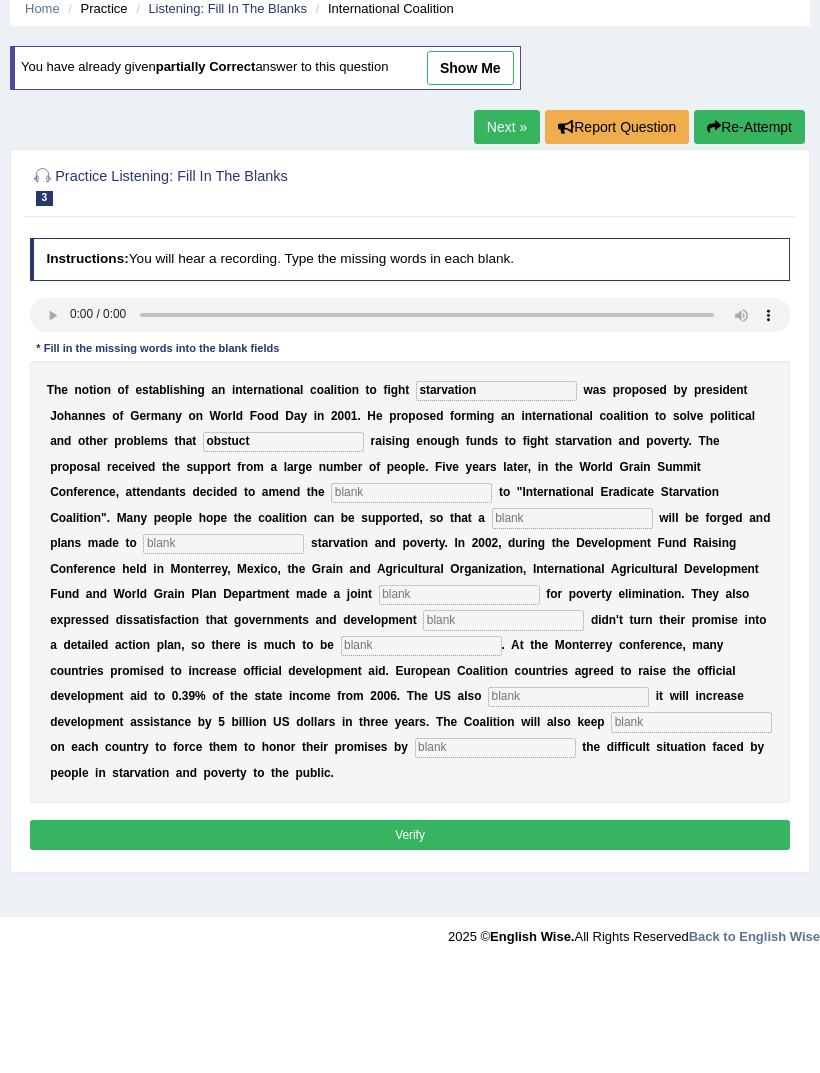 type on "obstuct" 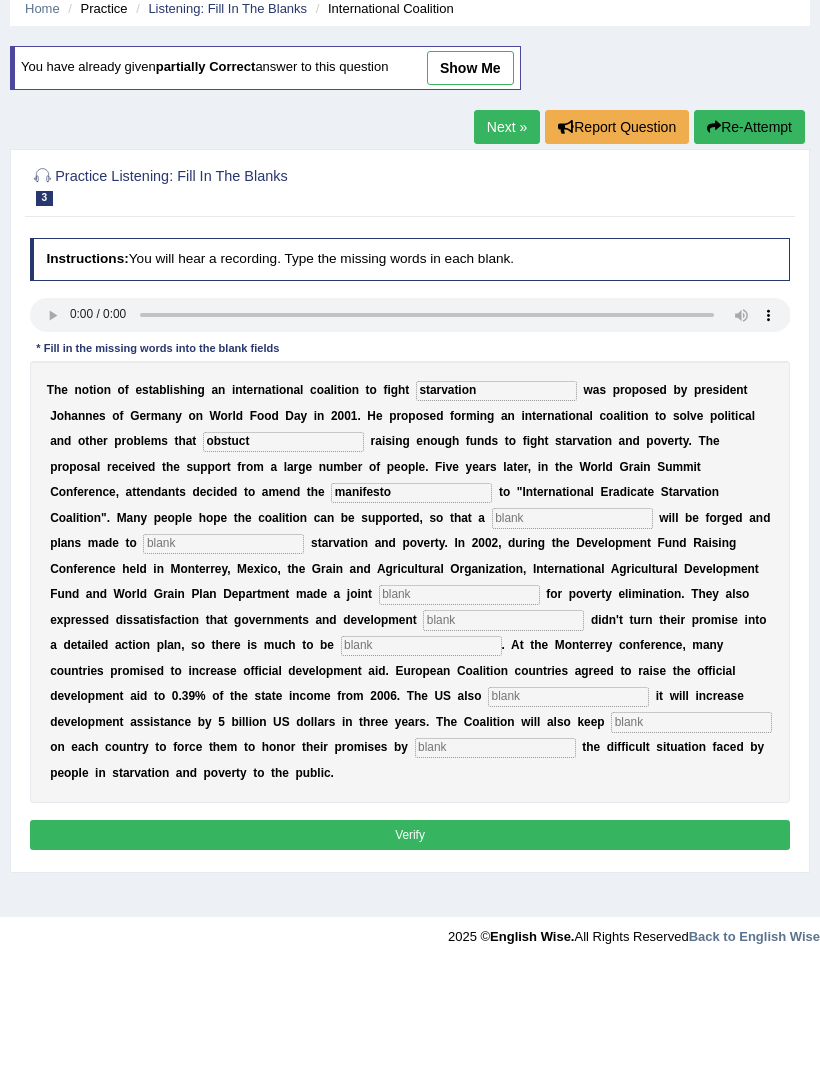 type on "manifesto" 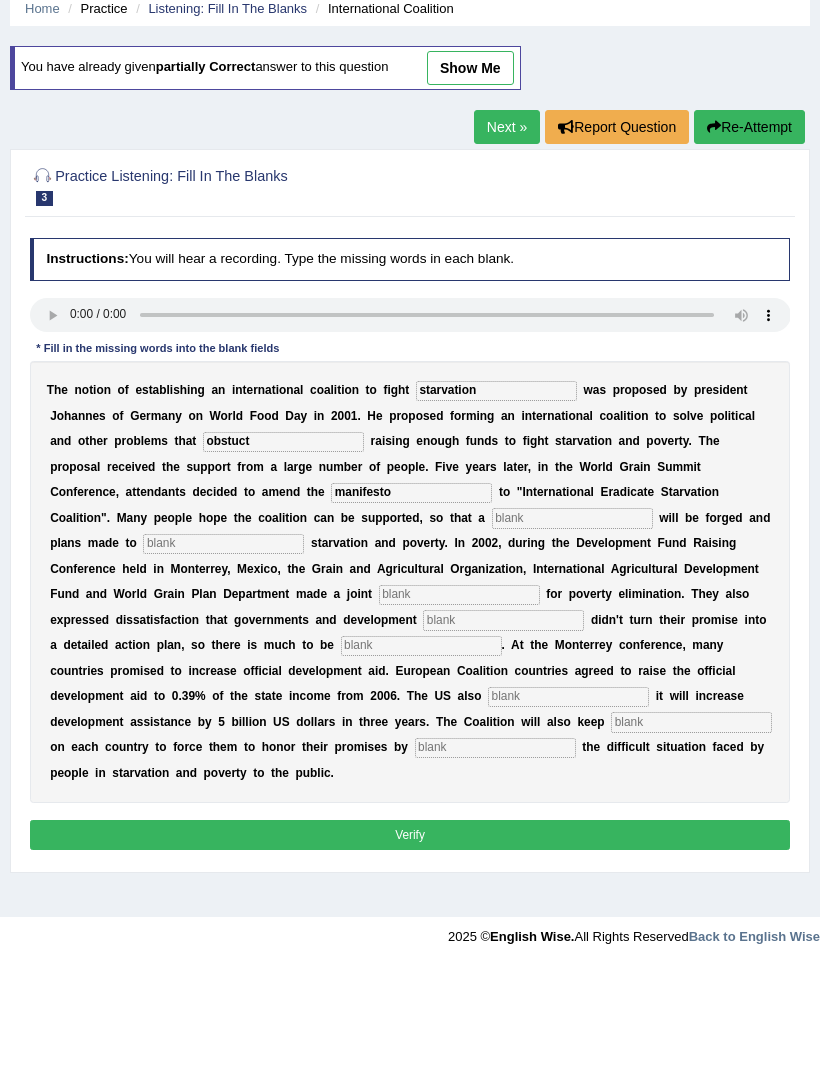 type on "e" 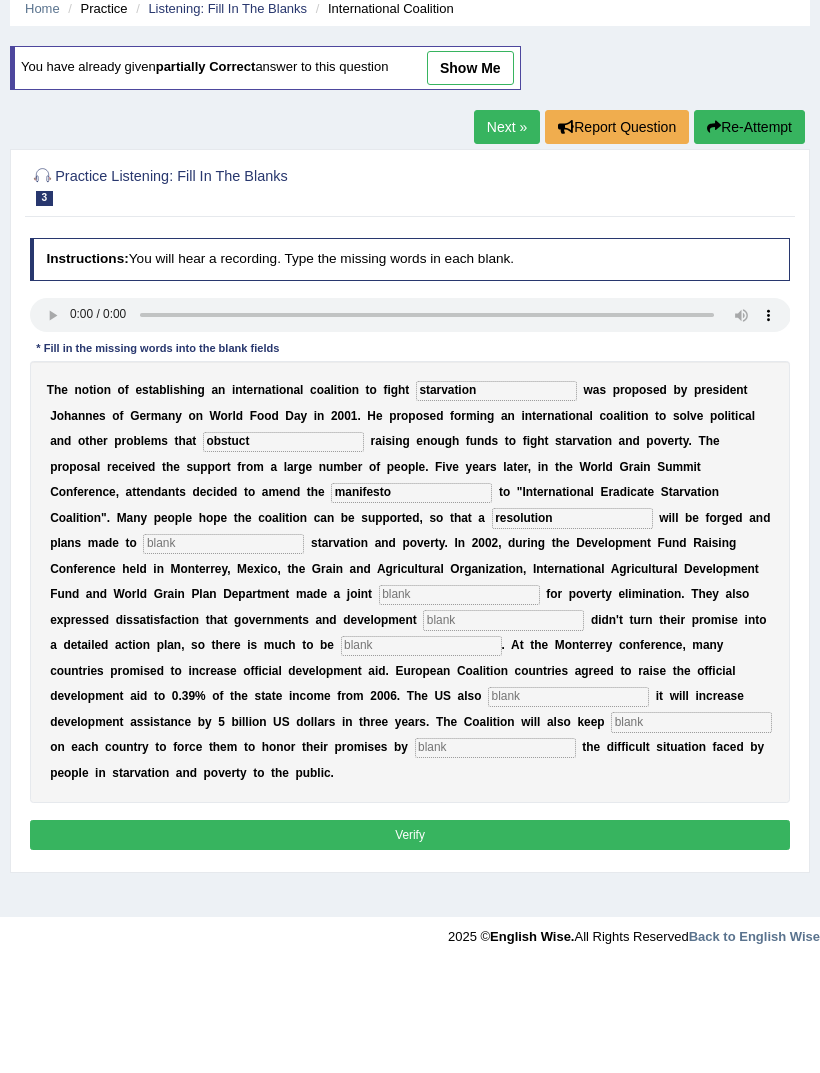 type on "resolution" 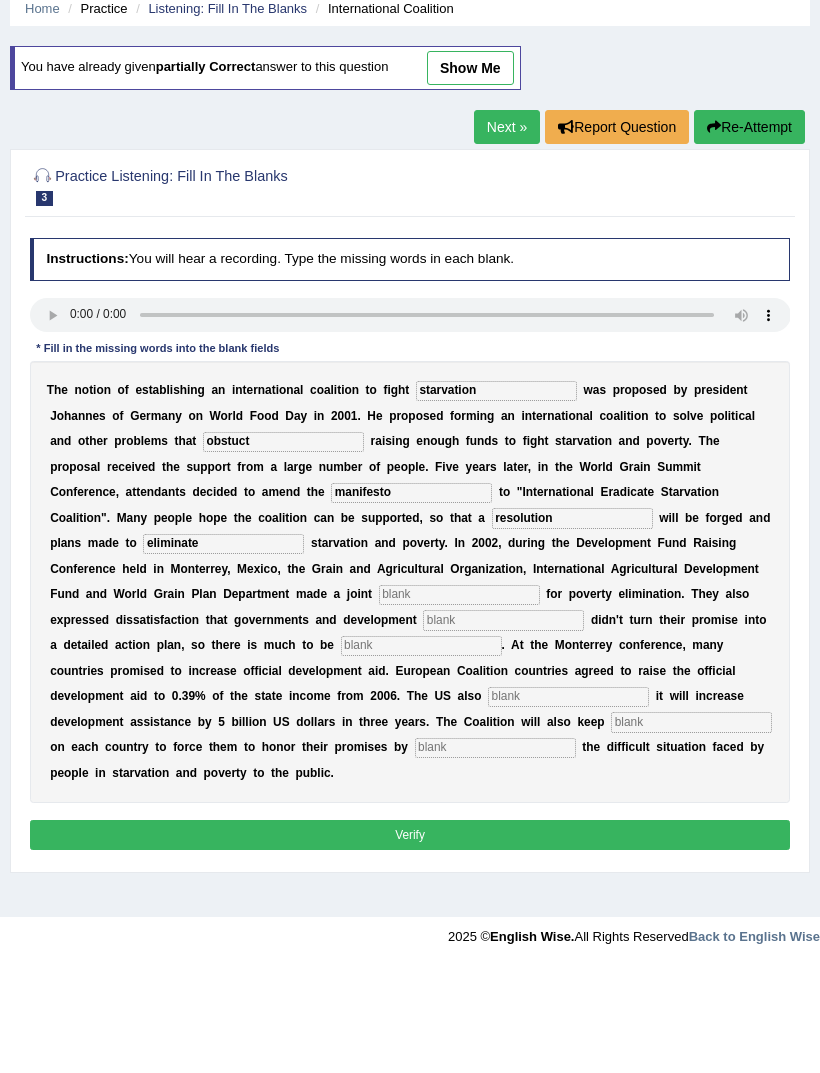 type on "eliminate" 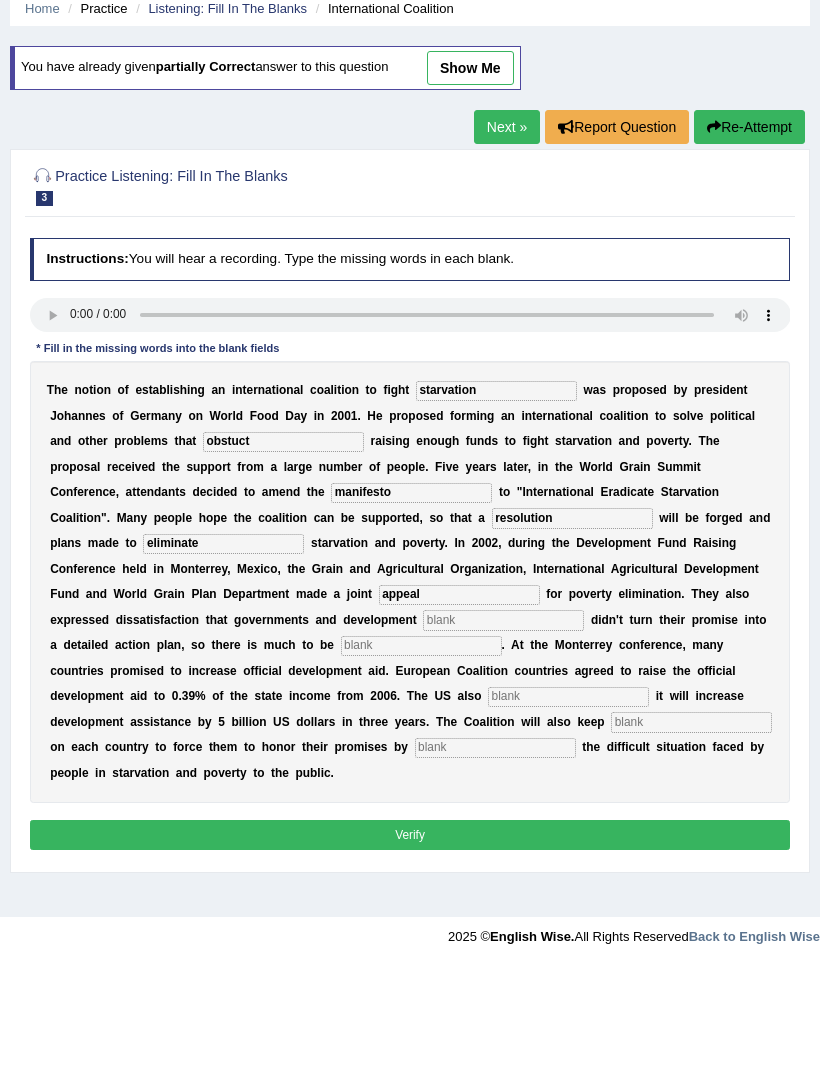 type on "appeal" 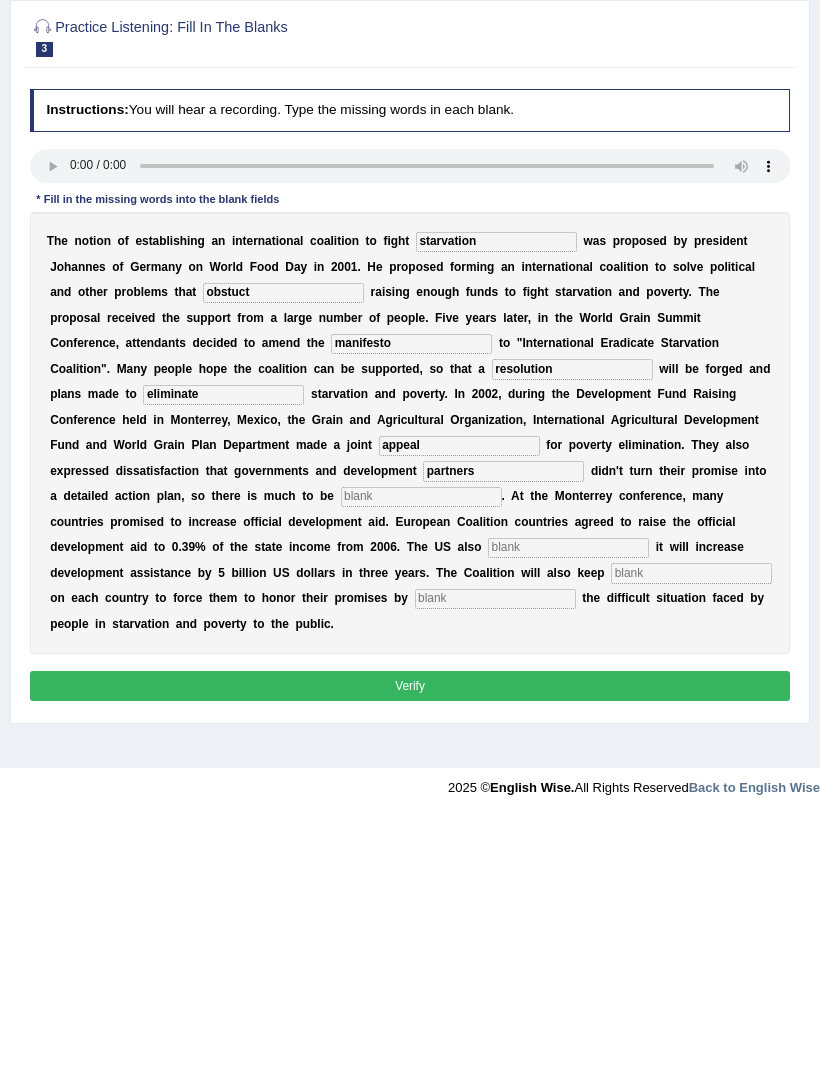 type on "partners" 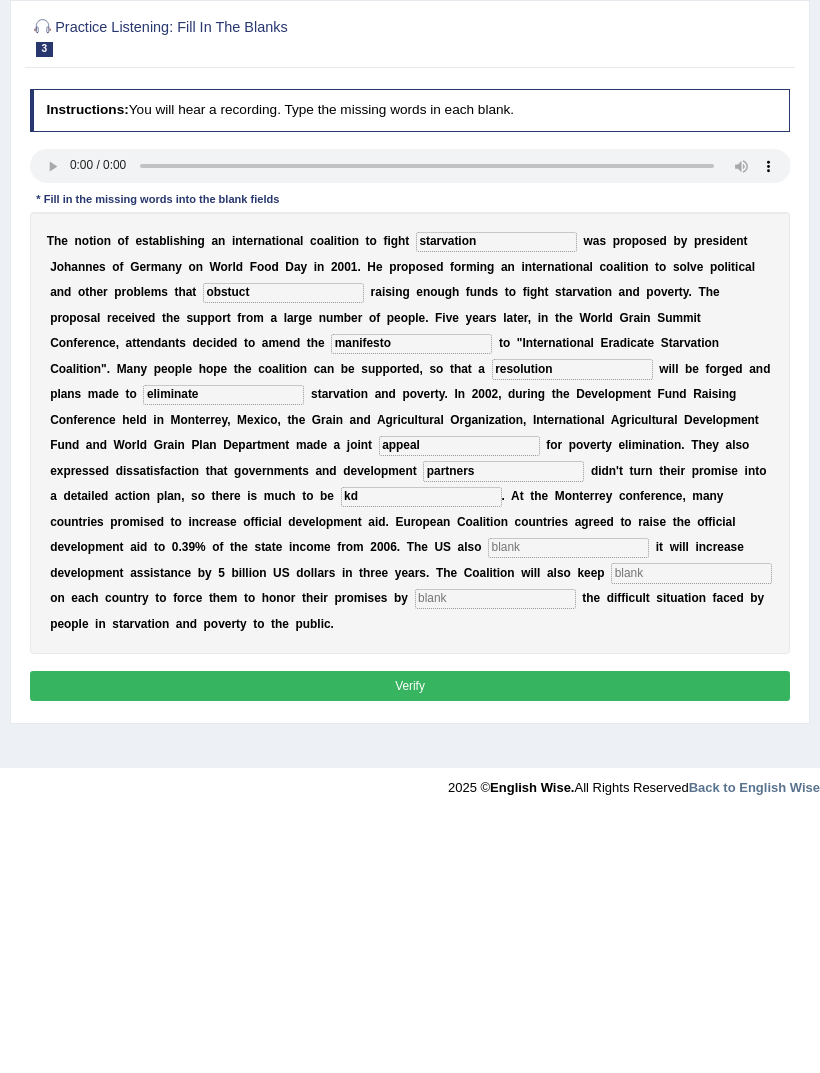 type on "k" 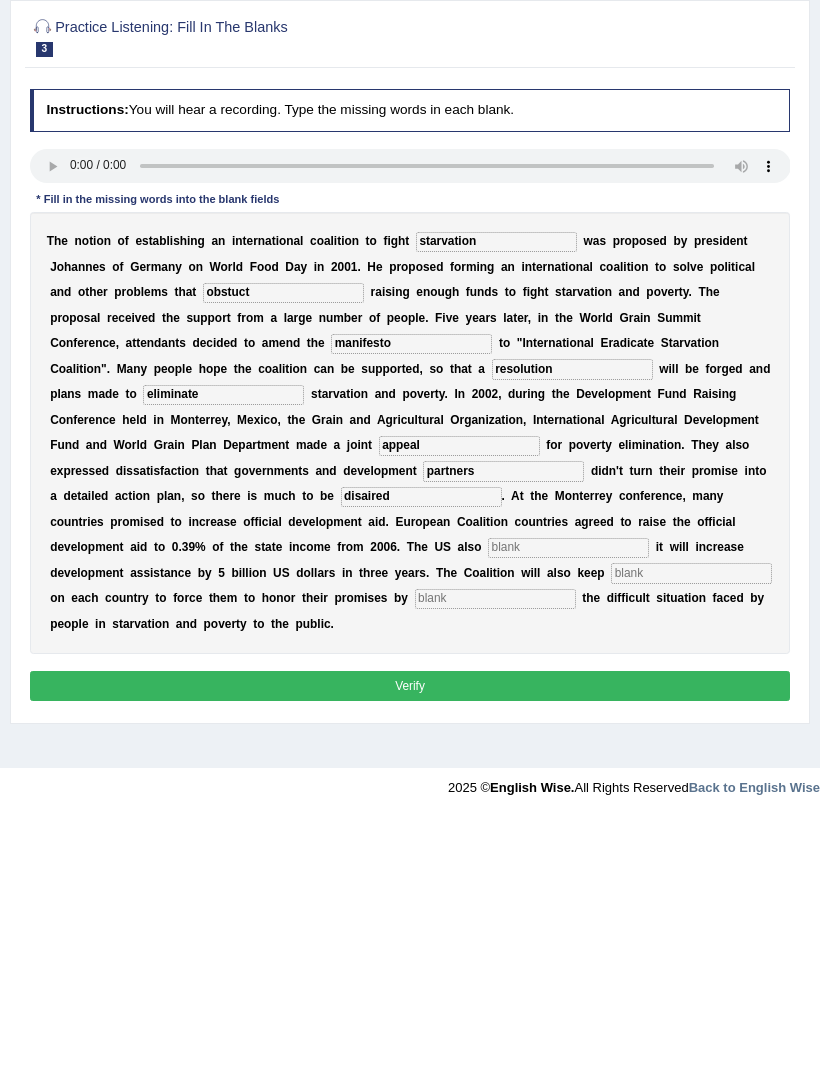 type on "disaired" 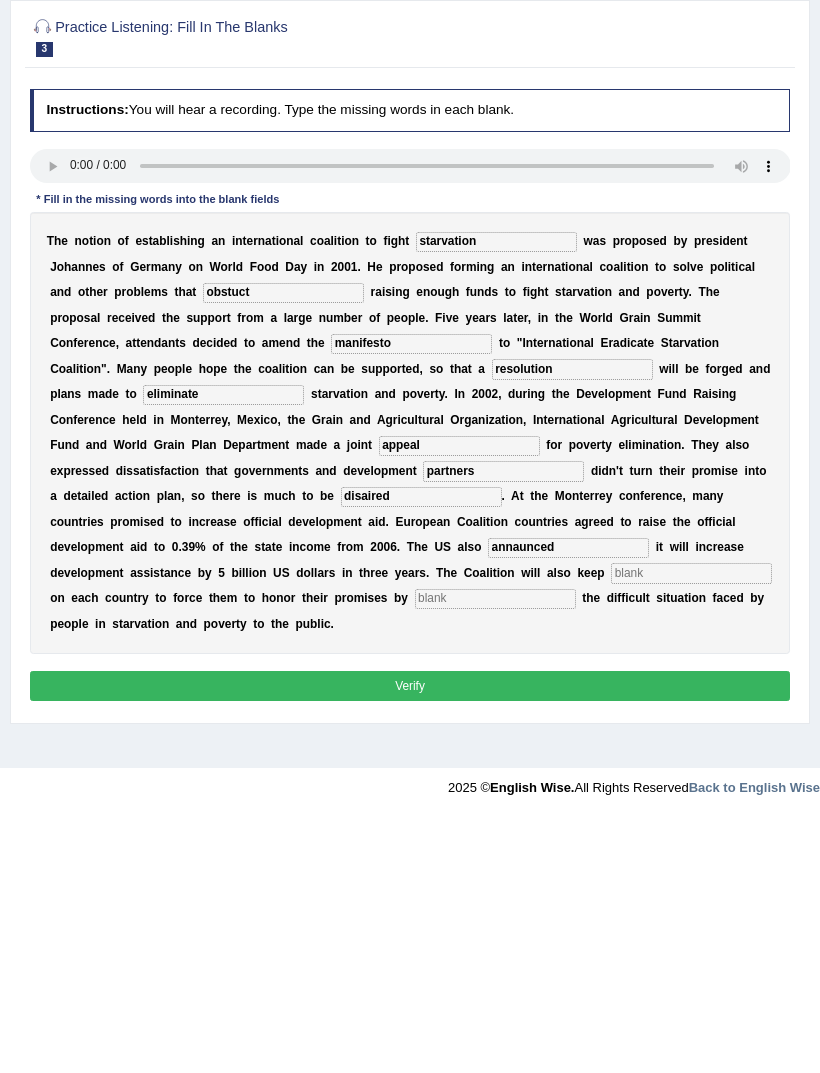 type on "annaunced" 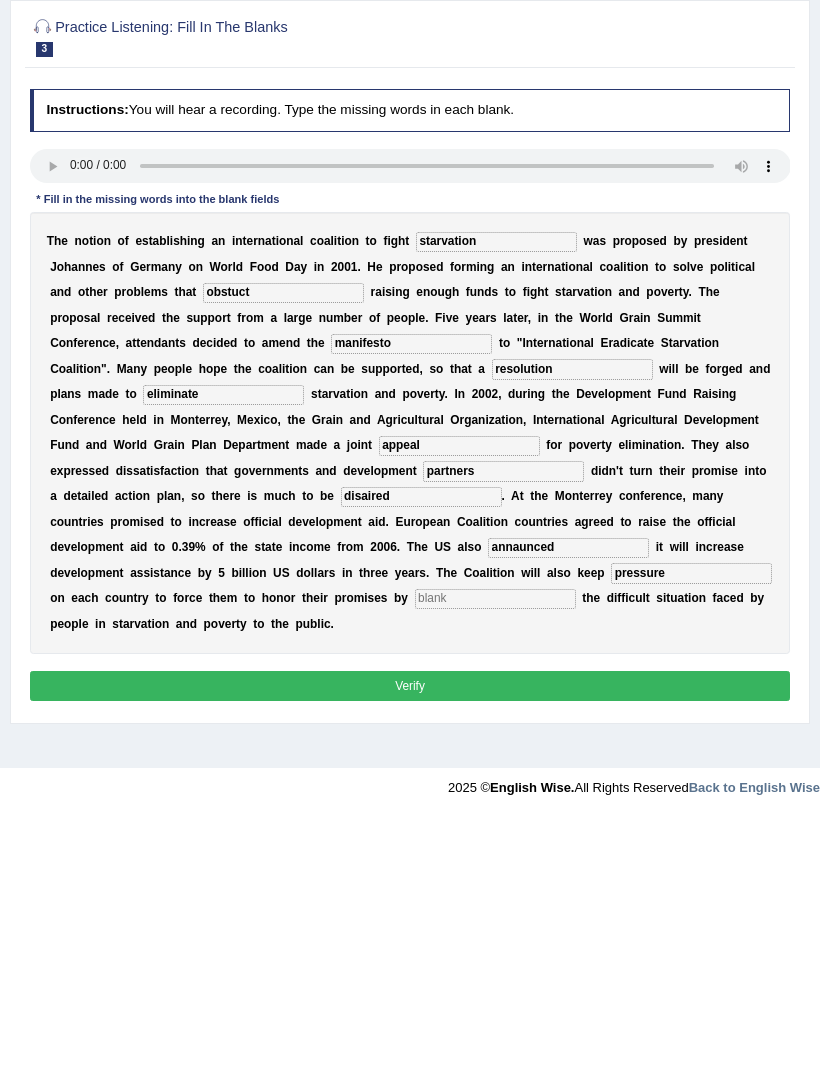 type on "pressure" 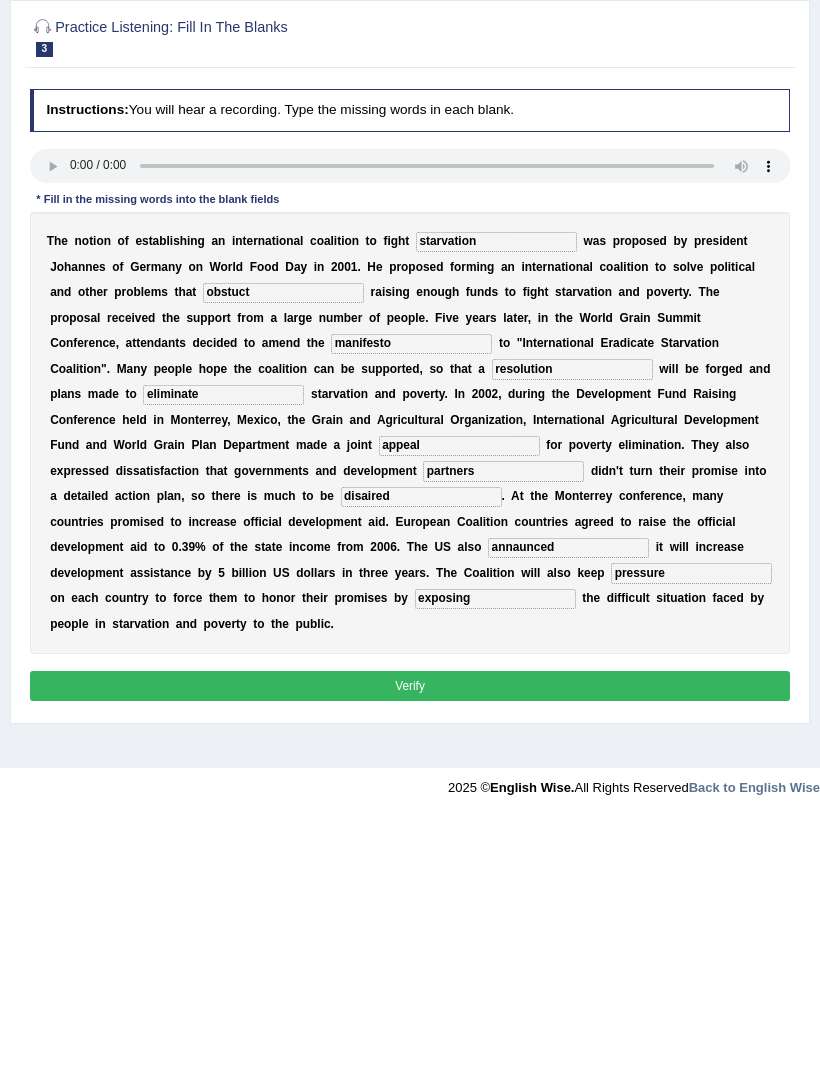 type on "exposing" 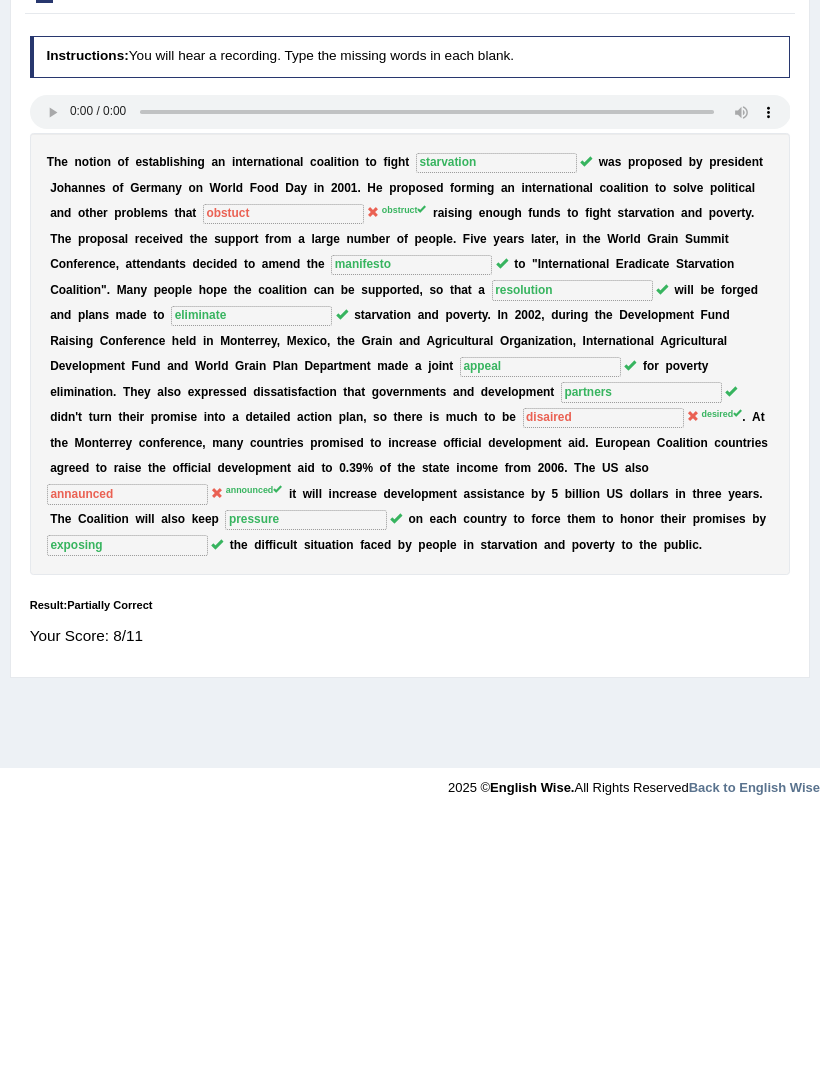 scroll, scrollTop: 0, scrollLeft: 0, axis: both 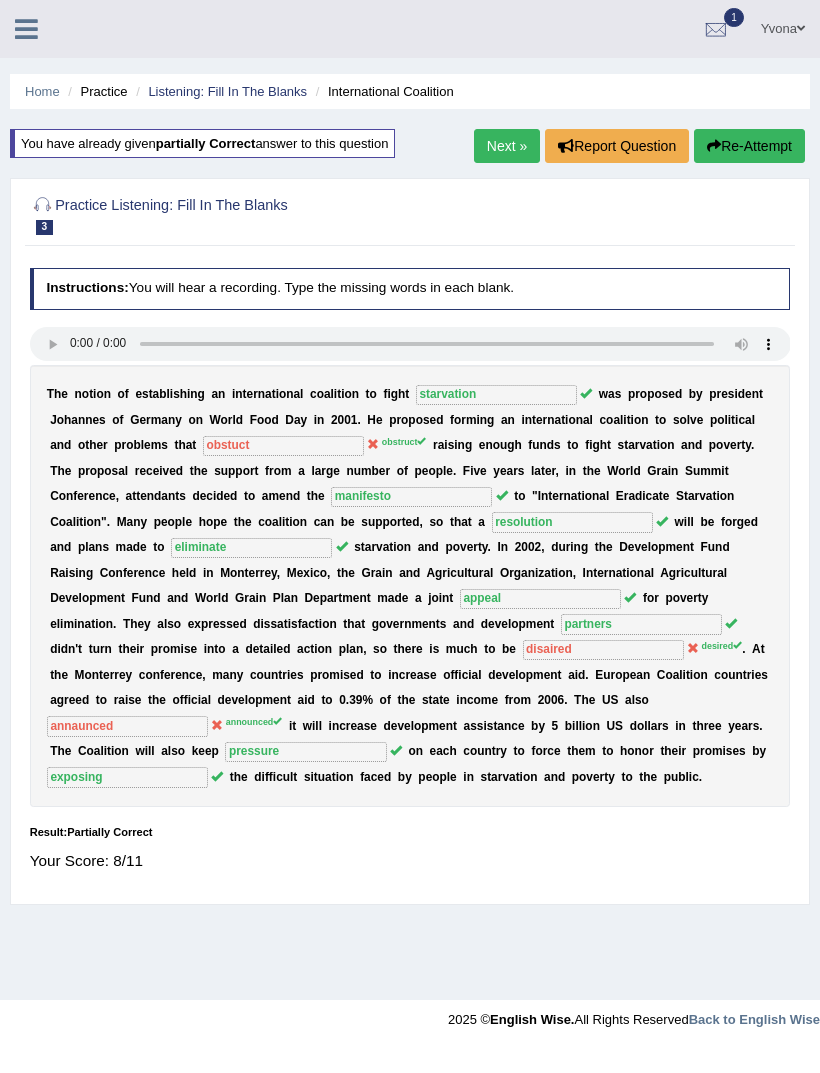 click on "Next »" at bounding box center [507, 146] 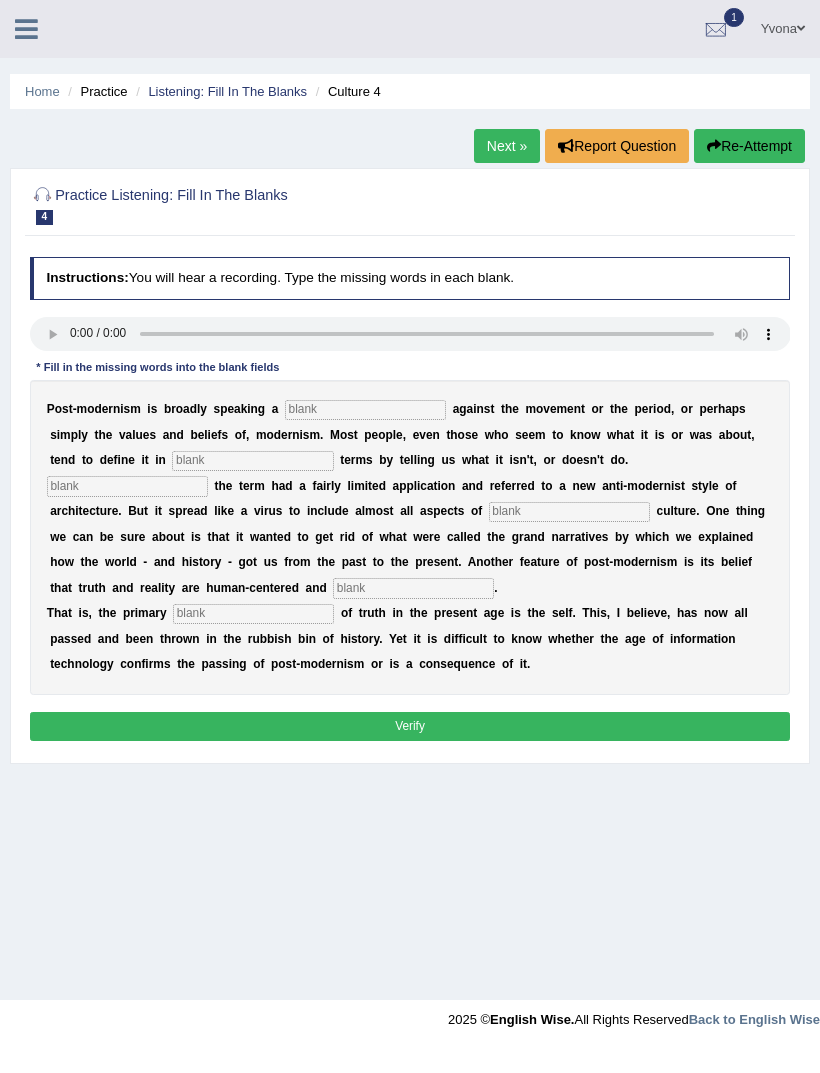 scroll, scrollTop: 0, scrollLeft: 0, axis: both 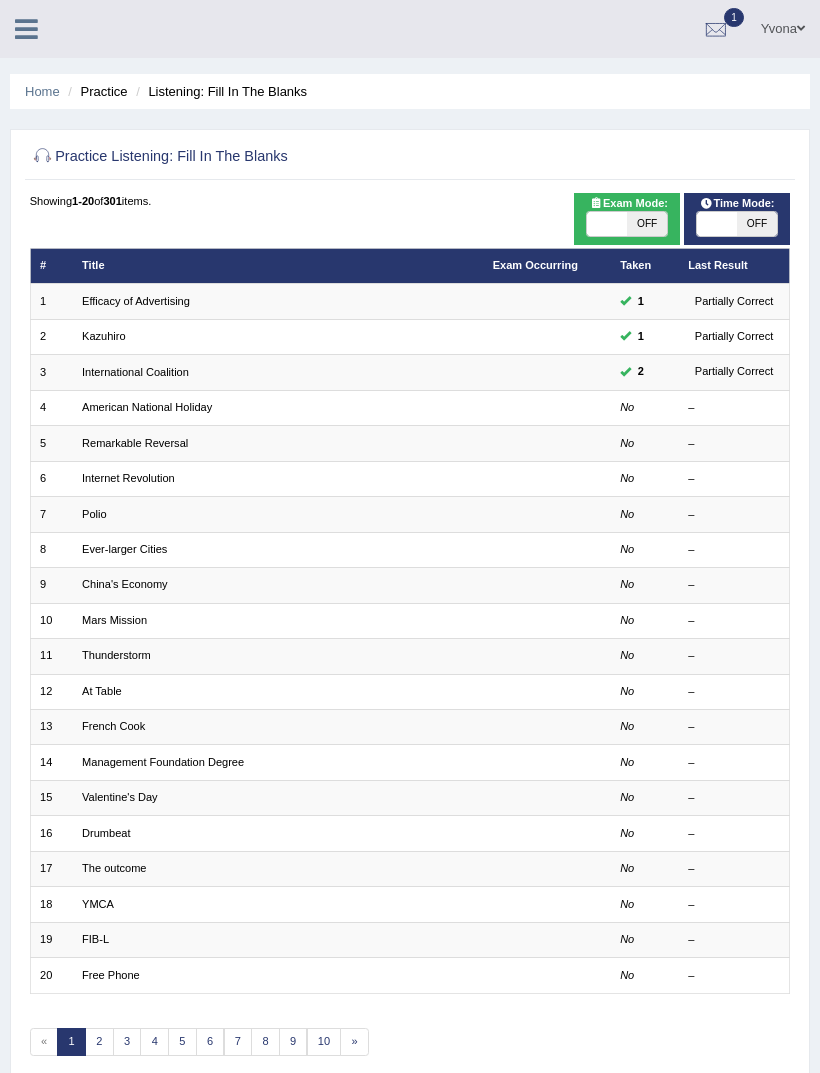 click on "International Coalition" at bounding box center (135, 372) 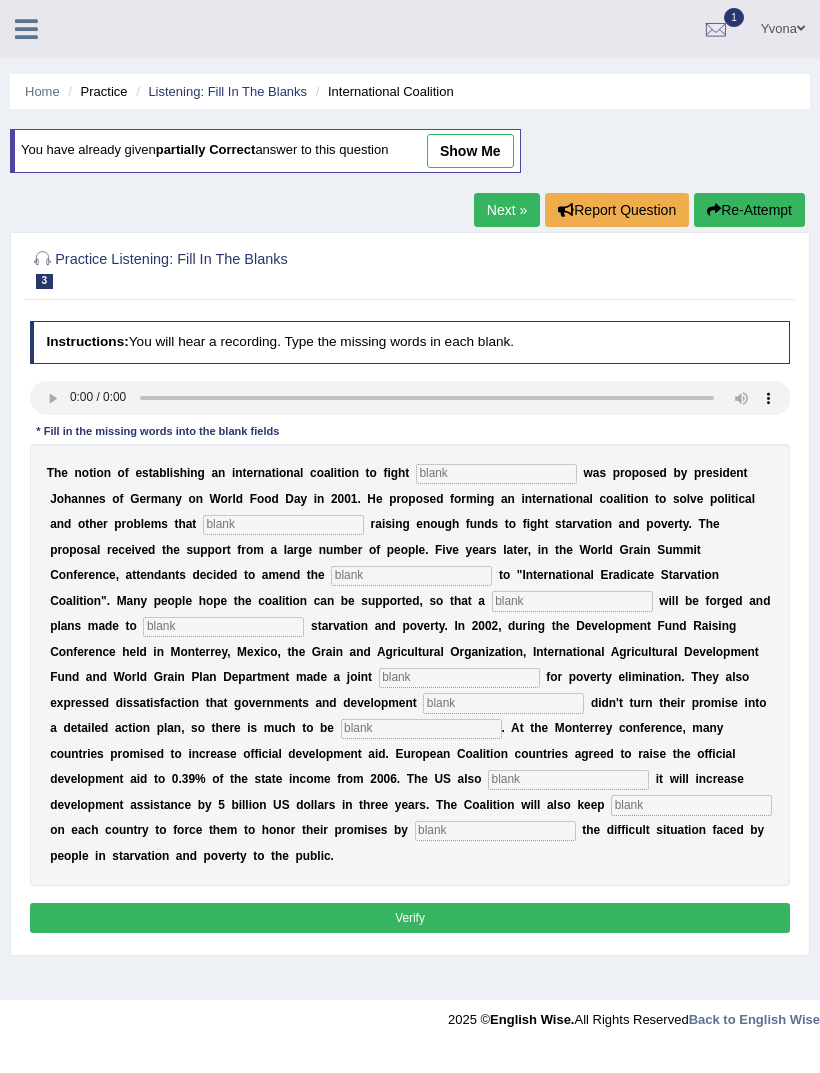 scroll, scrollTop: 0, scrollLeft: 0, axis: both 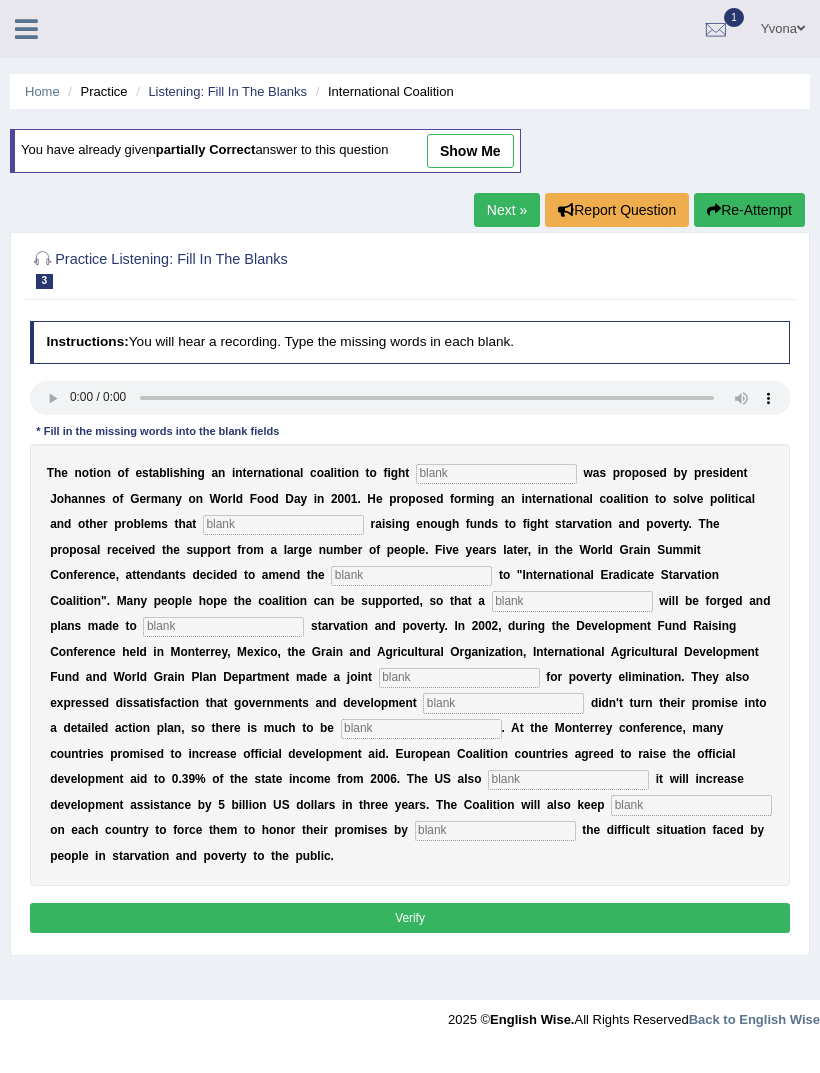 click on "show me" at bounding box center [470, 151] 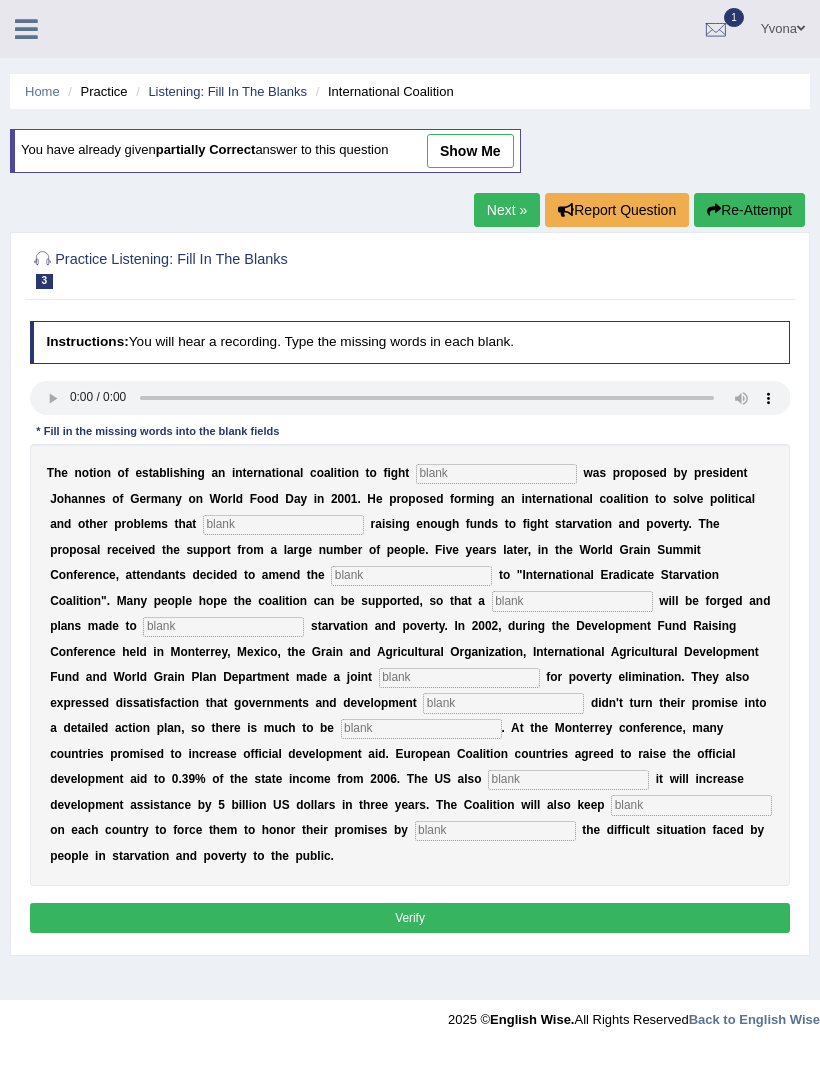 type on "starvation" 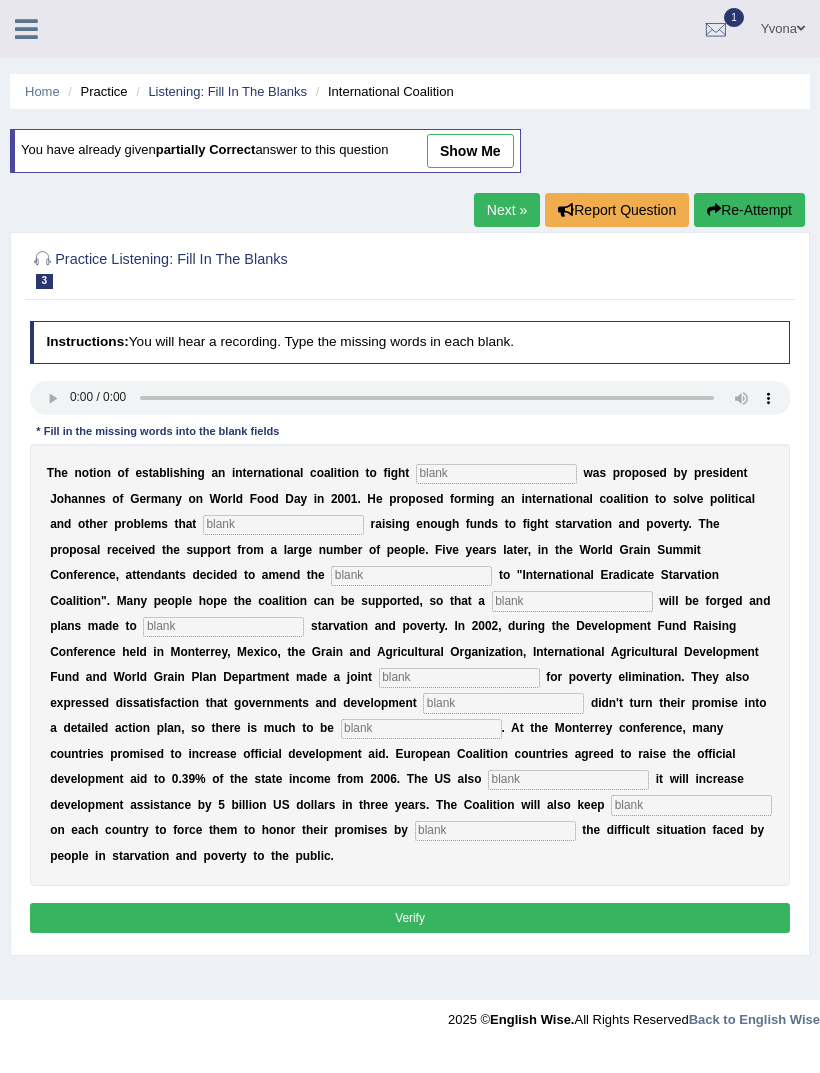 type on "obstuct" 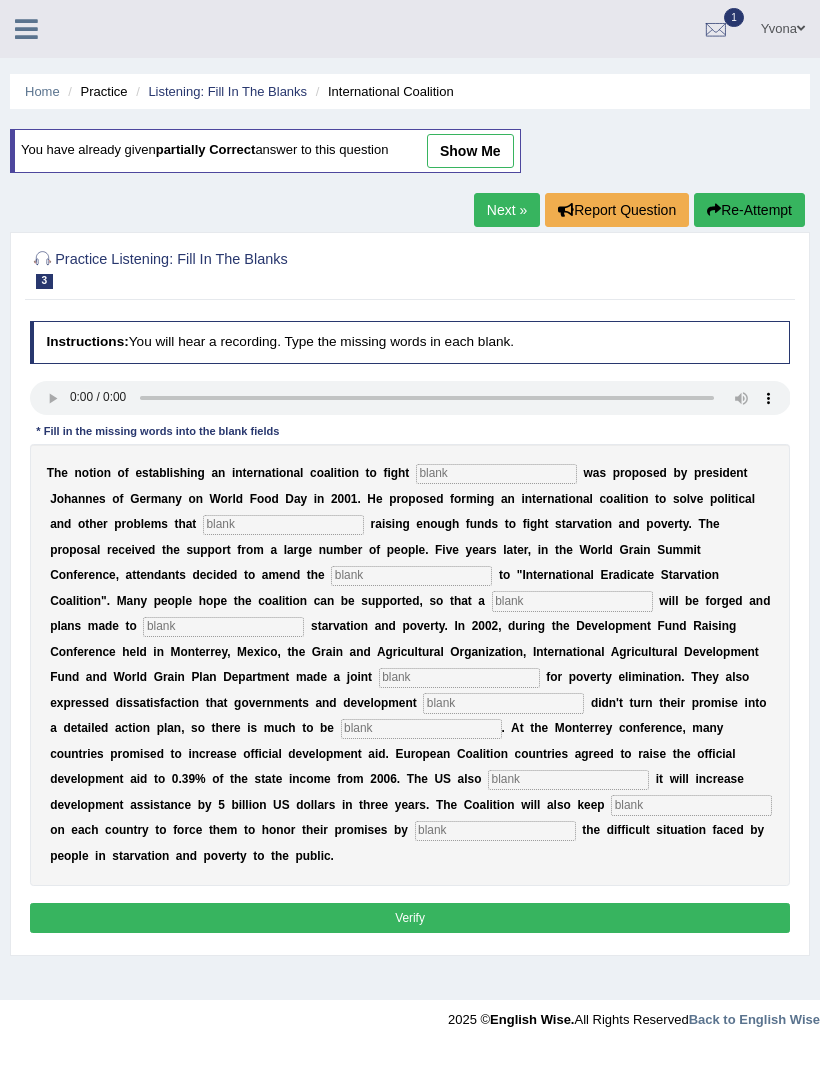 type on "manifesto" 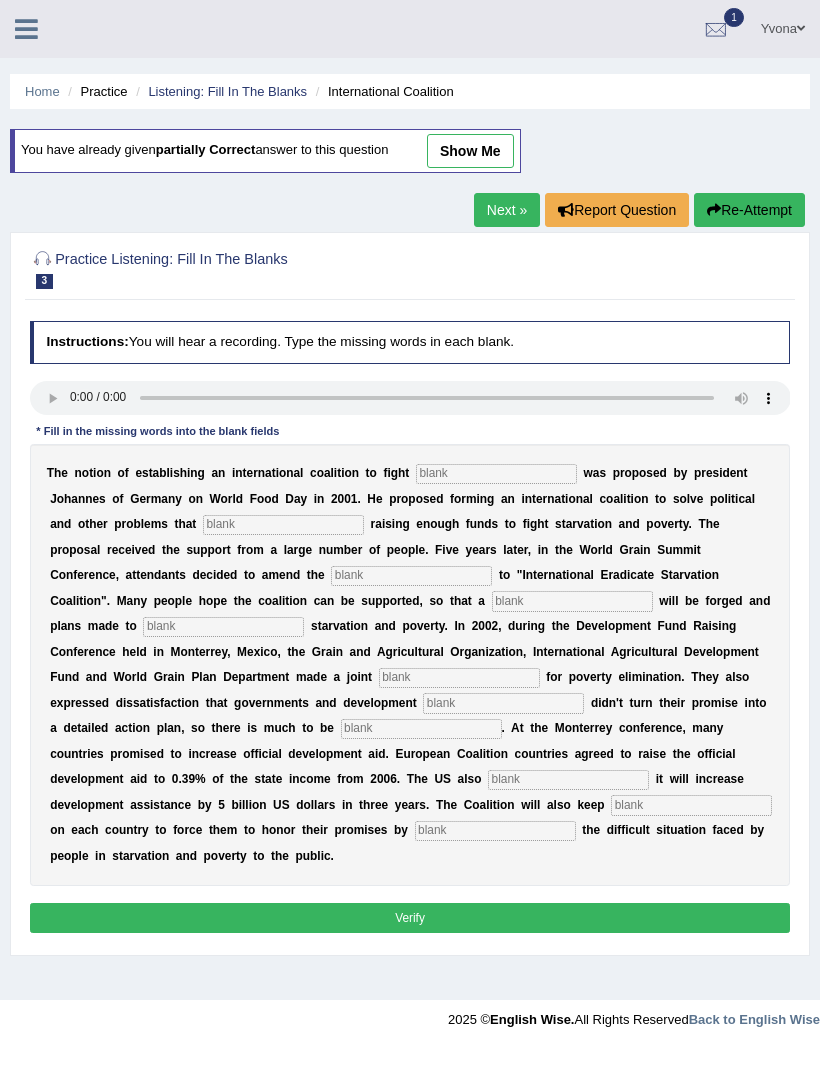 type on "resolution" 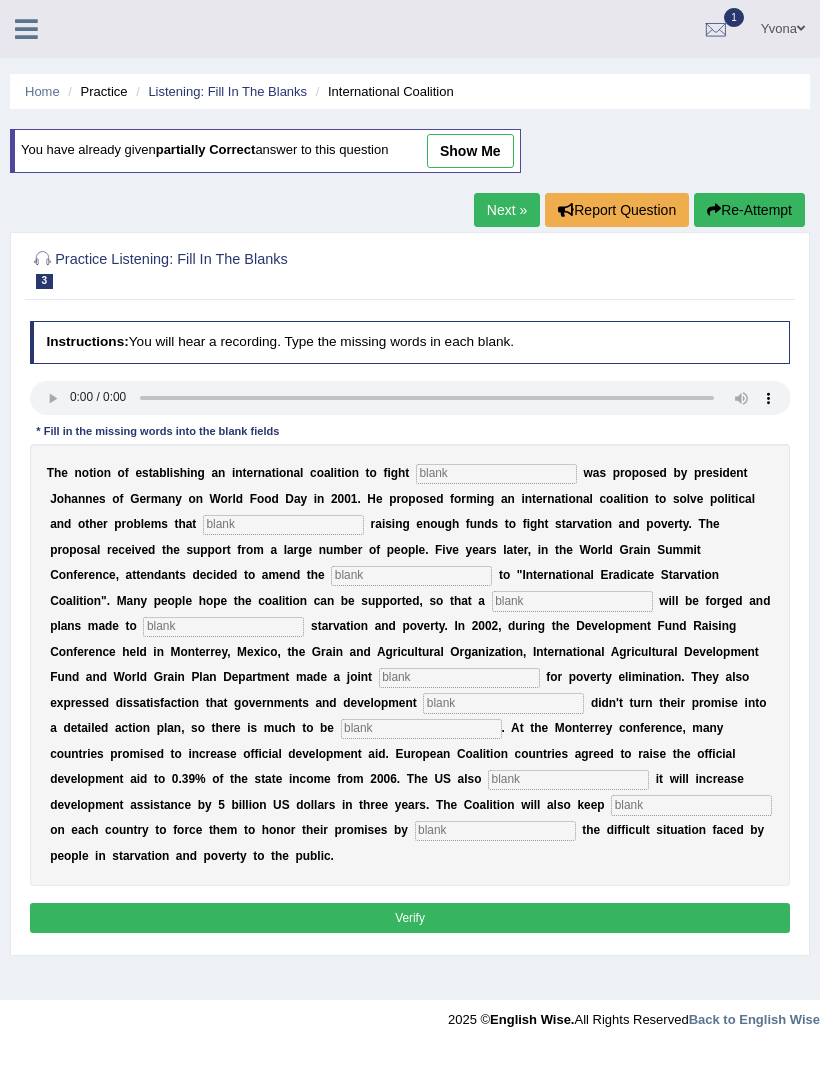 type on "appeal" 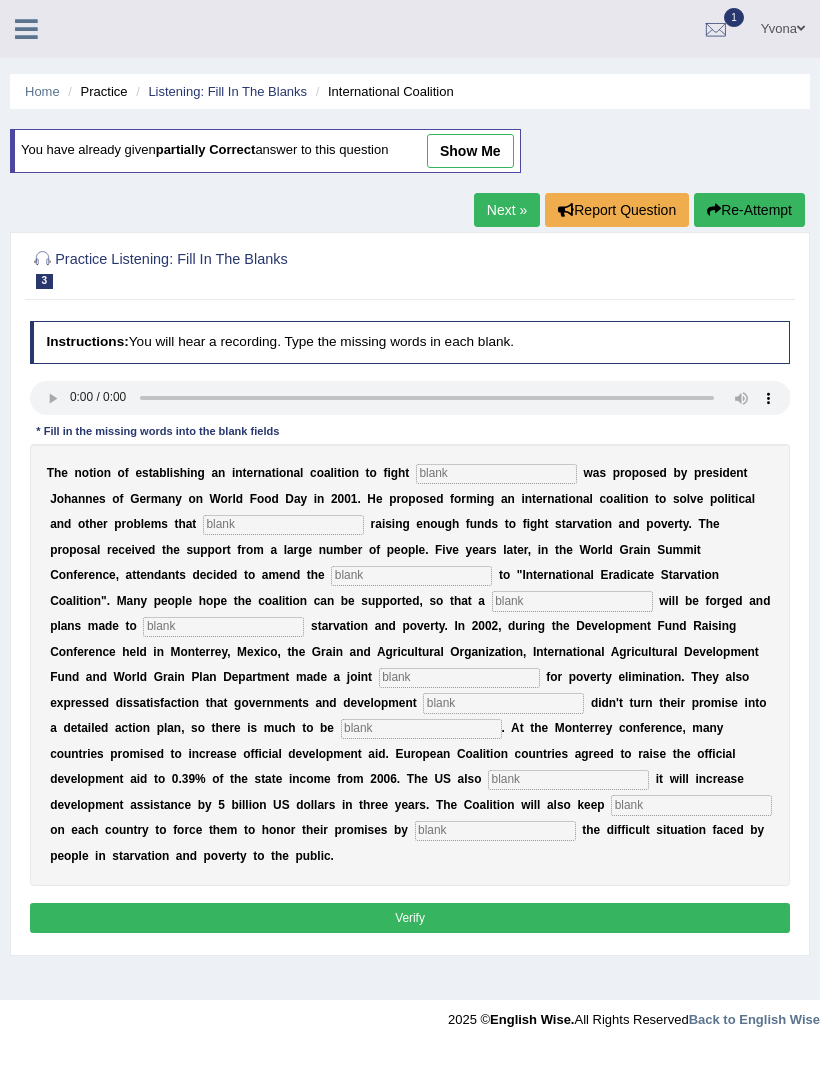 type on "partners" 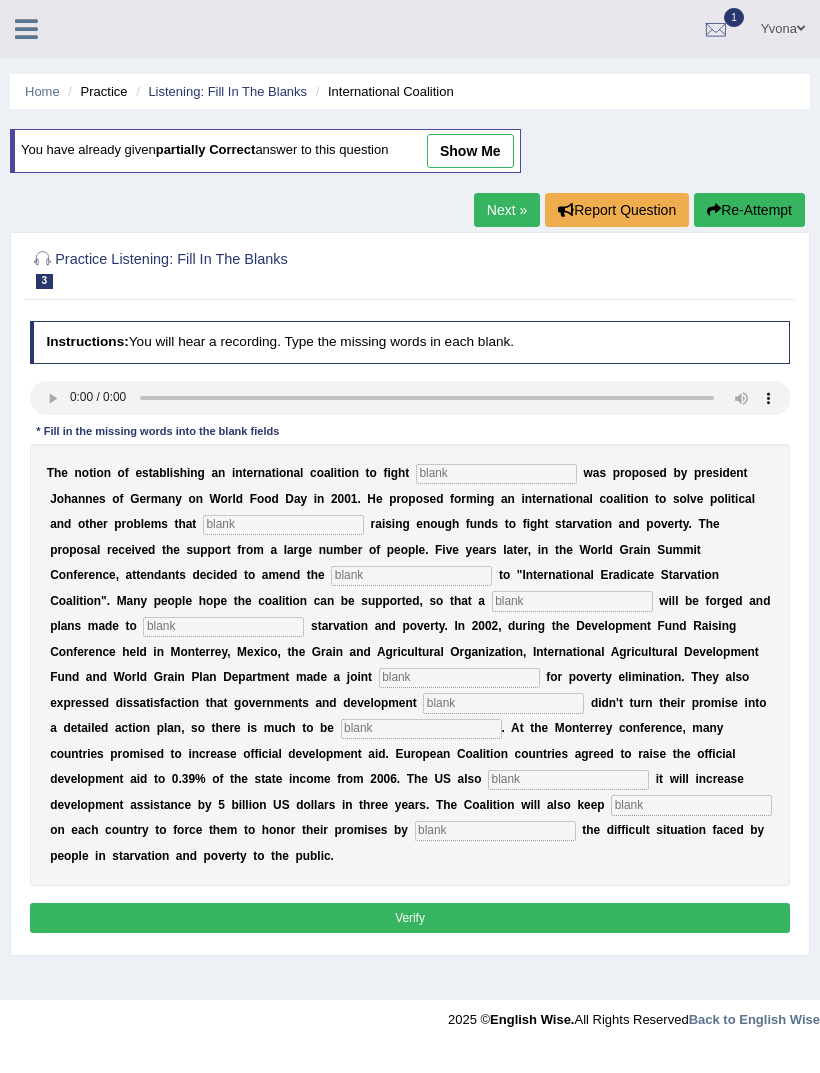 type on "disaired" 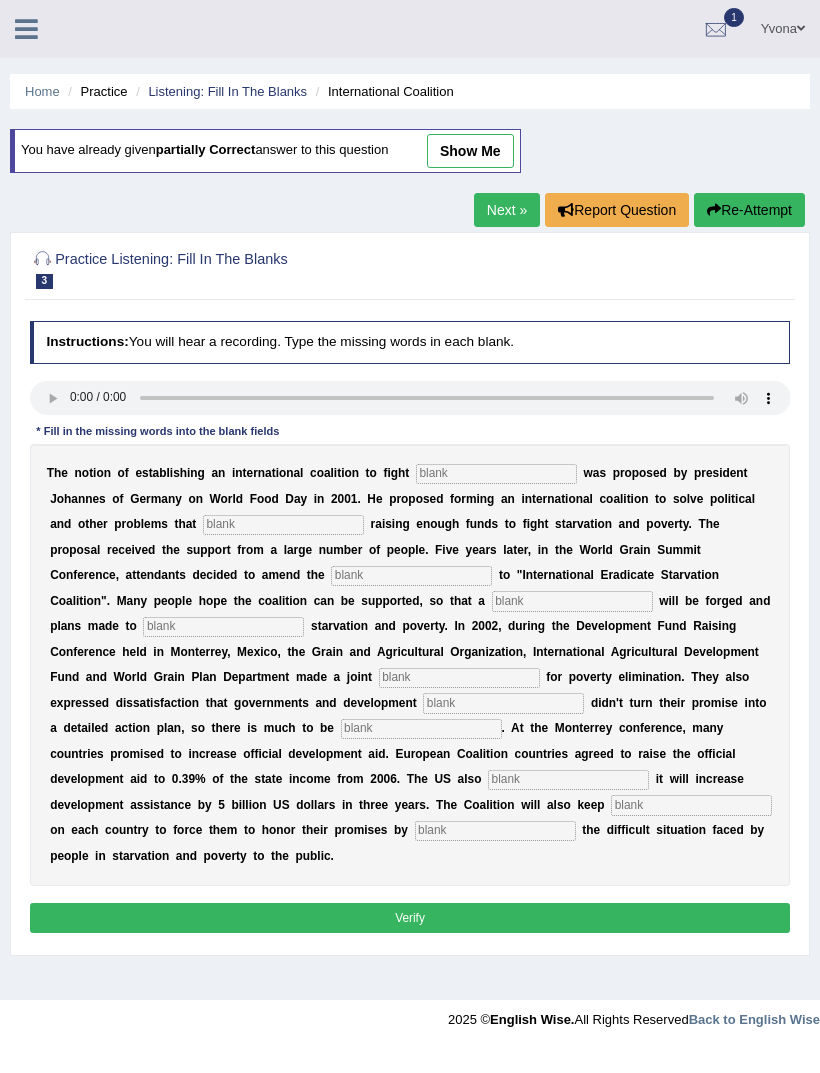 type on "annaunced" 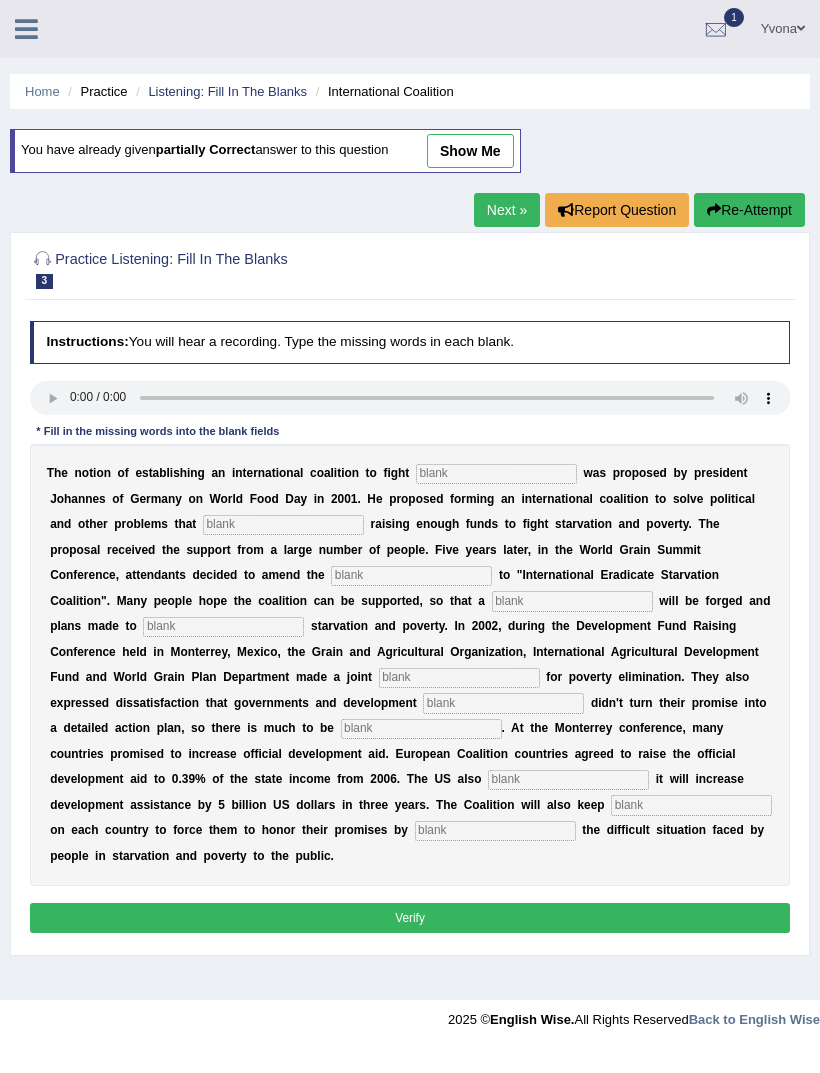 type on "pressure" 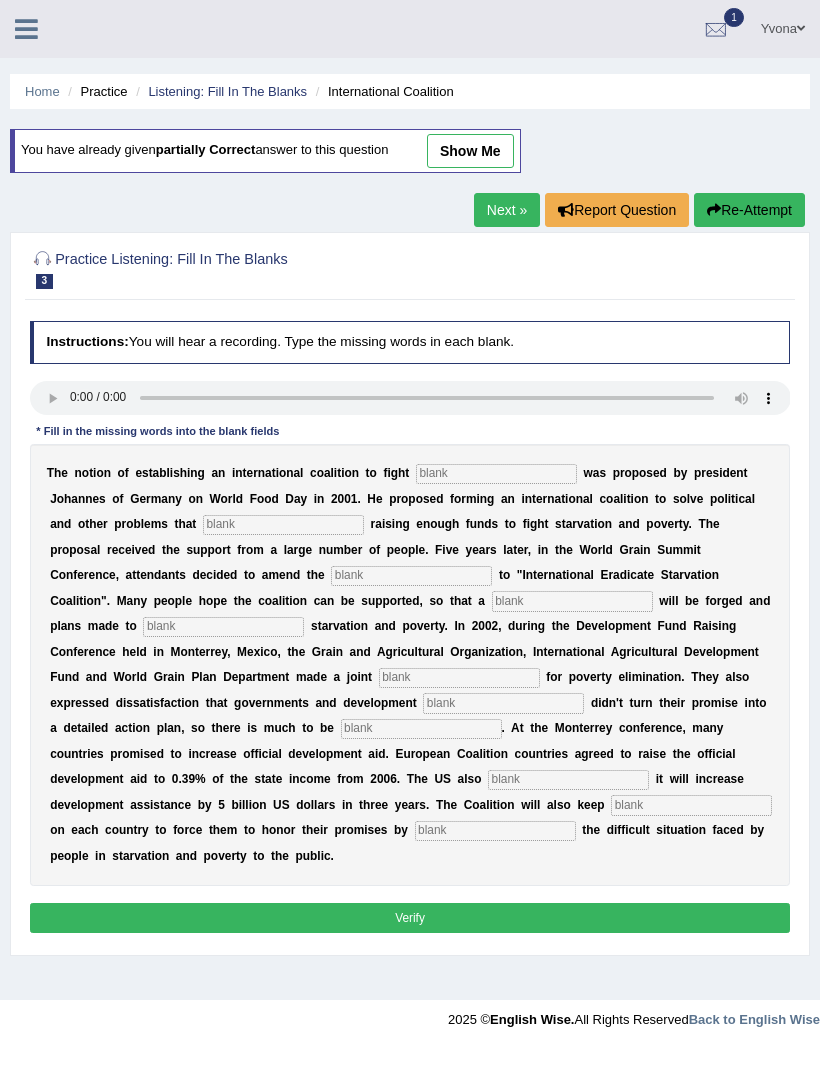 type on "exposing" 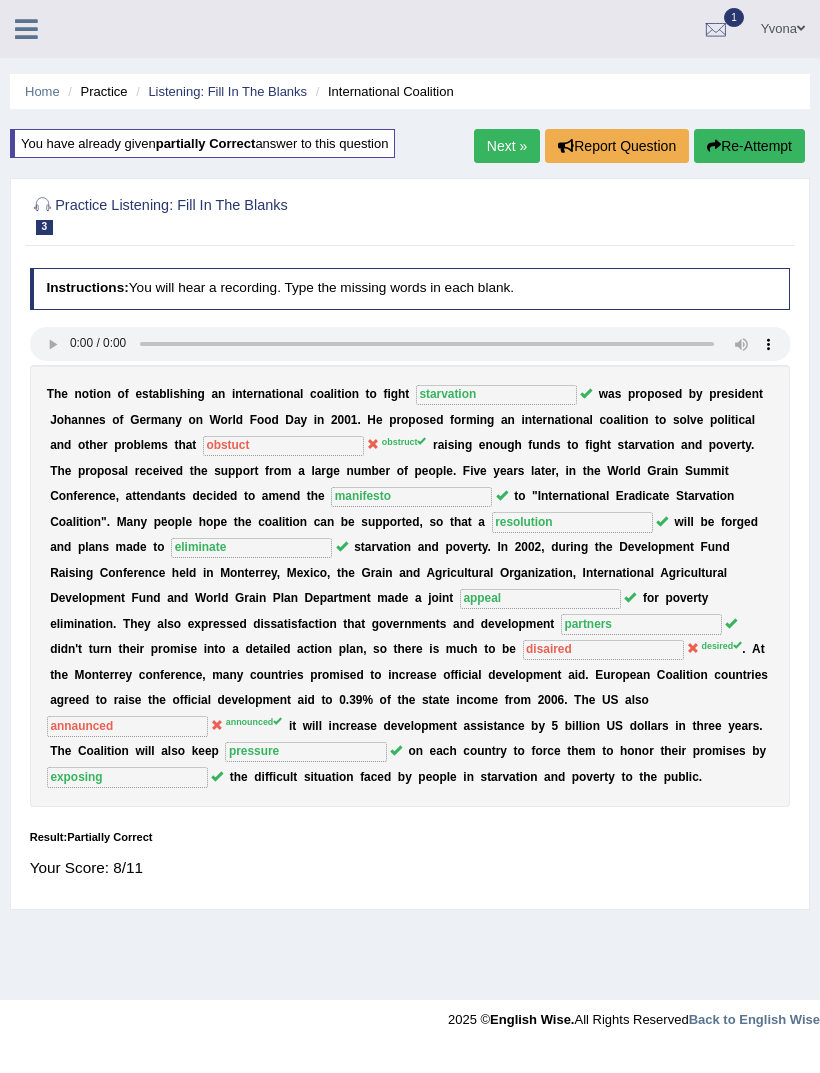 scroll, scrollTop: 0, scrollLeft: 0, axis: both 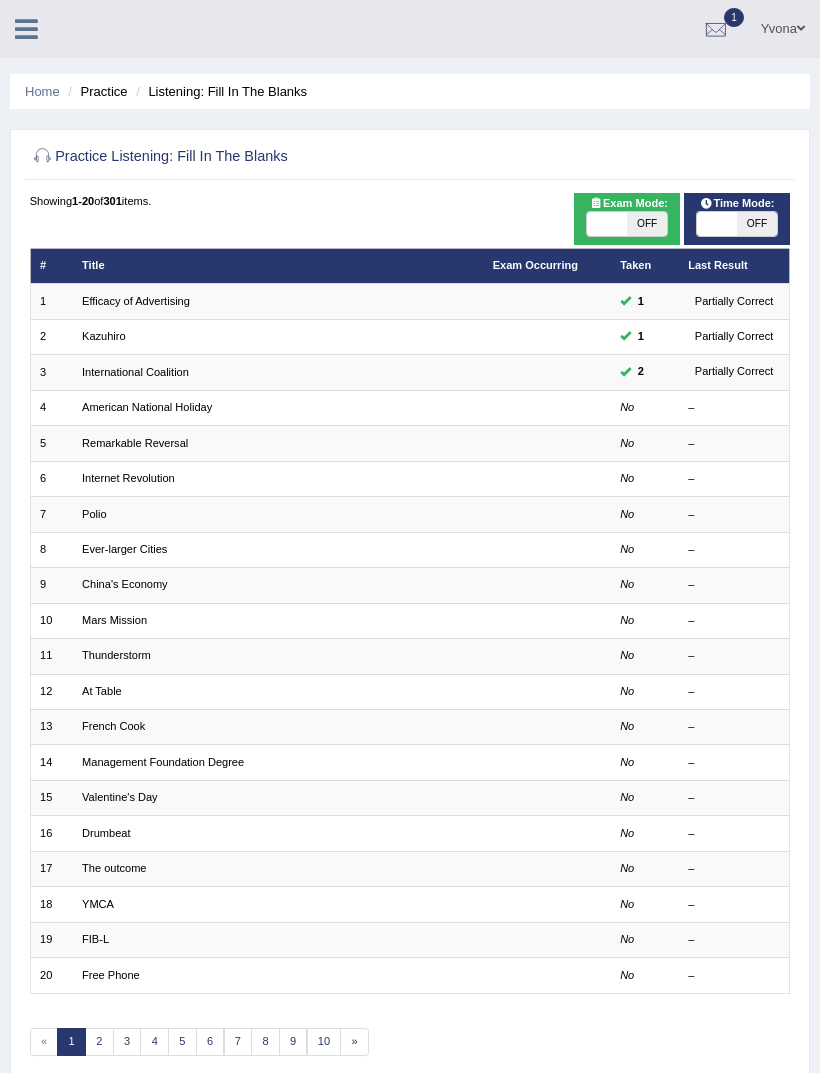 click on "American National Holiday" at bounding box center [147, 407] 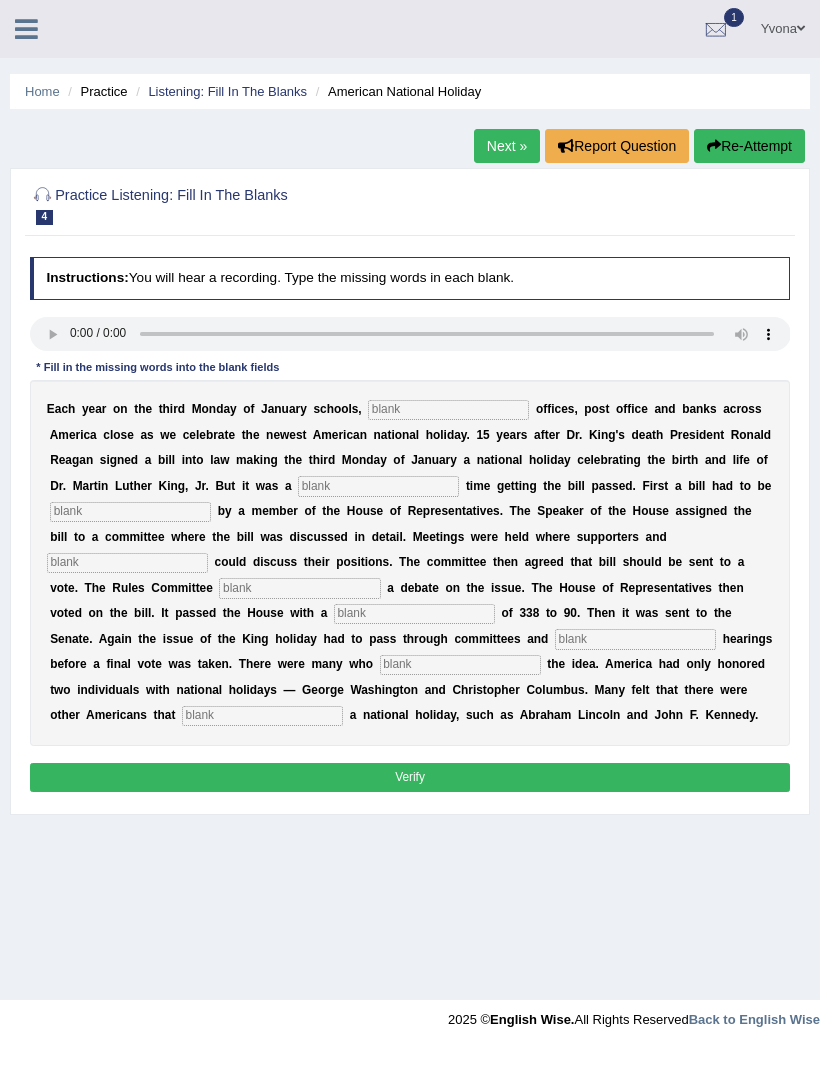 scroll, scrollTop: 0, scrollLeft: 0, axis: both 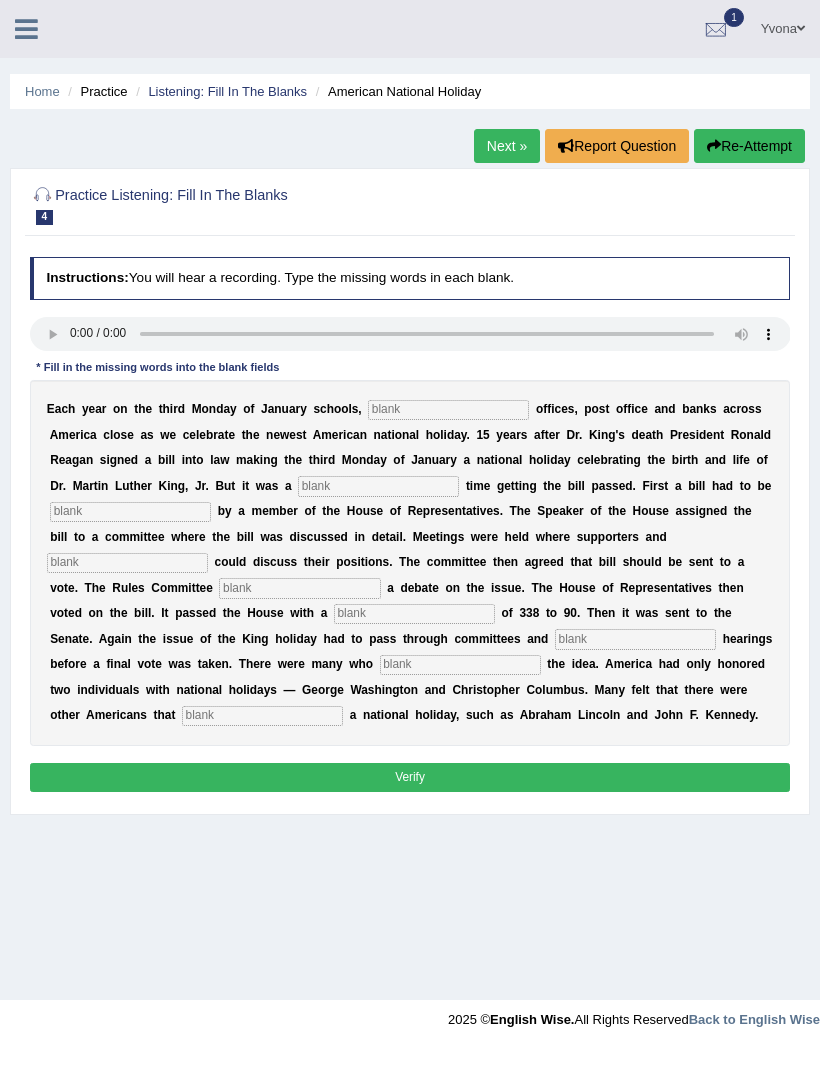 click at bounding box center (410, 334) 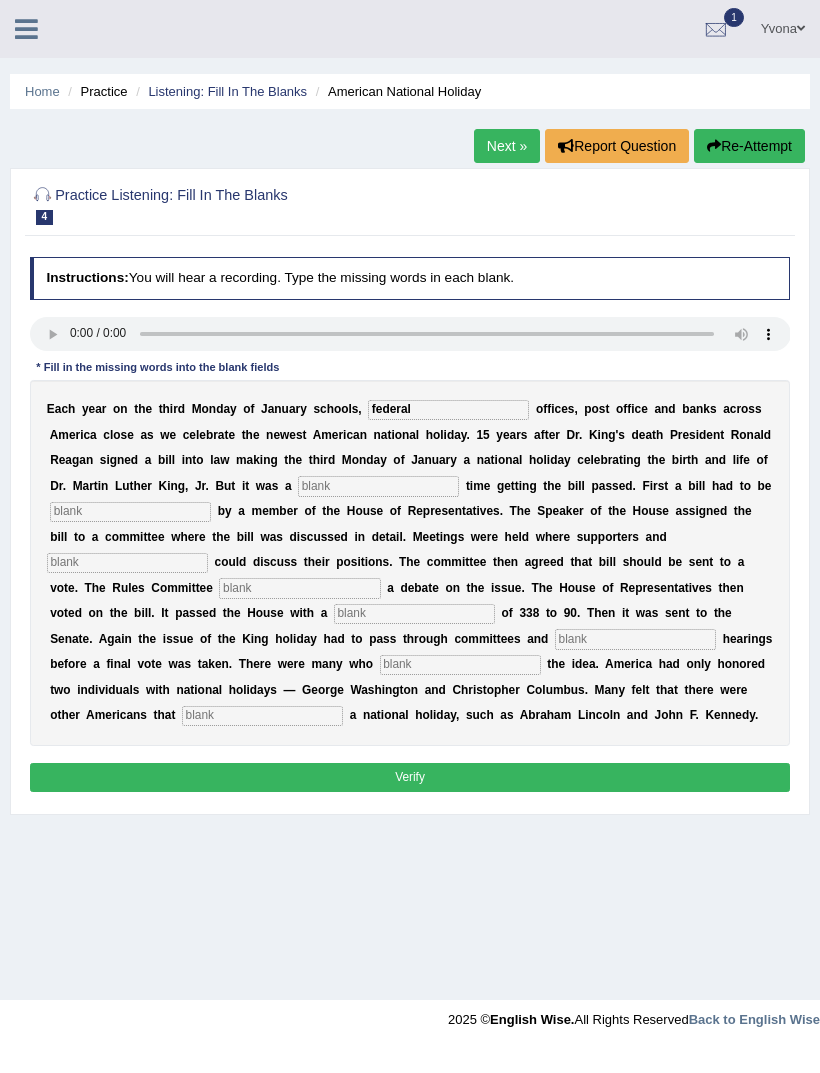 type on "federal" 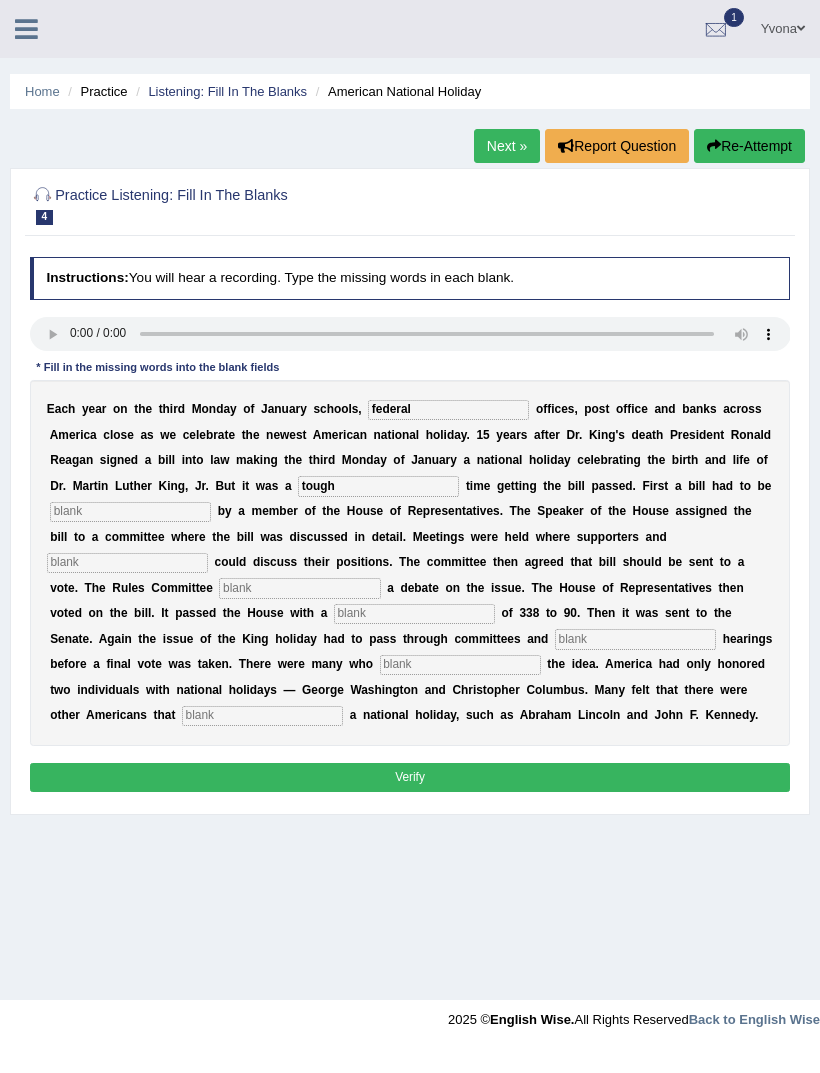 type on "tough" 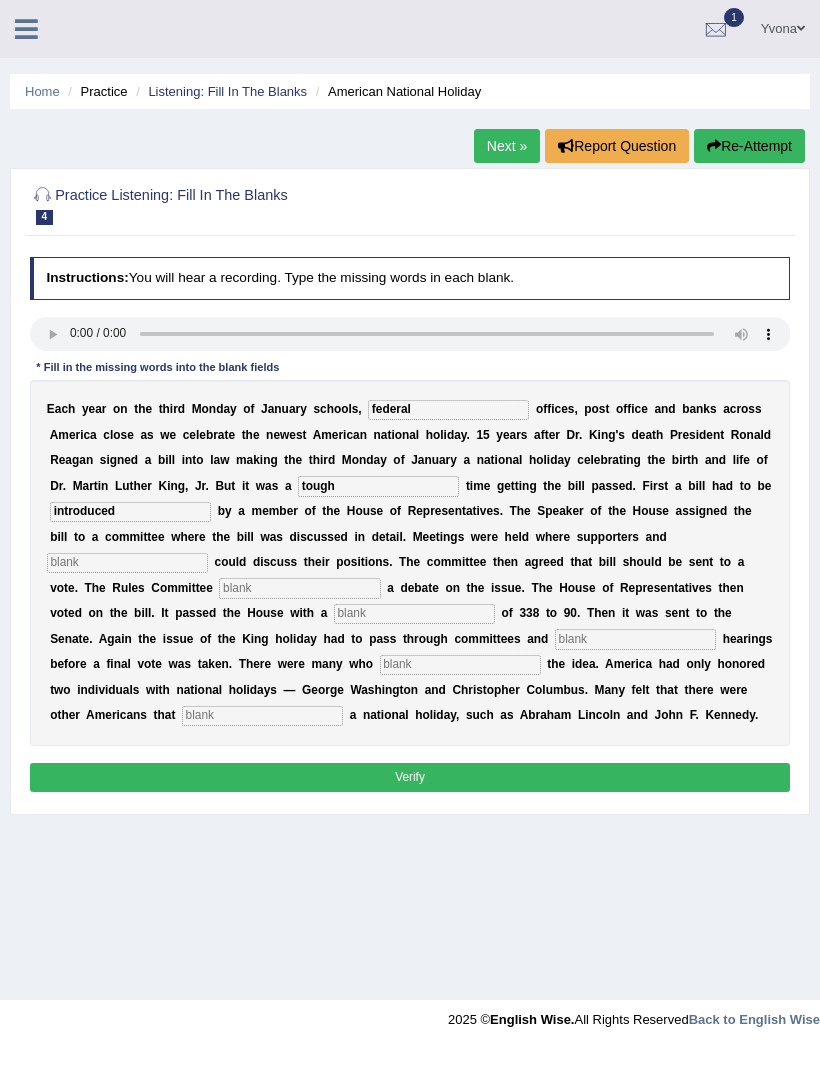 type on "introduced" 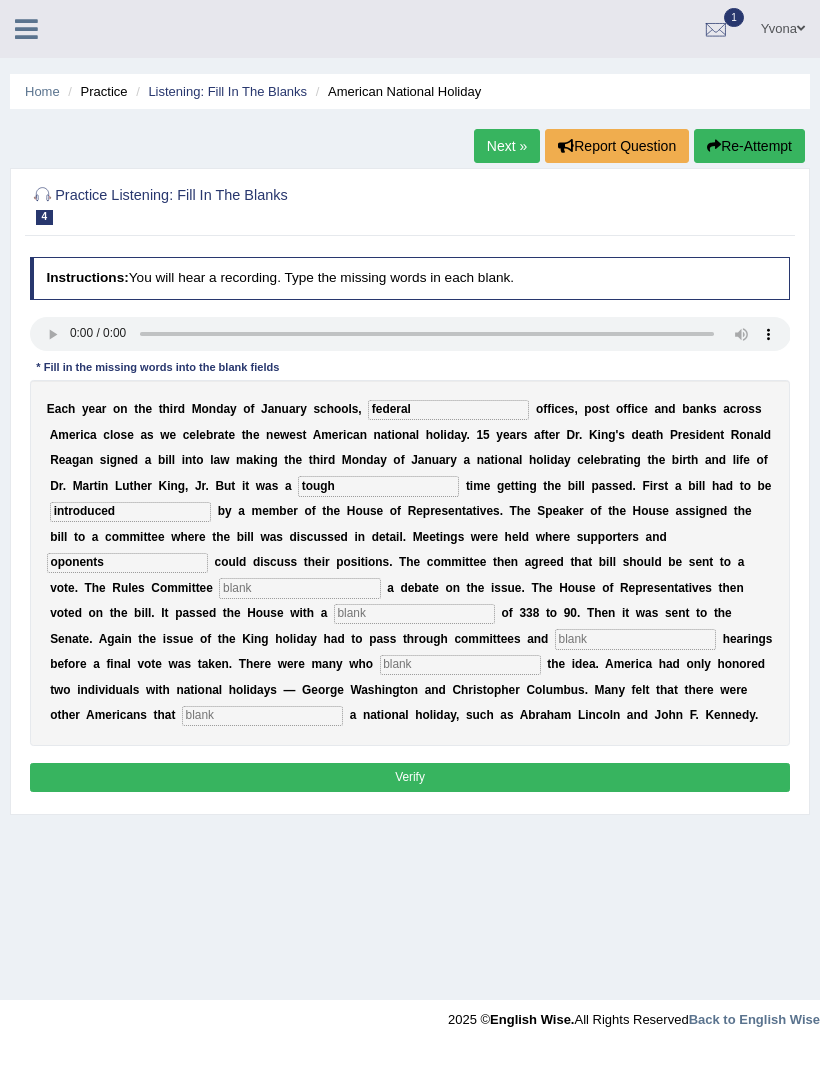 type on "oponents" 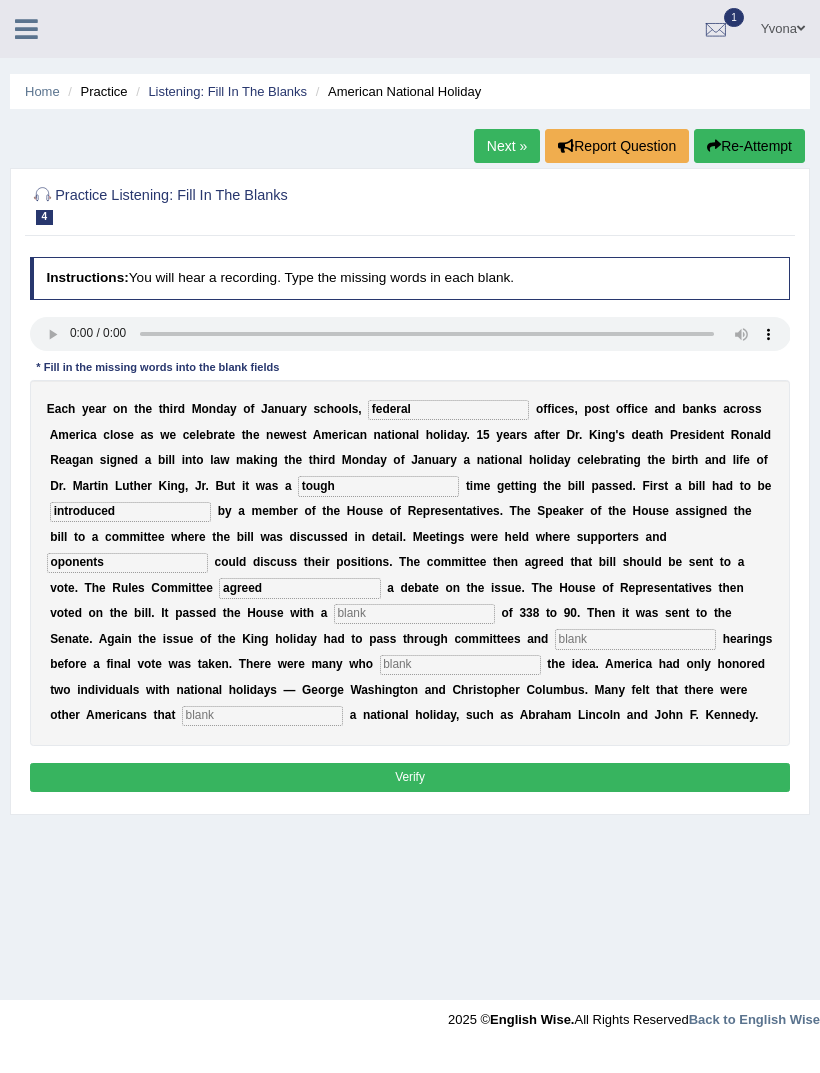 type on "agreed" 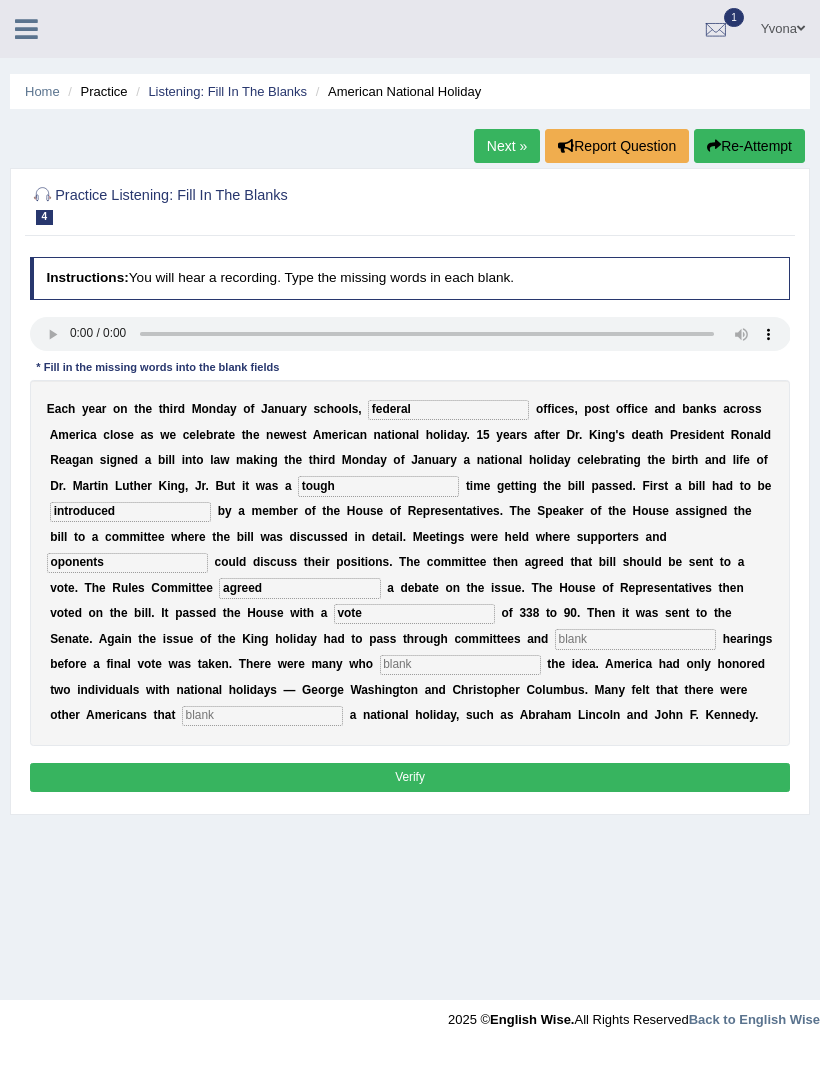 type on "vote" 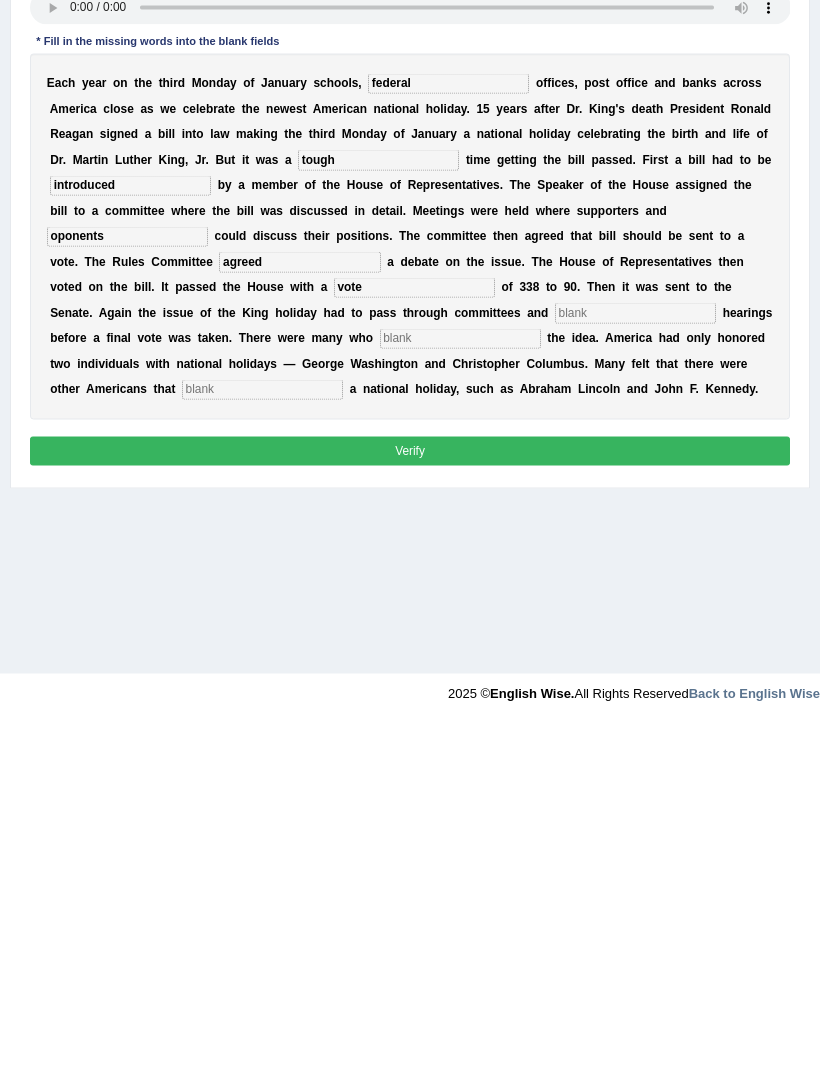 type on "n" 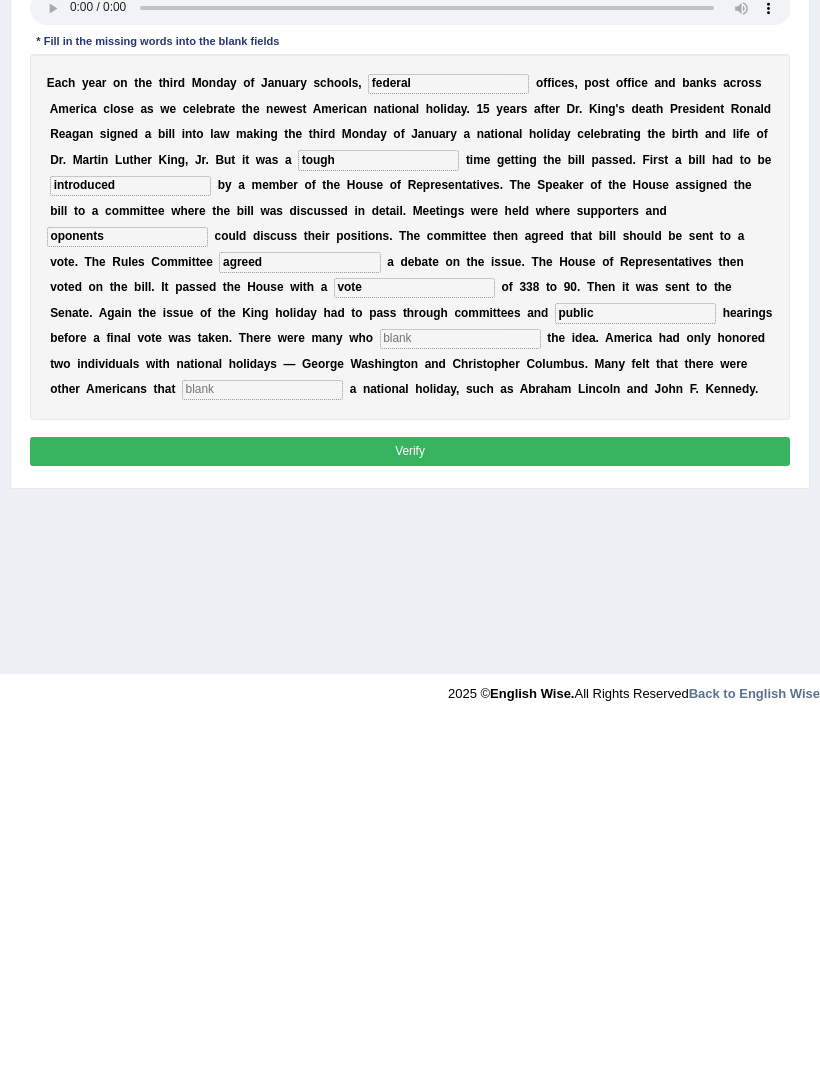 type on "public" 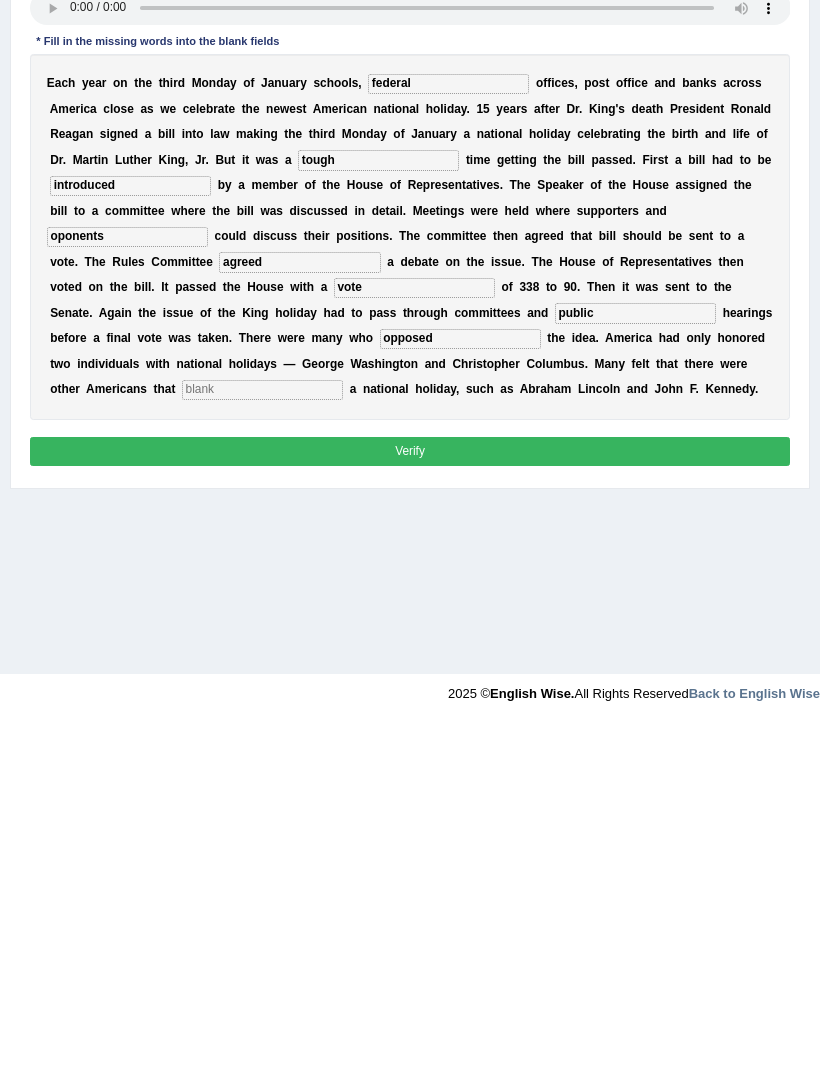 type on "opposed" 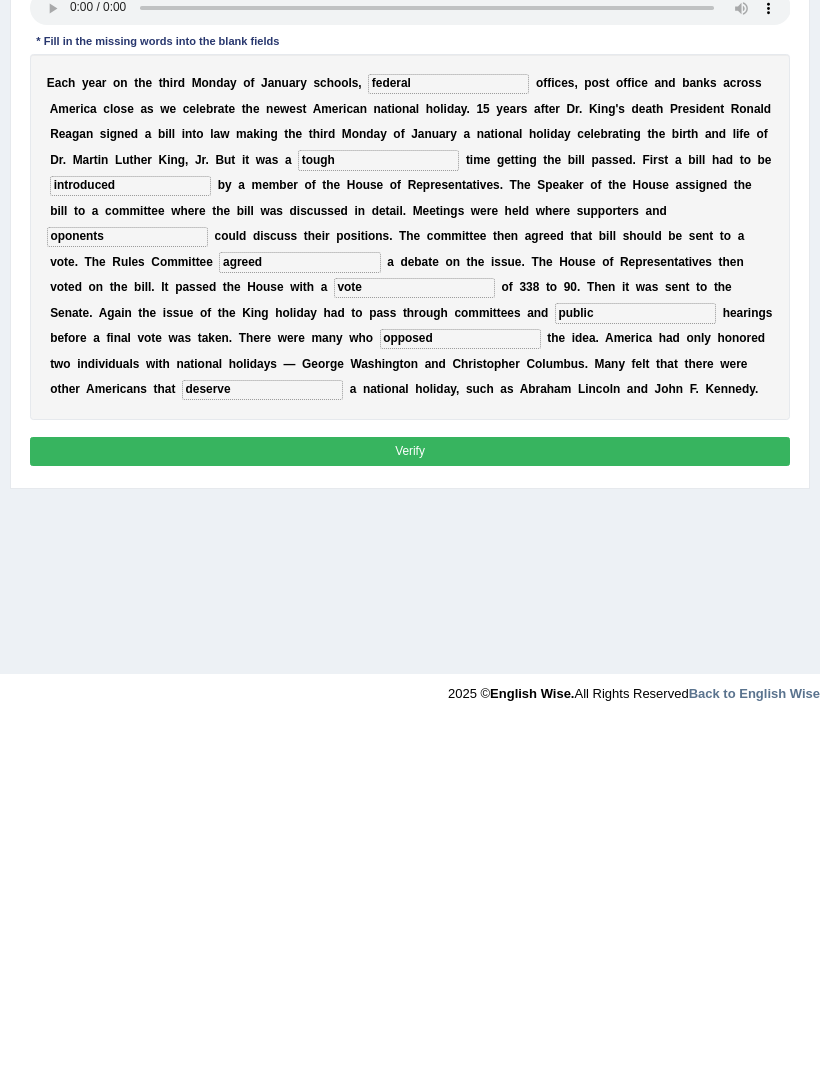 type on "deserve" 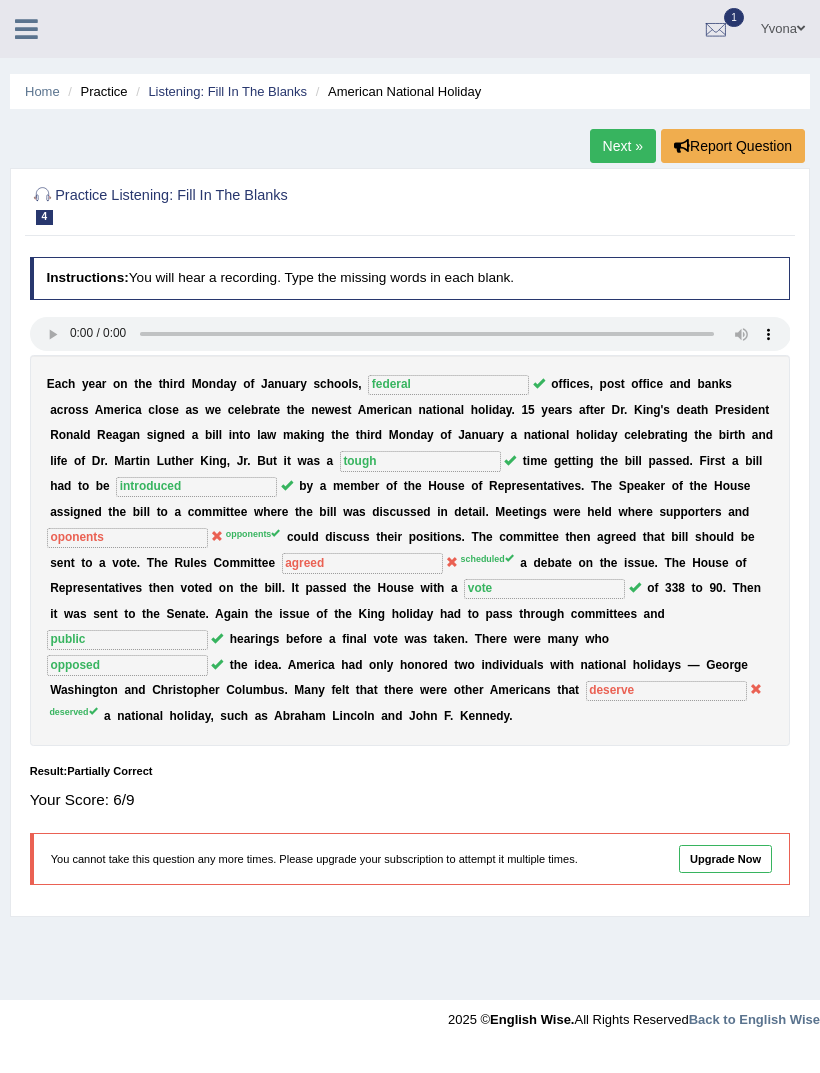click on "Listening: Fill In The Blanks" at bounding box center (227, 91) 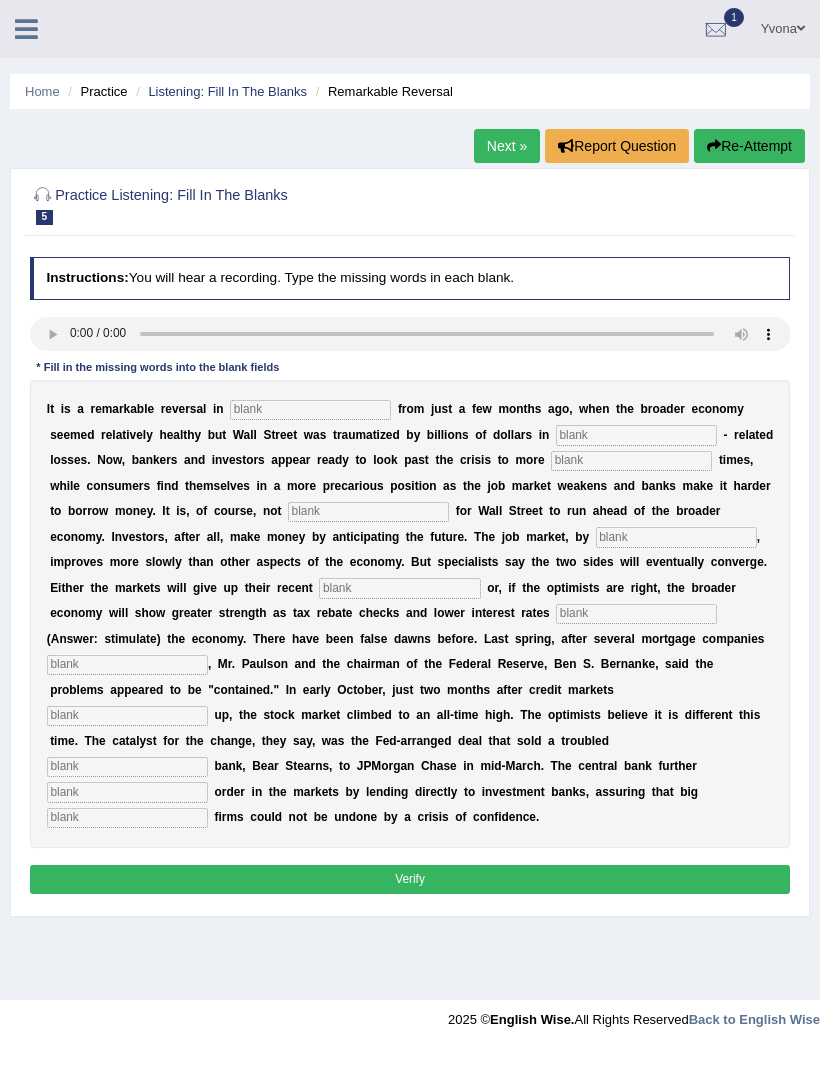 scroll, scrollTop: 0, scrollLeft: 0, axis: both 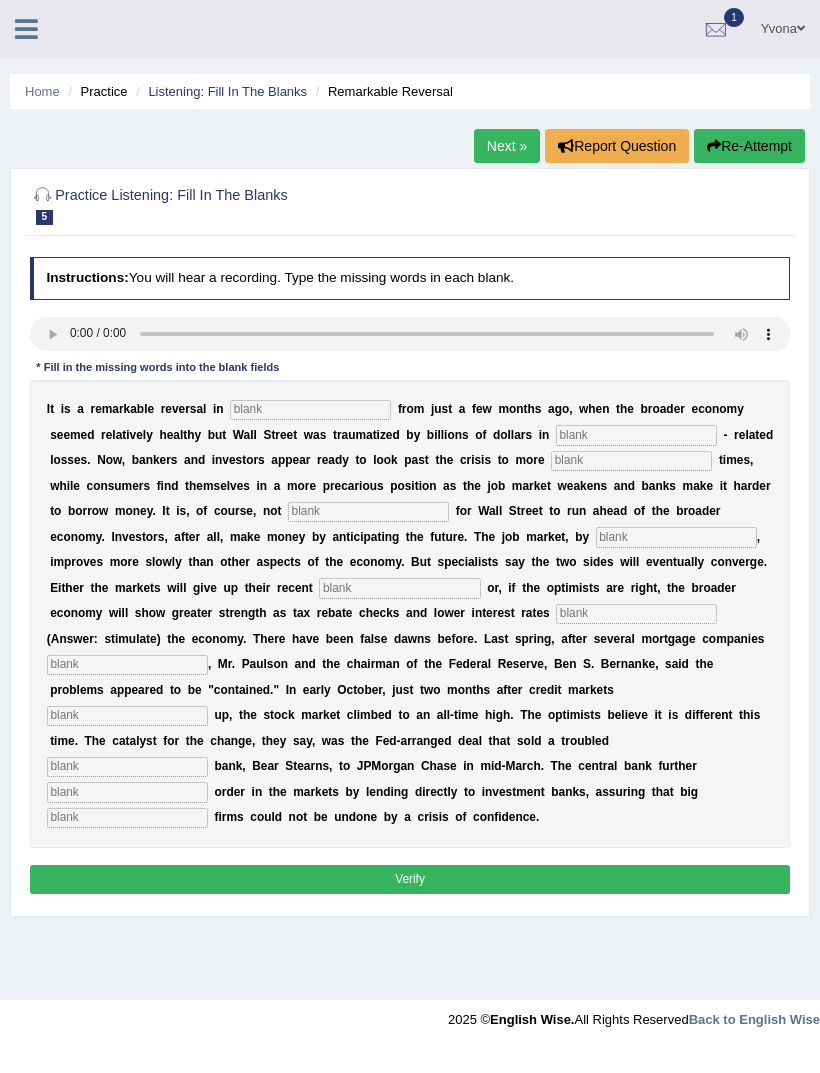 click at bounding box center [410, 334] 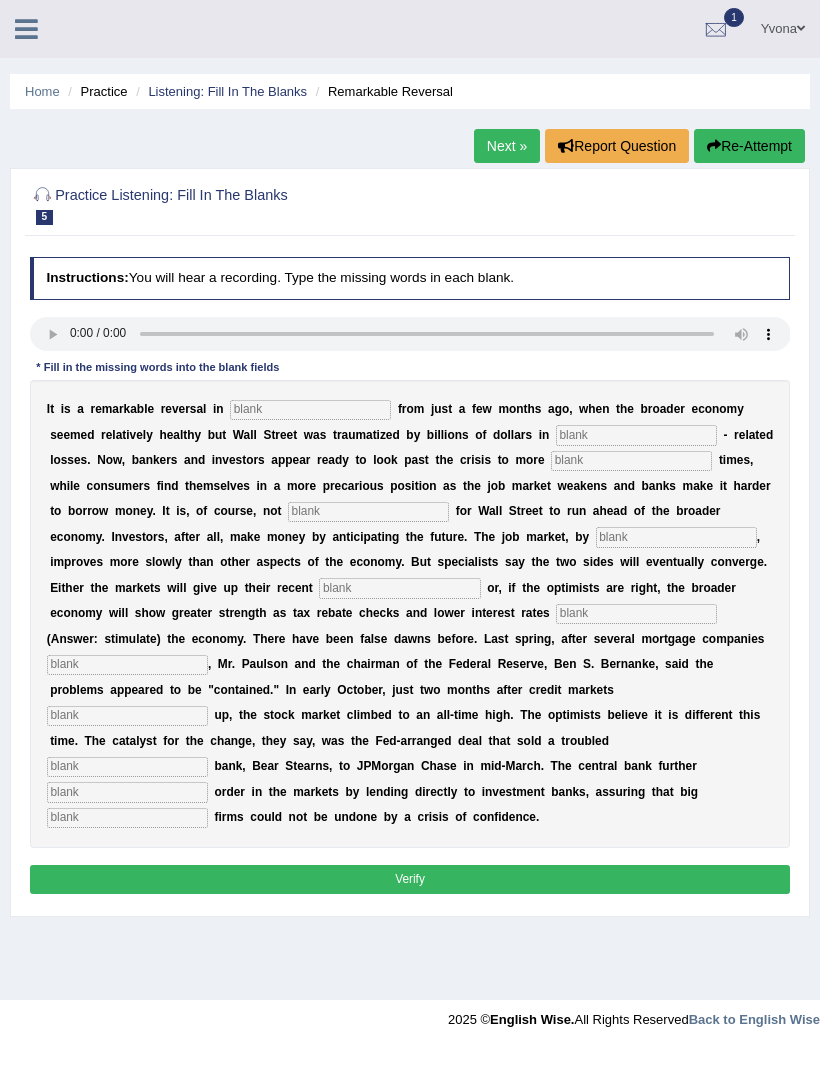 type 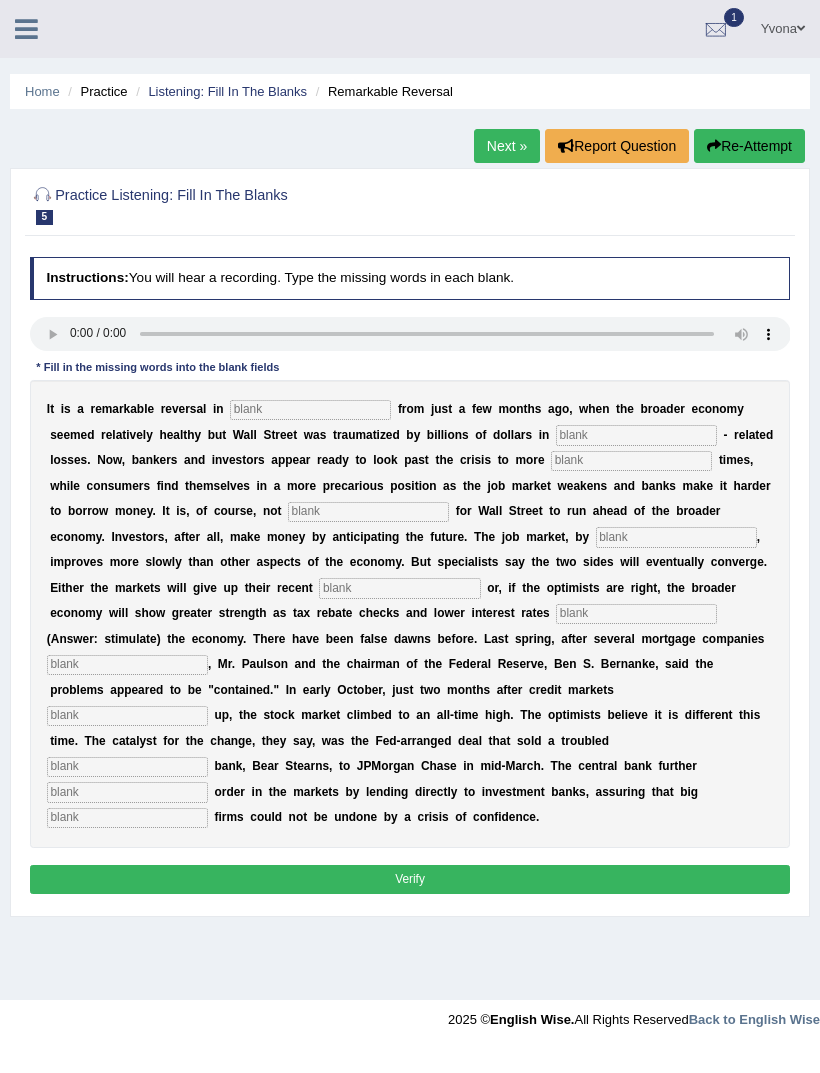click on "I t    i s    a    r e m a r k a b l e    r e v e r s a l    i n       f r o m    j u s t    a    f e w    m o n t h s    a g o ,    w h e n    t h e    b r o a d e r    e c o n o m y    s e e m e d    r e l a t i v e l y    h e a l t h y    b u t    W a l l    S t r e e t    w a s    t r a u m a t i z e d    b y    b i l l i o n s    o f    d o l l a r s    i n       -    r e l a t e d    l o s s e s .    N o w ,    b a n k e r s    a n d    i n v e s t o r s    a p p e a r    r e a d y    t o    l o o k    p a s t    t h e    c r i s i s    t o    m o r e       t i m e s ,    w h i l e    c o n s u m e r s    f i n d    t h e m s e l v e s    i n    a    m o r e    p r e c a r i o u s    p o s i t i o n    a s    t h e    j o b    m a r k e t    w e a k e n s    a n d    b a n k s    m a k e    i t    h a r d e r    t o    b o r r o w    m o n e y .    I t    i s ,    o f    c o u r s e ,    n o t       f o r    W a l l    S t r" at bounding box center [410, 614] 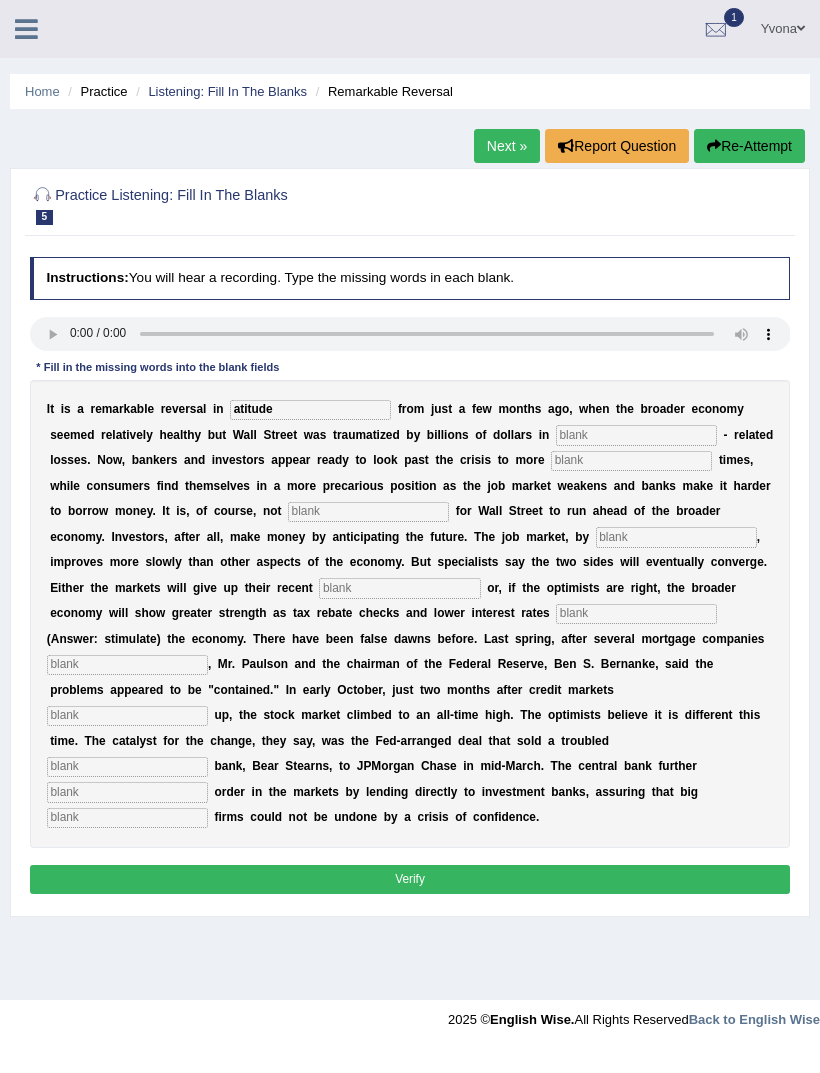 type on "atitude" 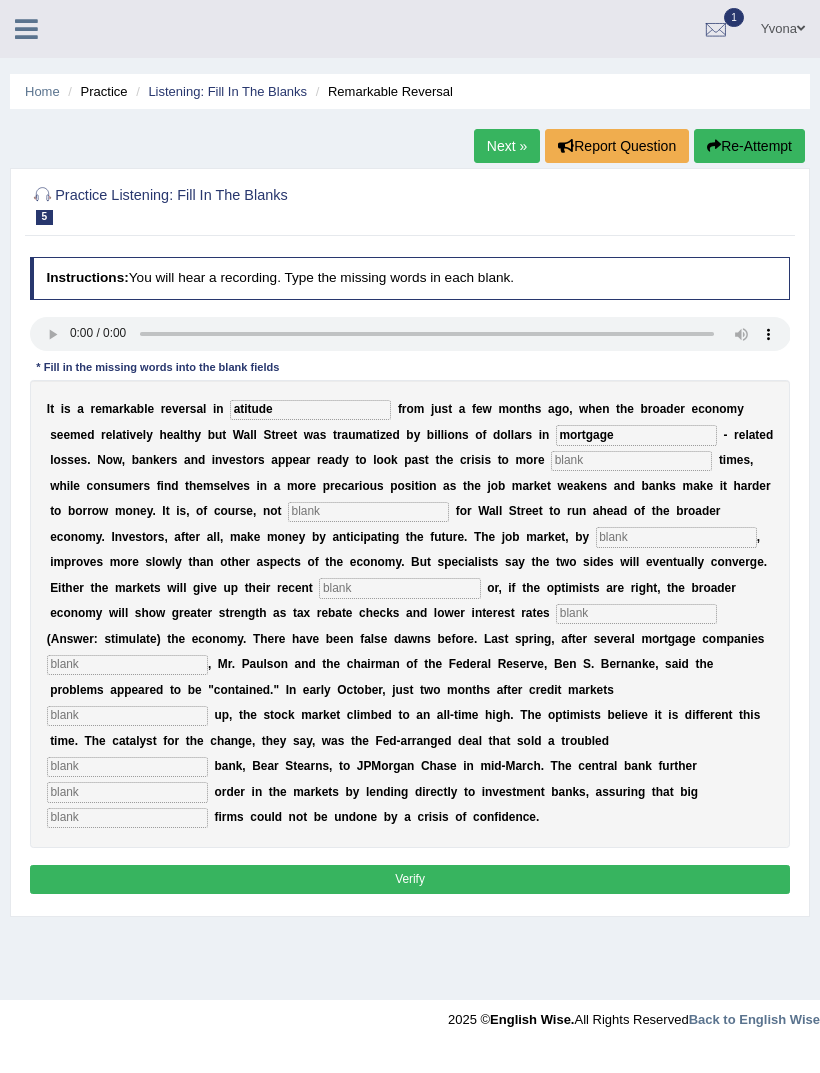 type on "mortgage" 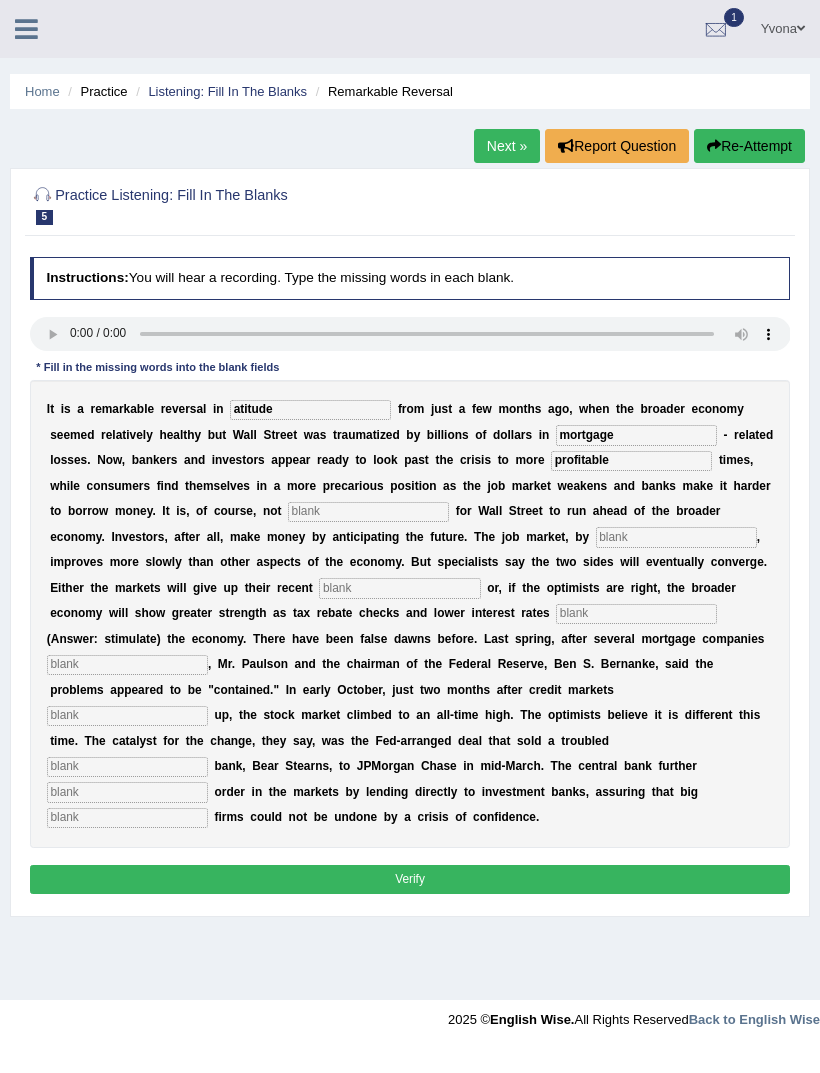 type on "profitable" 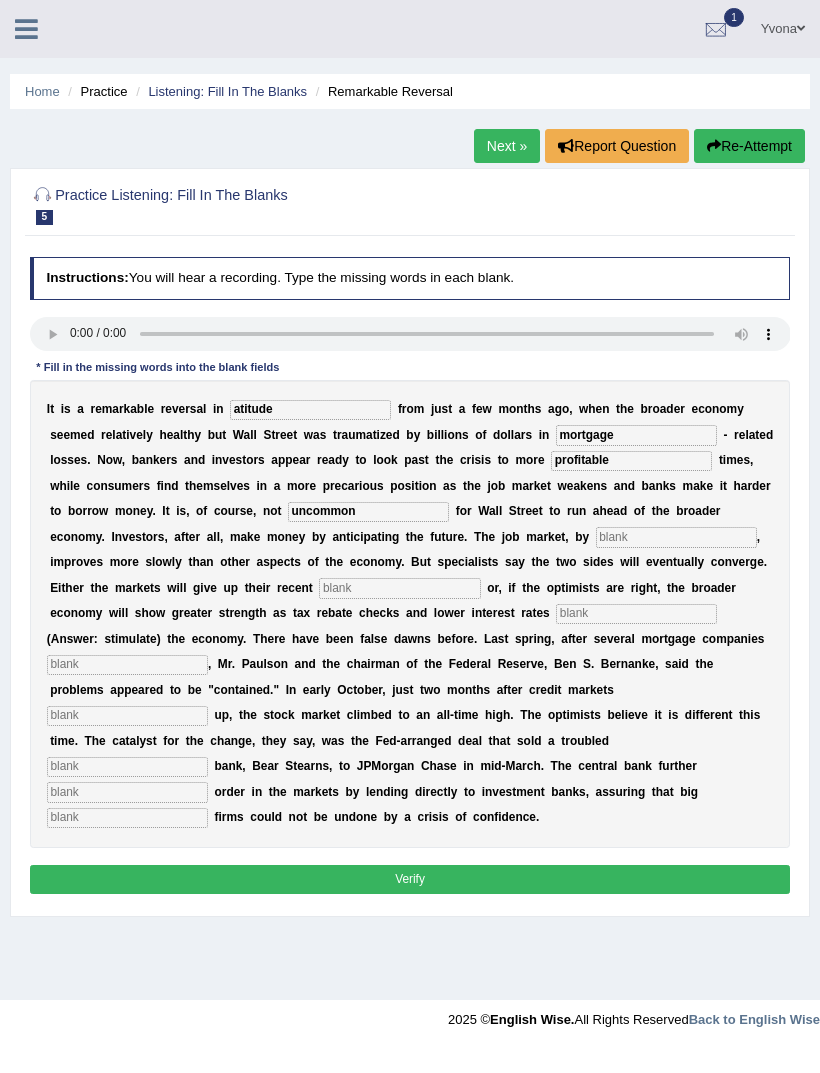 type on "uncommon" 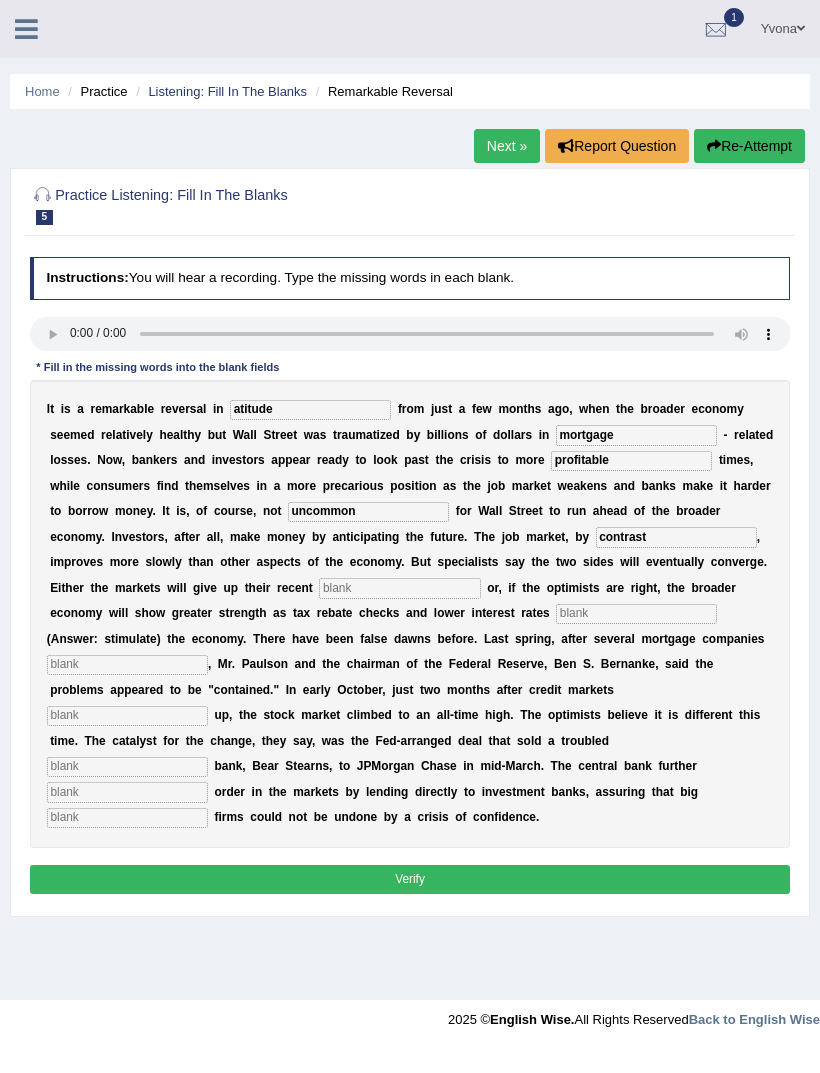 type on "contrast" 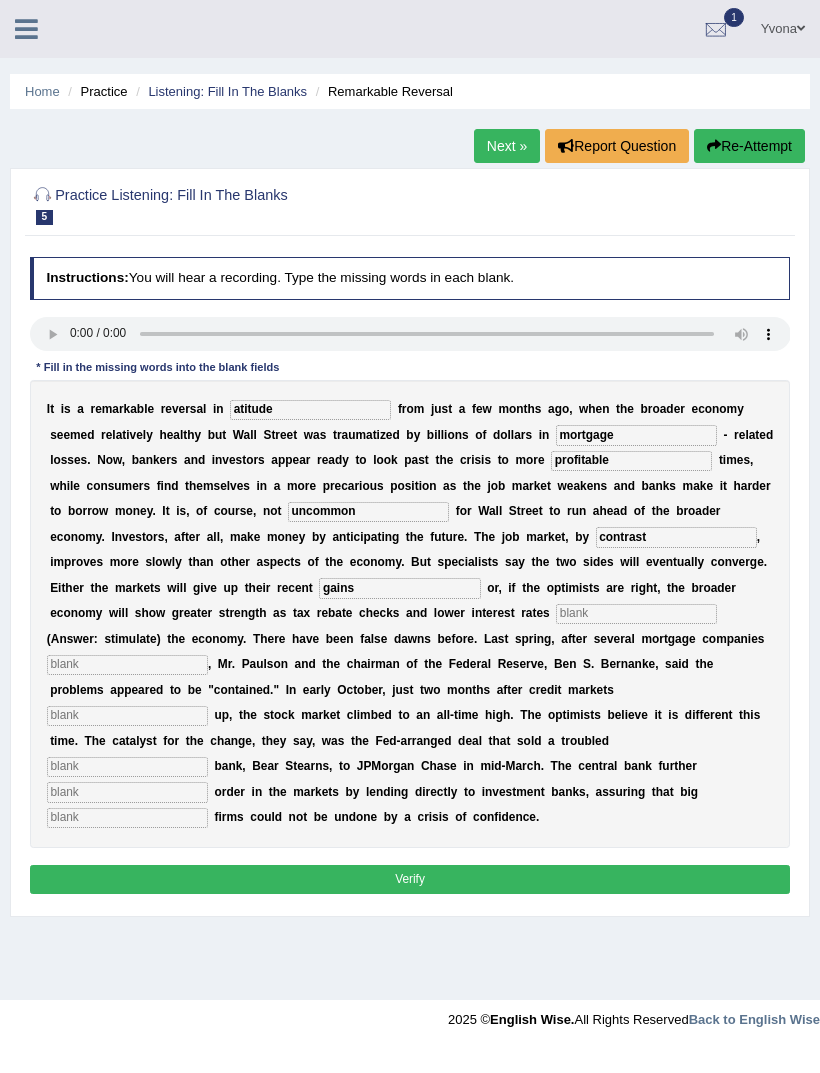 type on "gains" 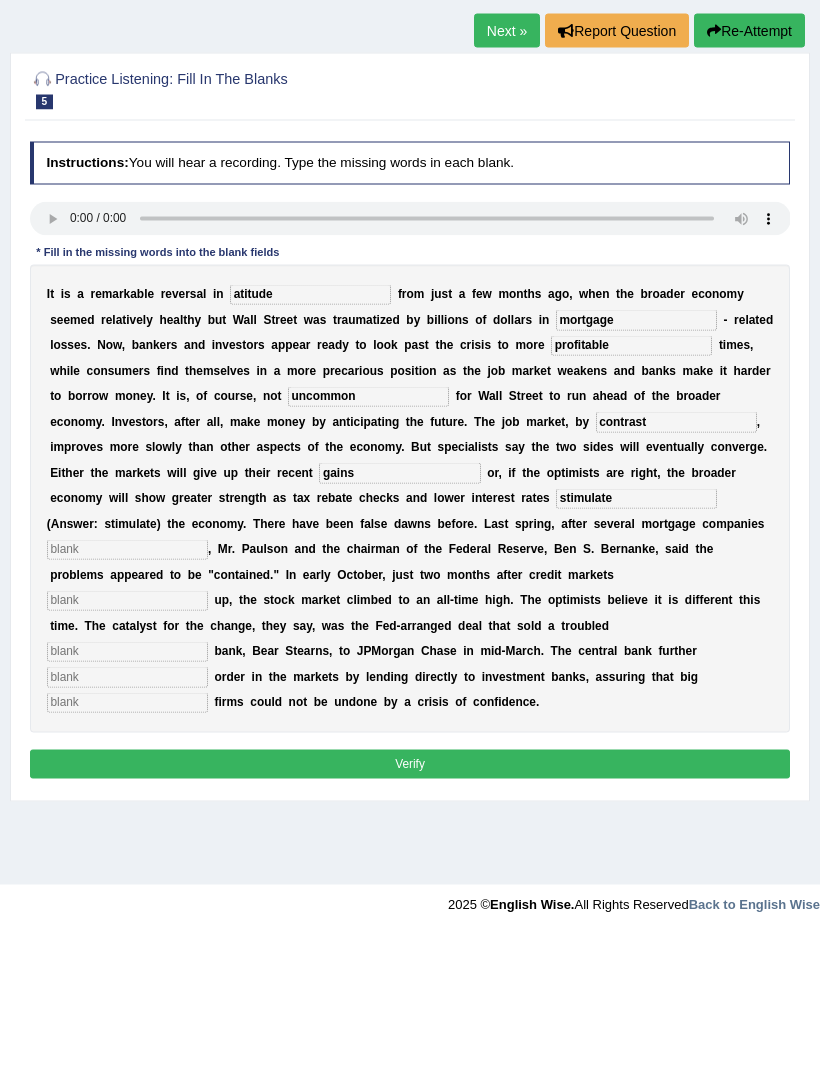 type on "stimulate" 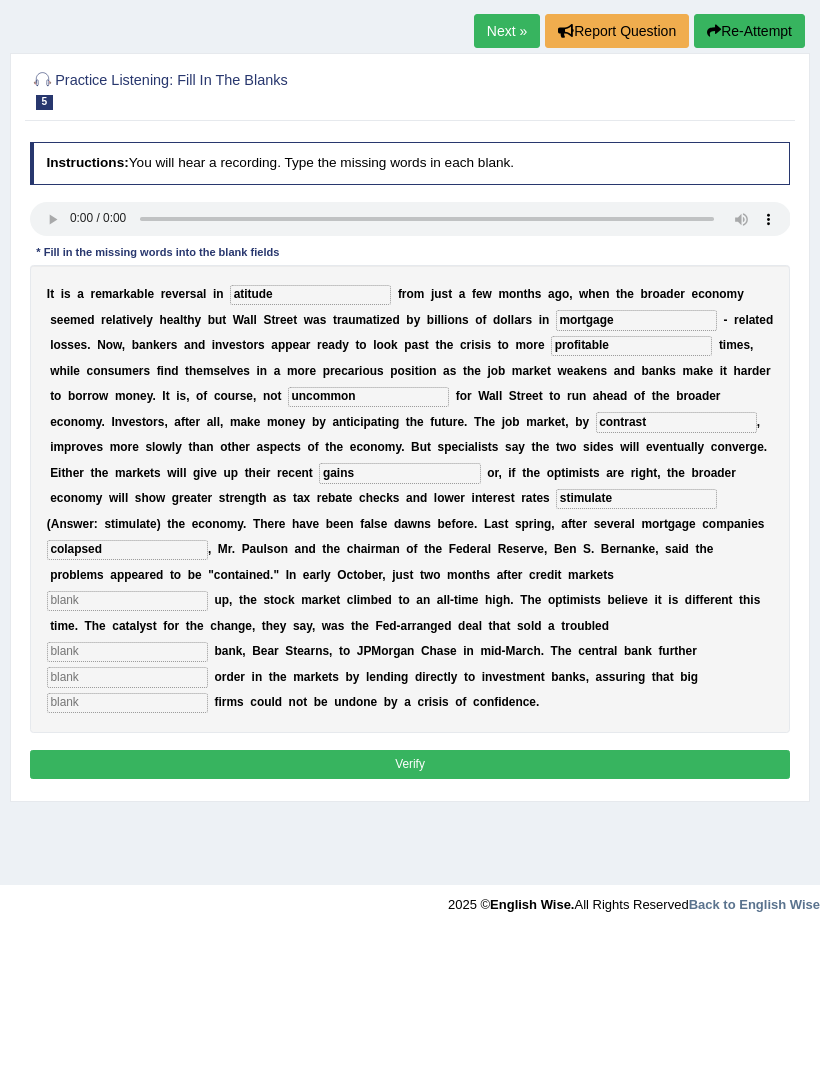 click at bounding box center [127, 716] 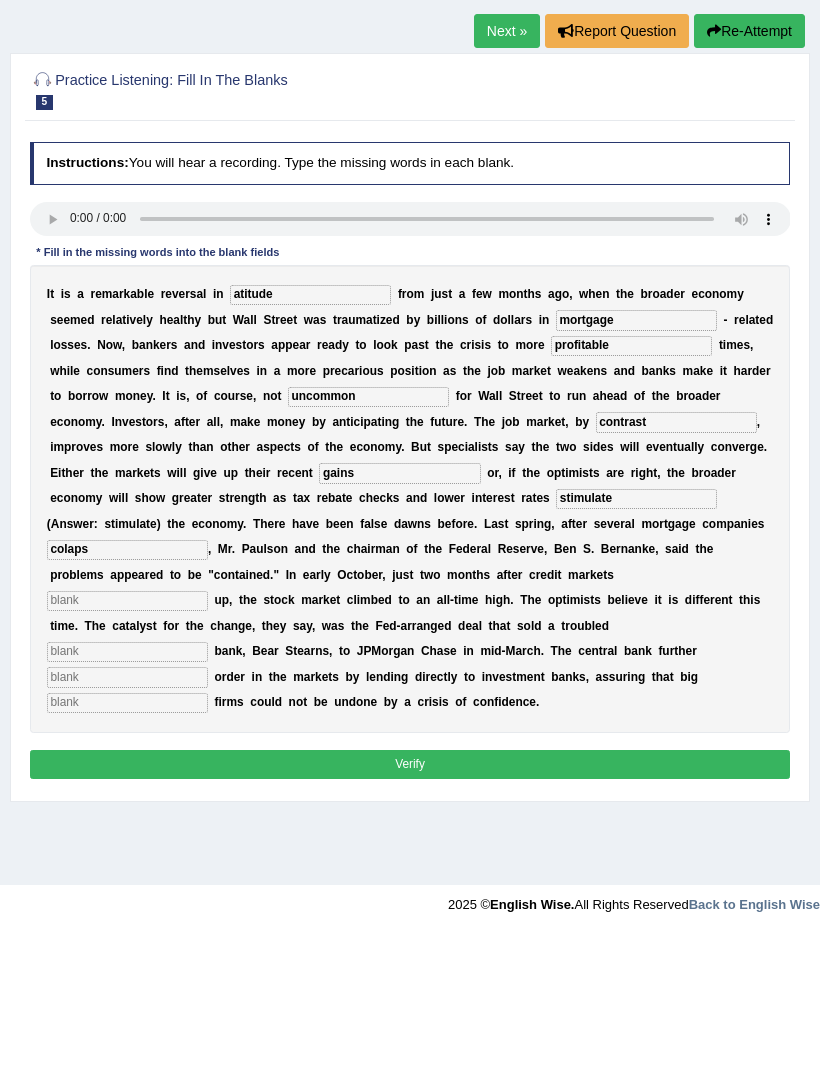 type on "colaps" 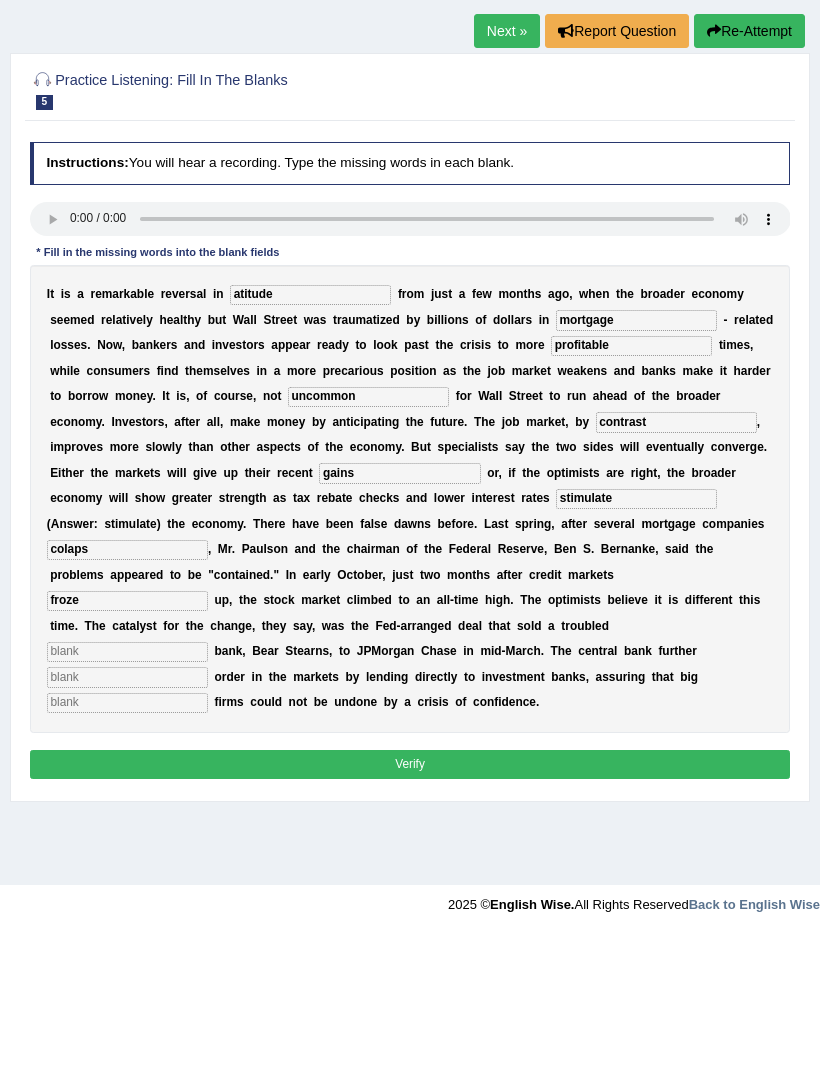 type on "froze" 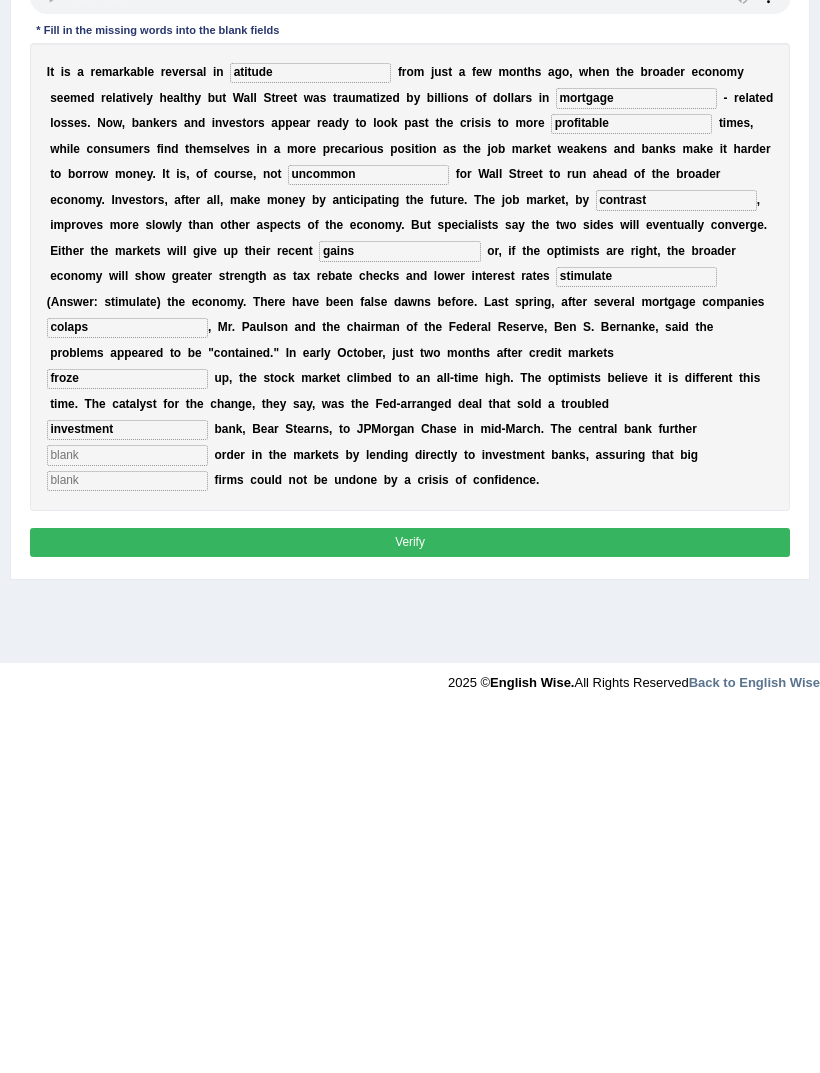 type on "investment" 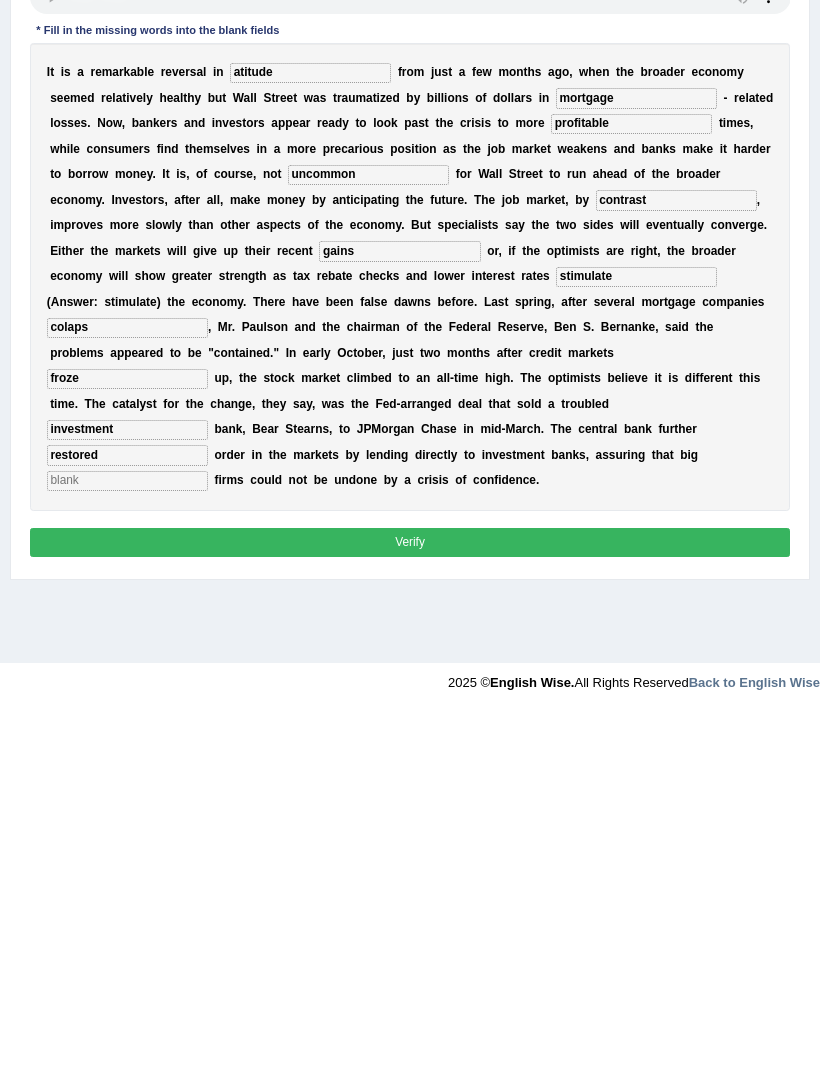 type on "restored" 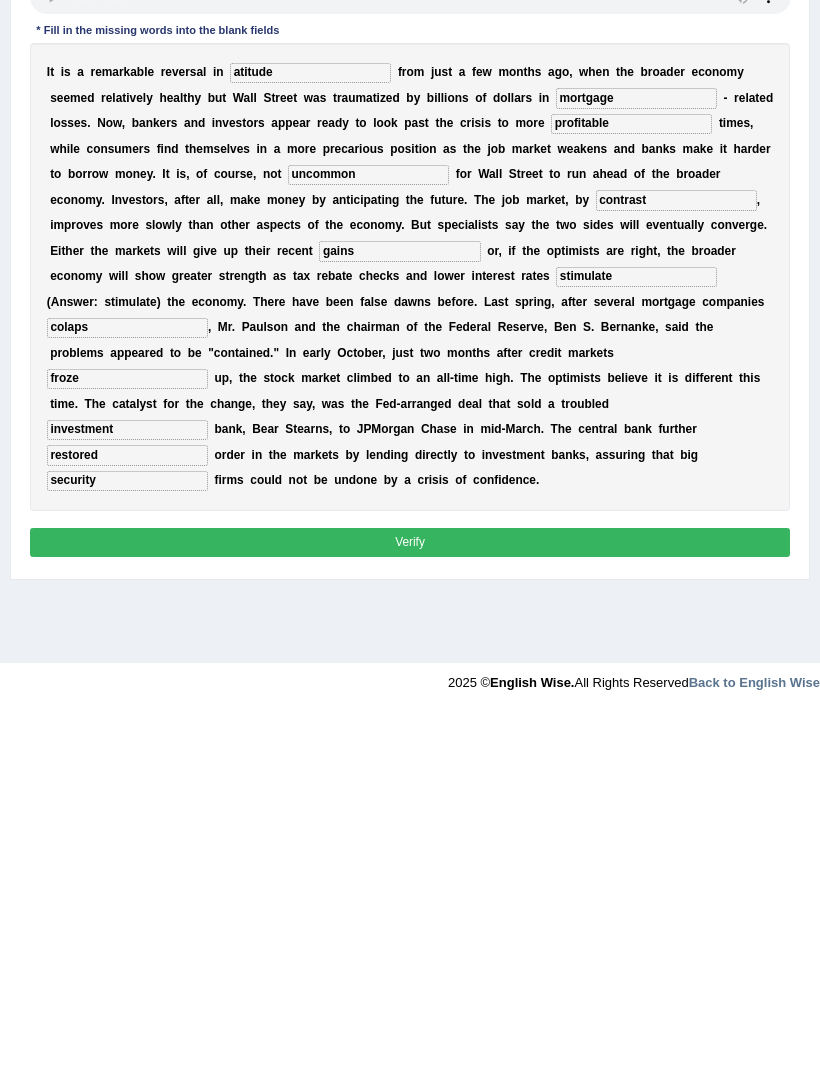 type on "security" 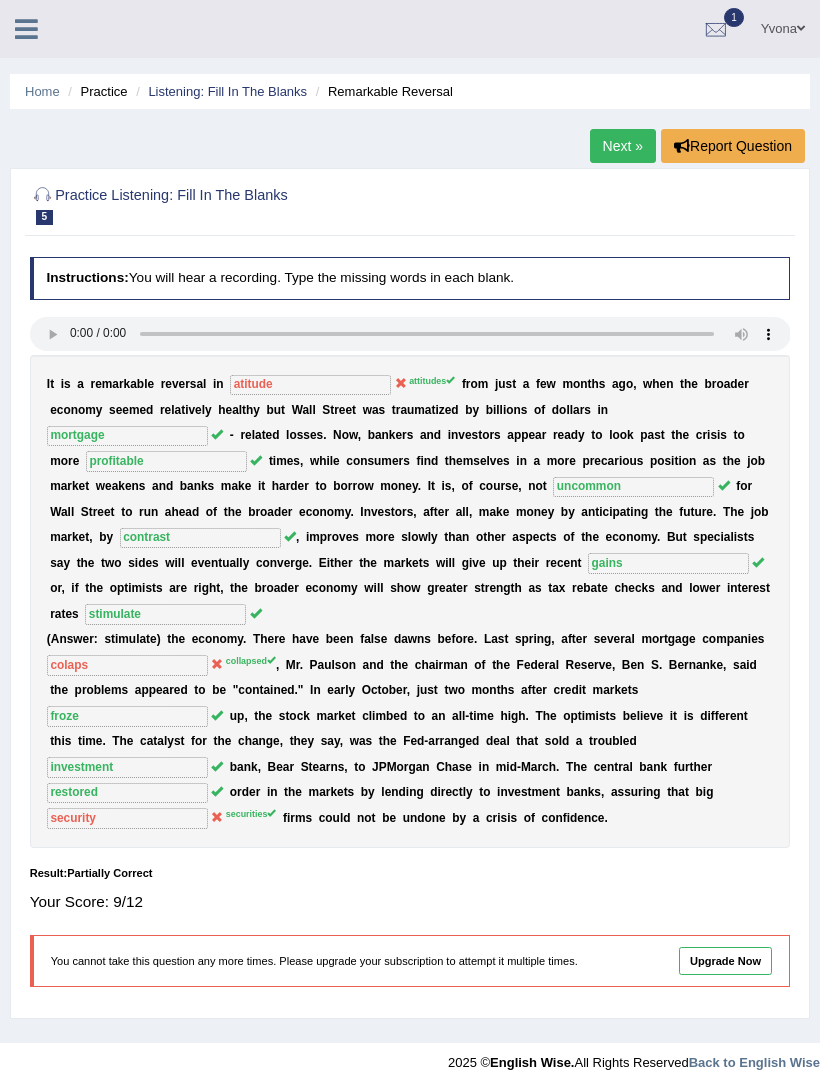 click on "Next »" at bounding box center (623, 146) 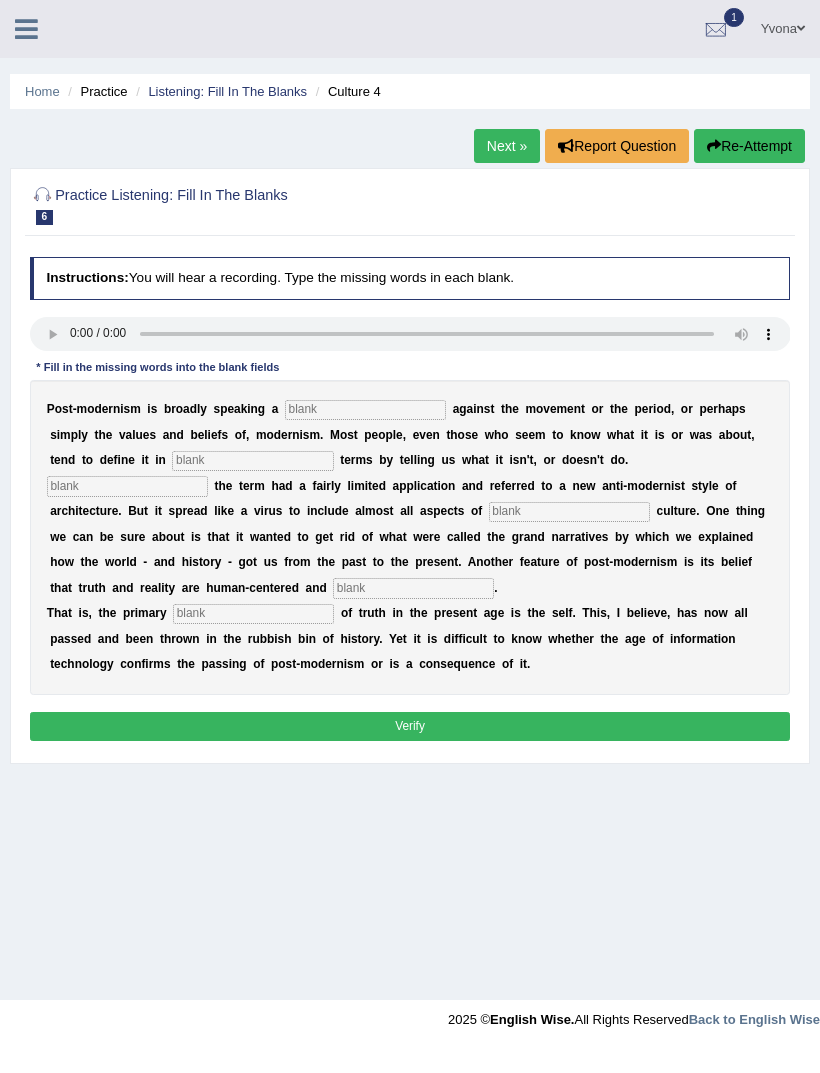 scroll, scrollTop: 0, scrollLeft: 0, axis: both 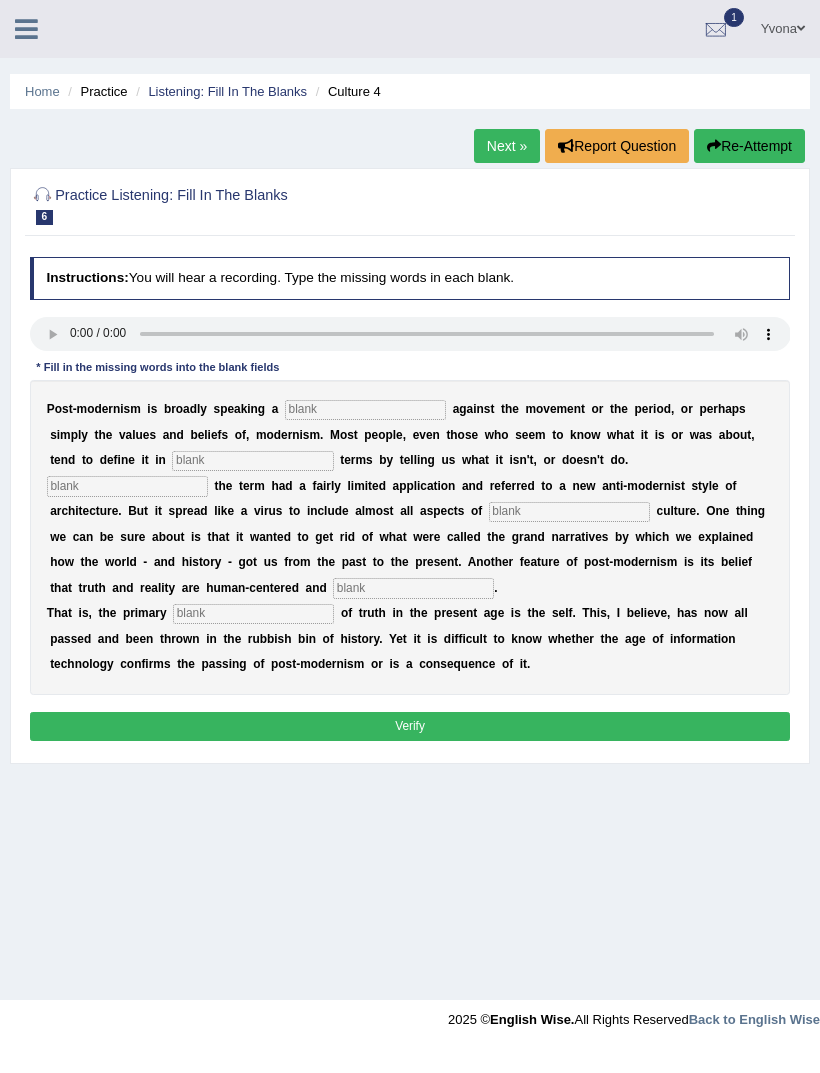 click at bounding box center (26, 27) 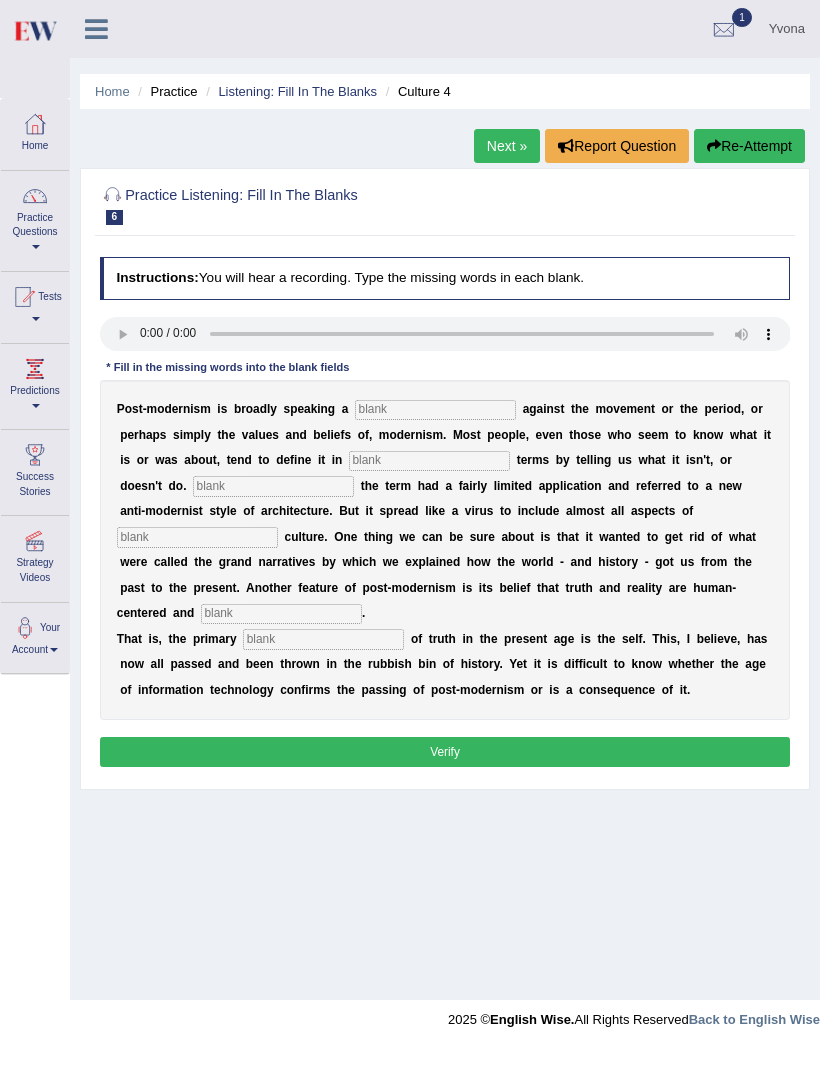 click on "Tests" at bounding box center (35, 304) 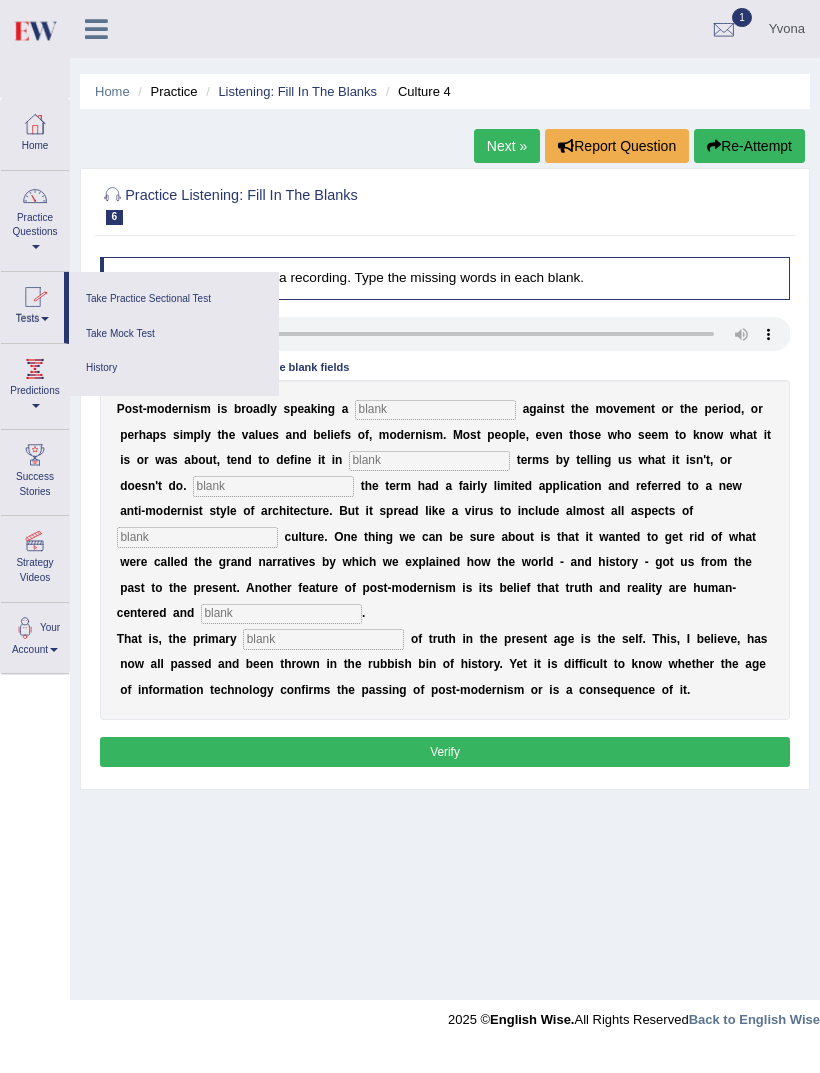 click on "Take Practice Sectional Test" at bounding box center (174, 299) 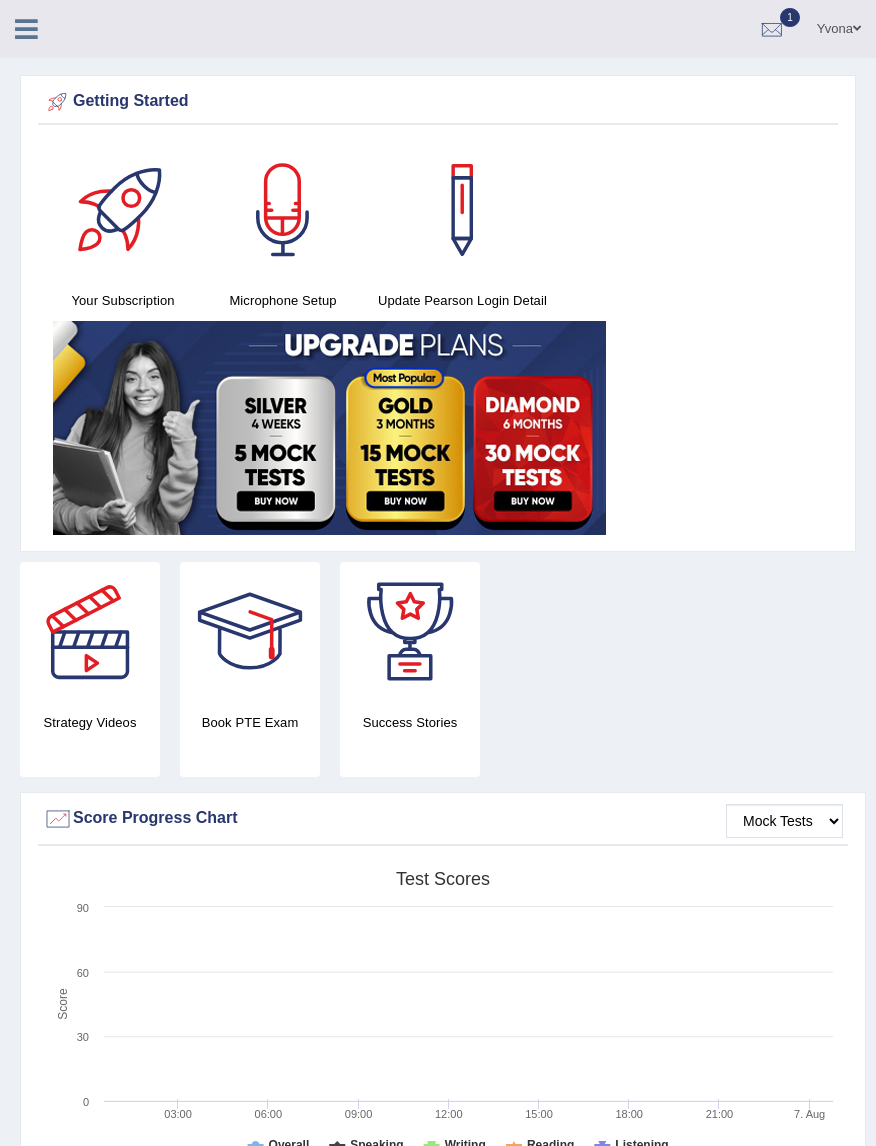 scroll, scrollTop: 7, scrollLeft: 0, axis: vertical 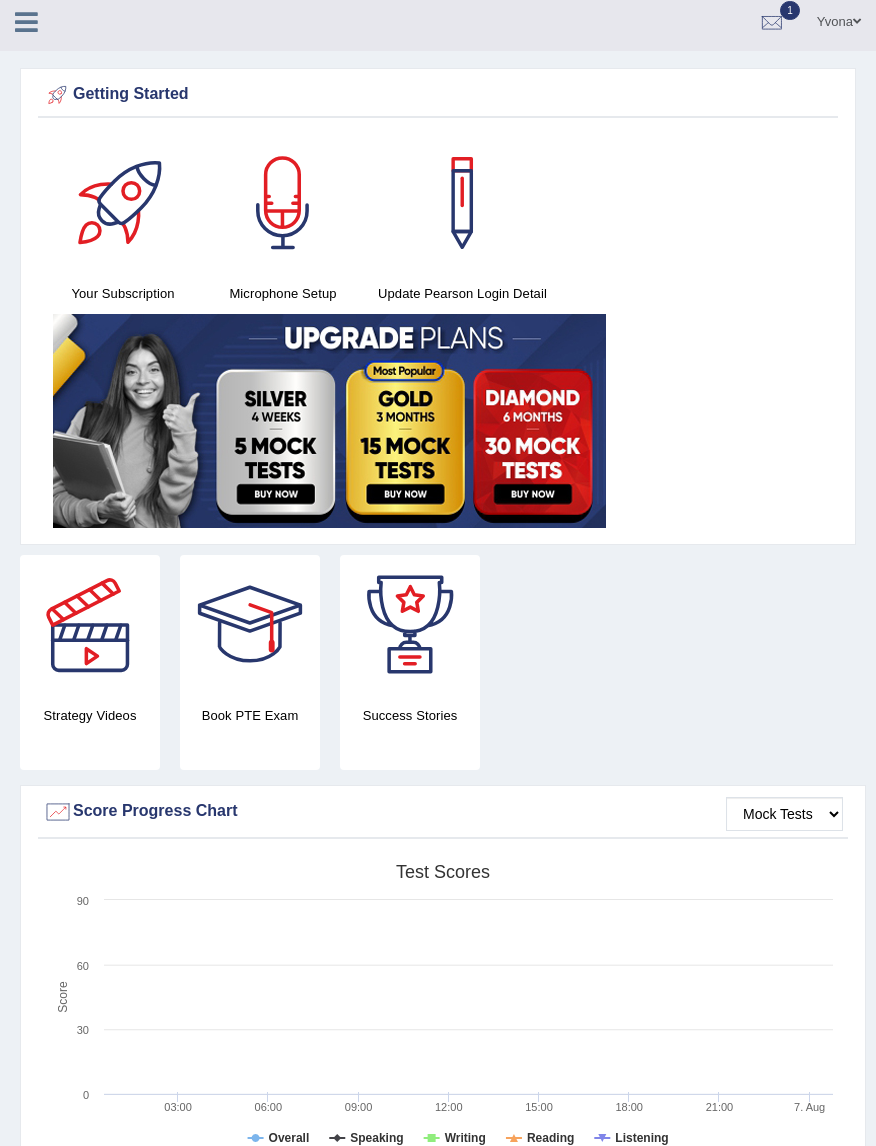 click at bounding box center (26, 22) 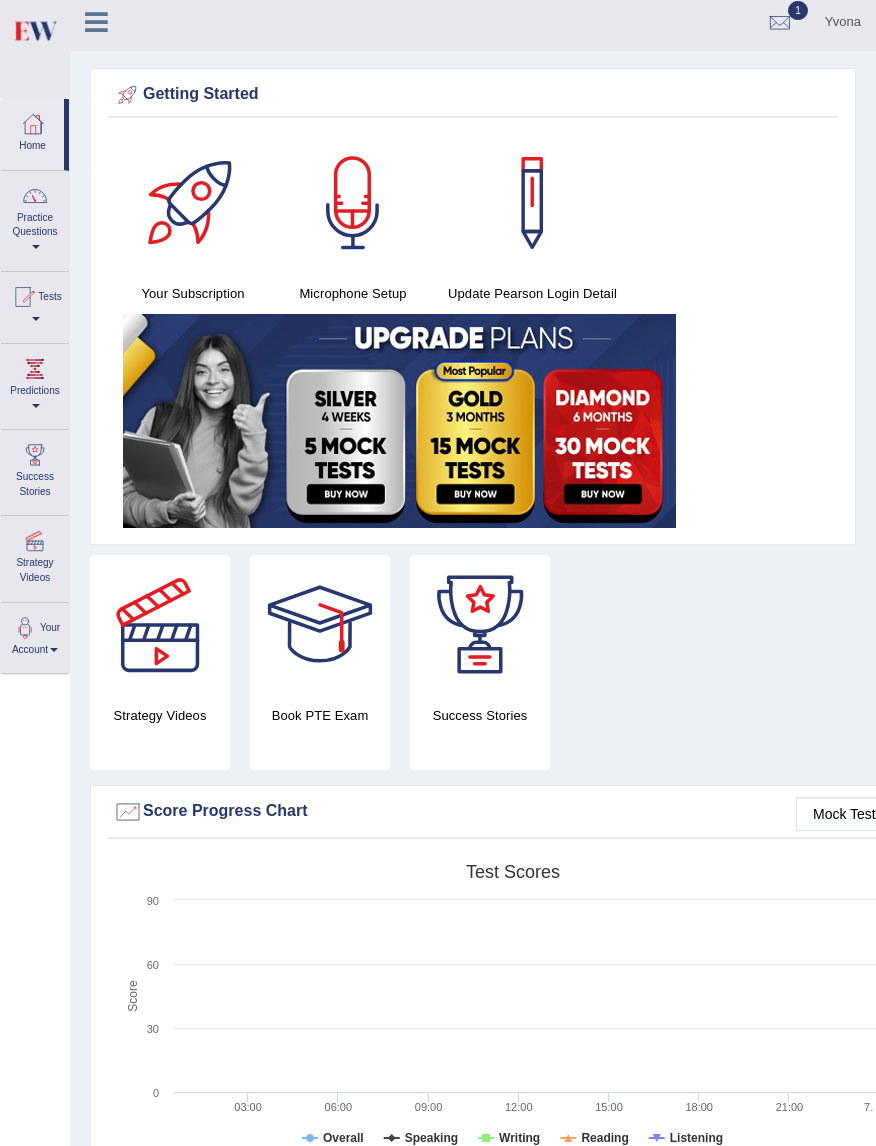 click on "Practice Questions" at bounding box center [35, 218] 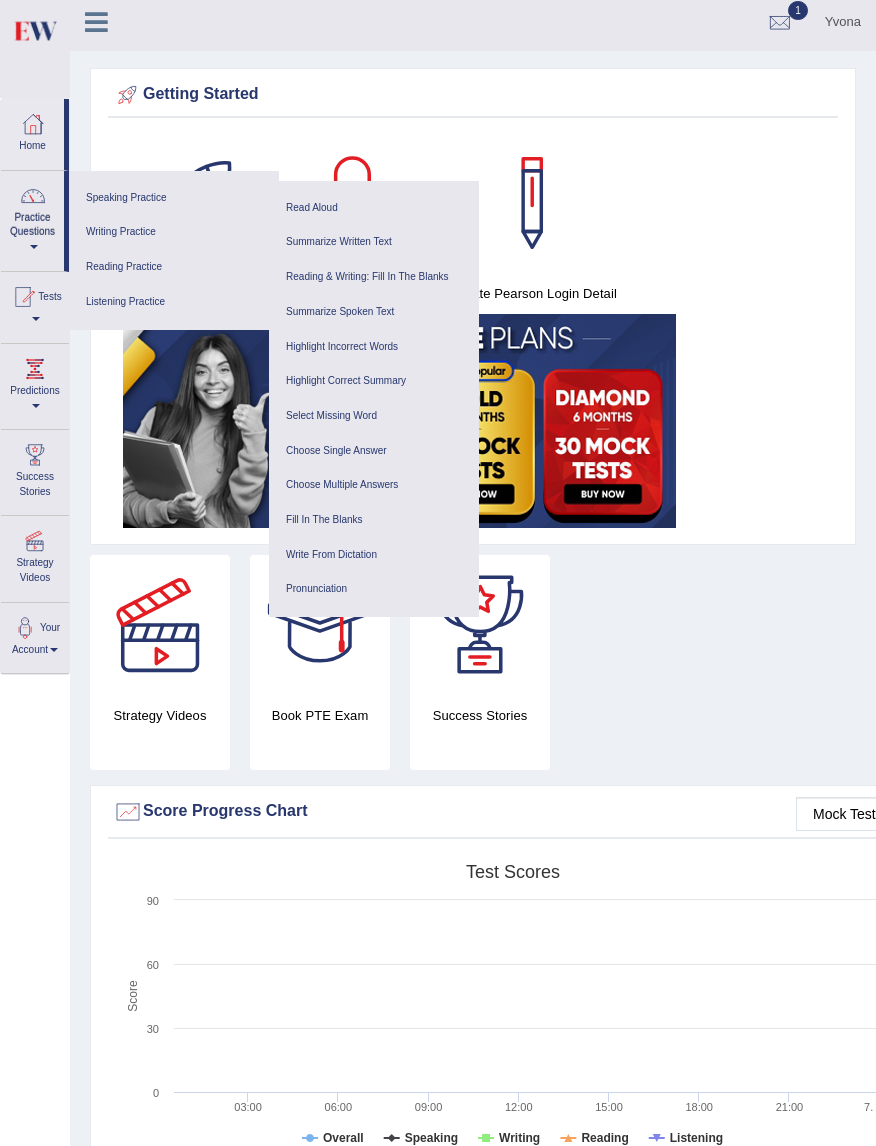click on "Fill In The Blanks" at bounding box center (374, 520) 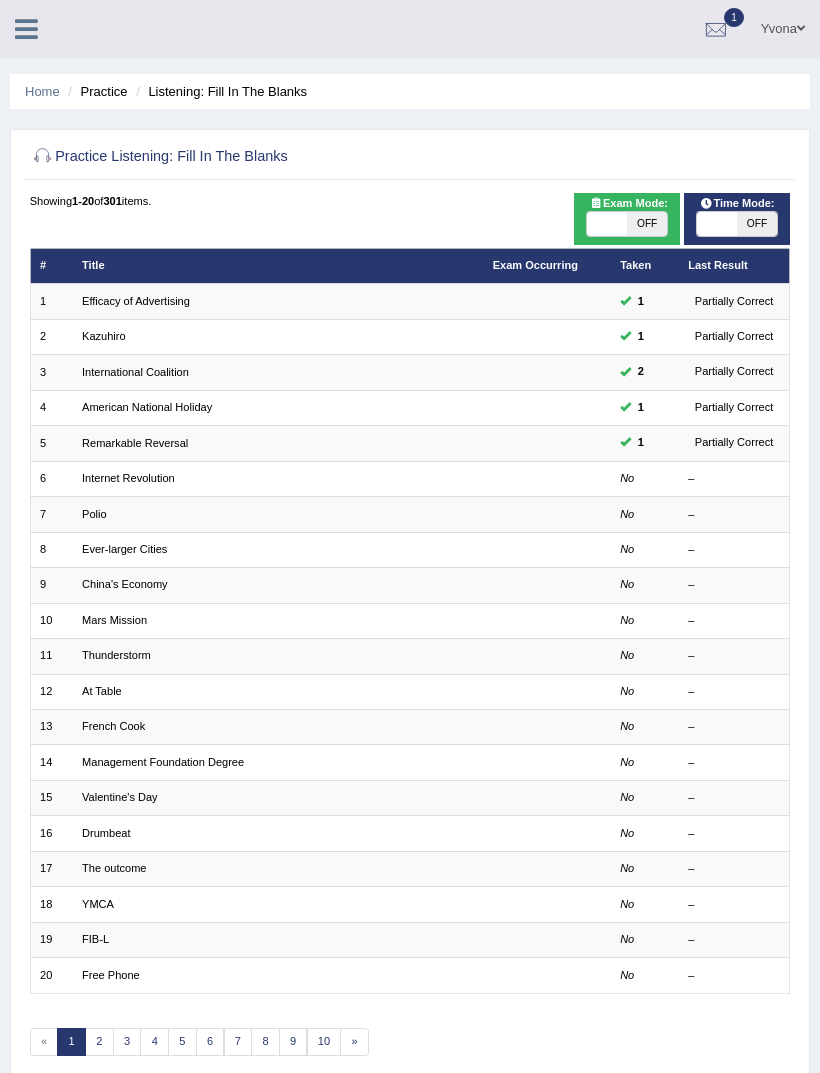 scroll, scrollTop: 0, scrollLeft: 0, axis: both 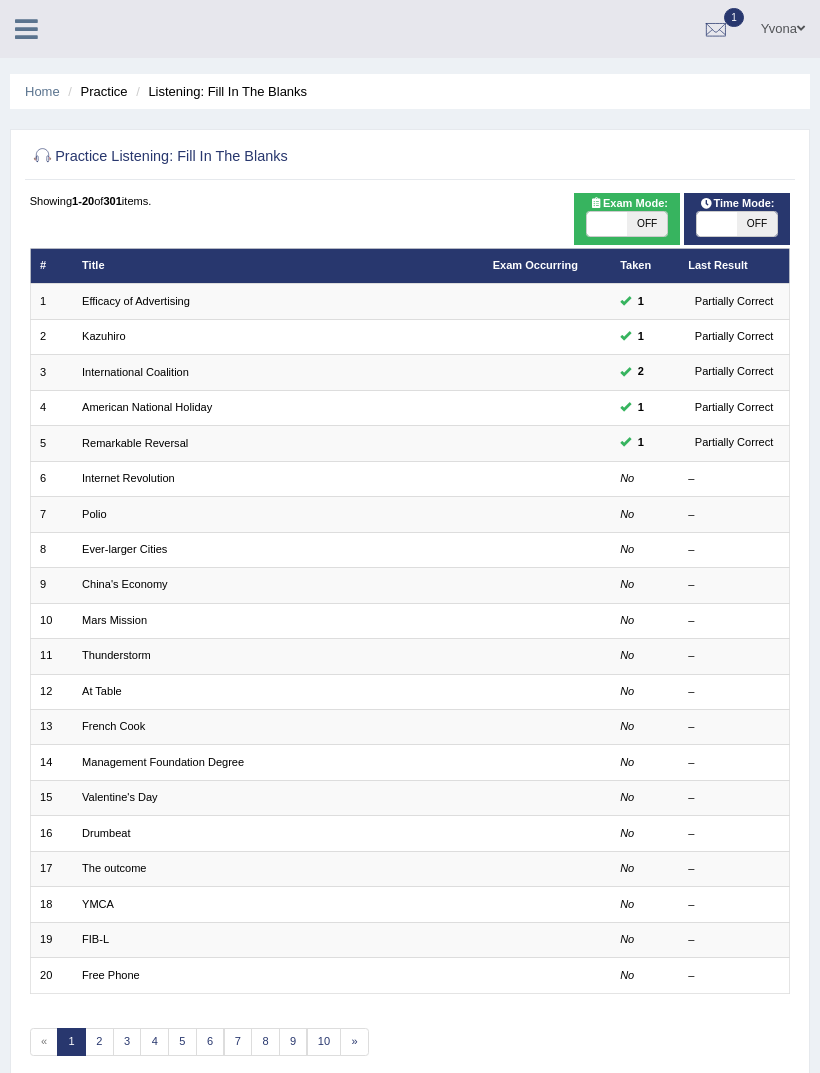 click on "Internet Revolution" at bounding box center (278, 478) 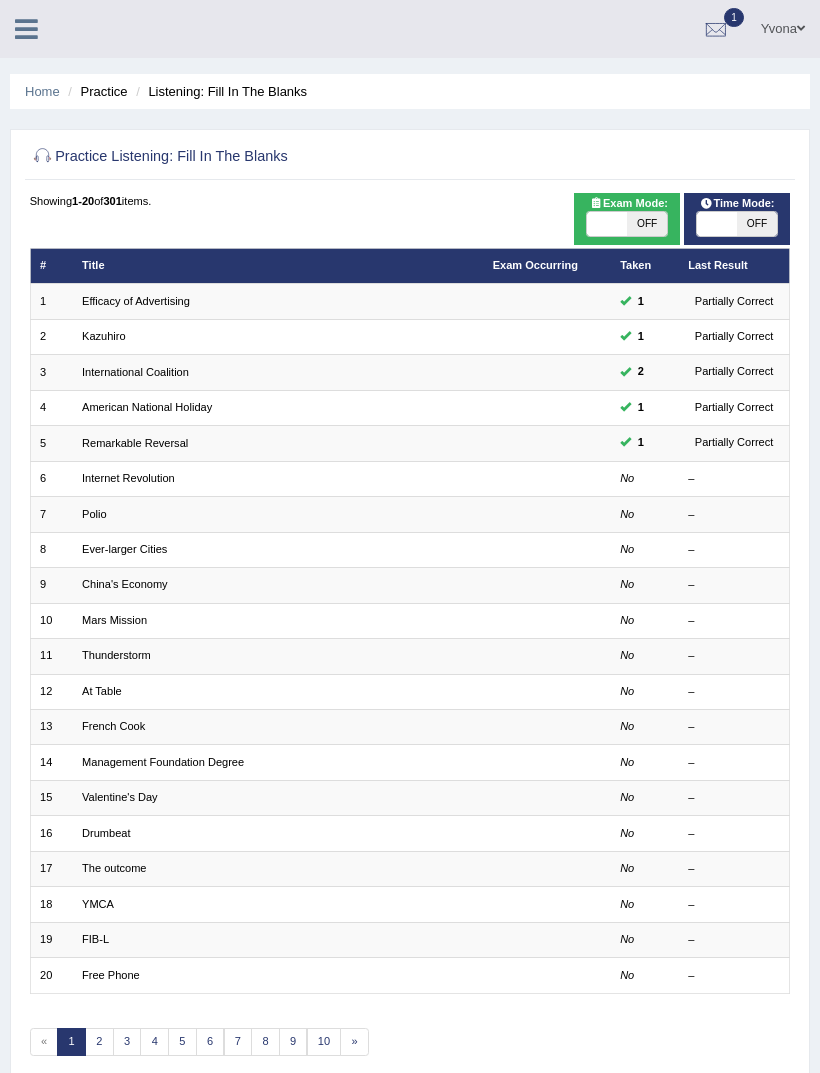 click on "Internet Revolution" at bounding box center [128, 478] 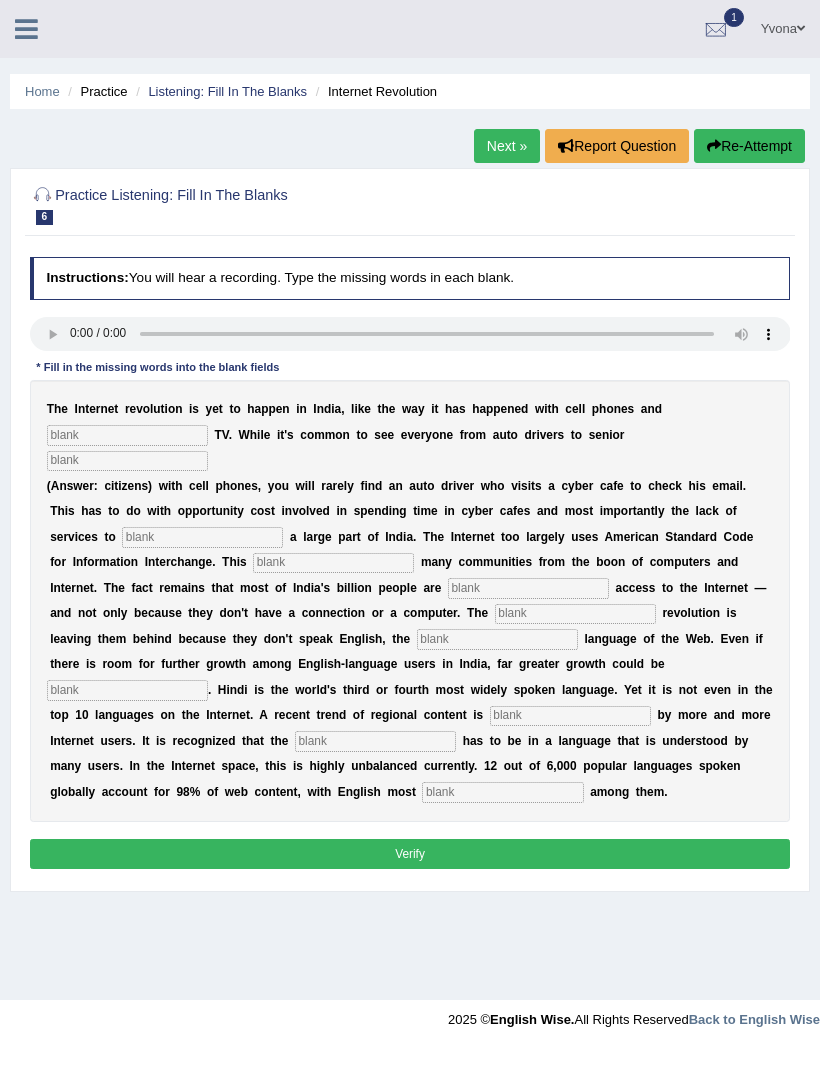 scroll, scrollTop: 0, scrollLeft: 0, axis: both 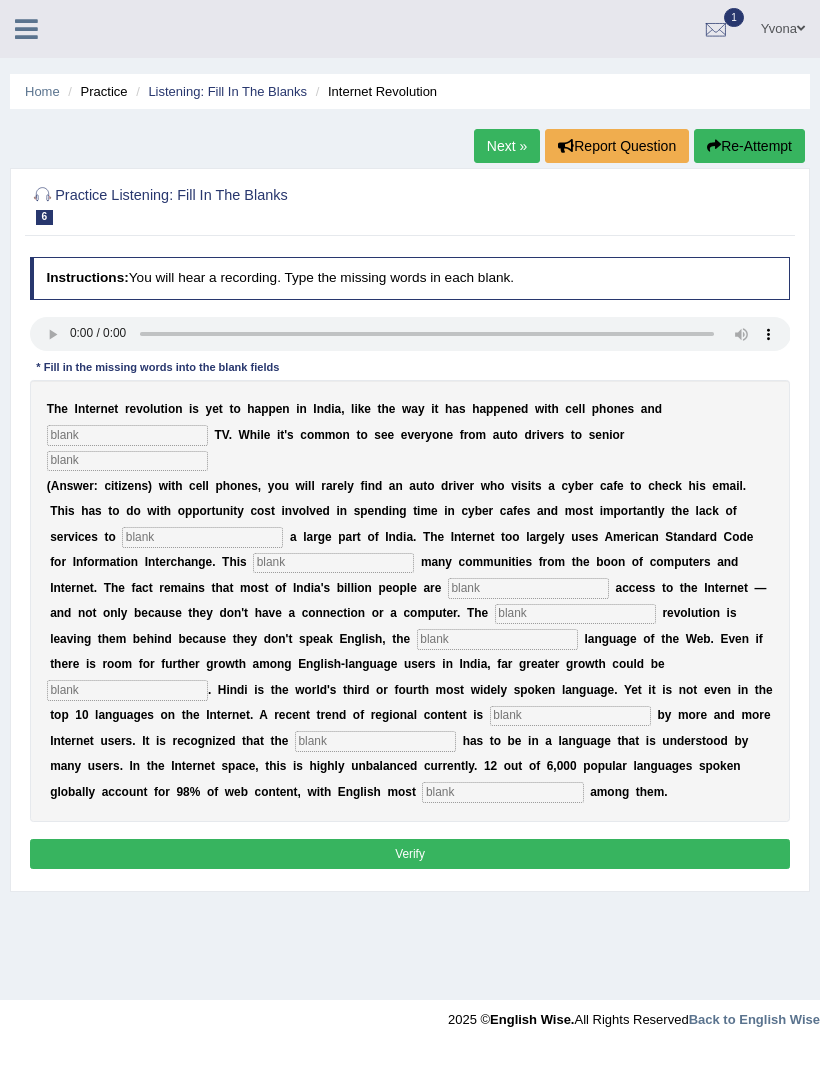click at bounding box center [410, 334] 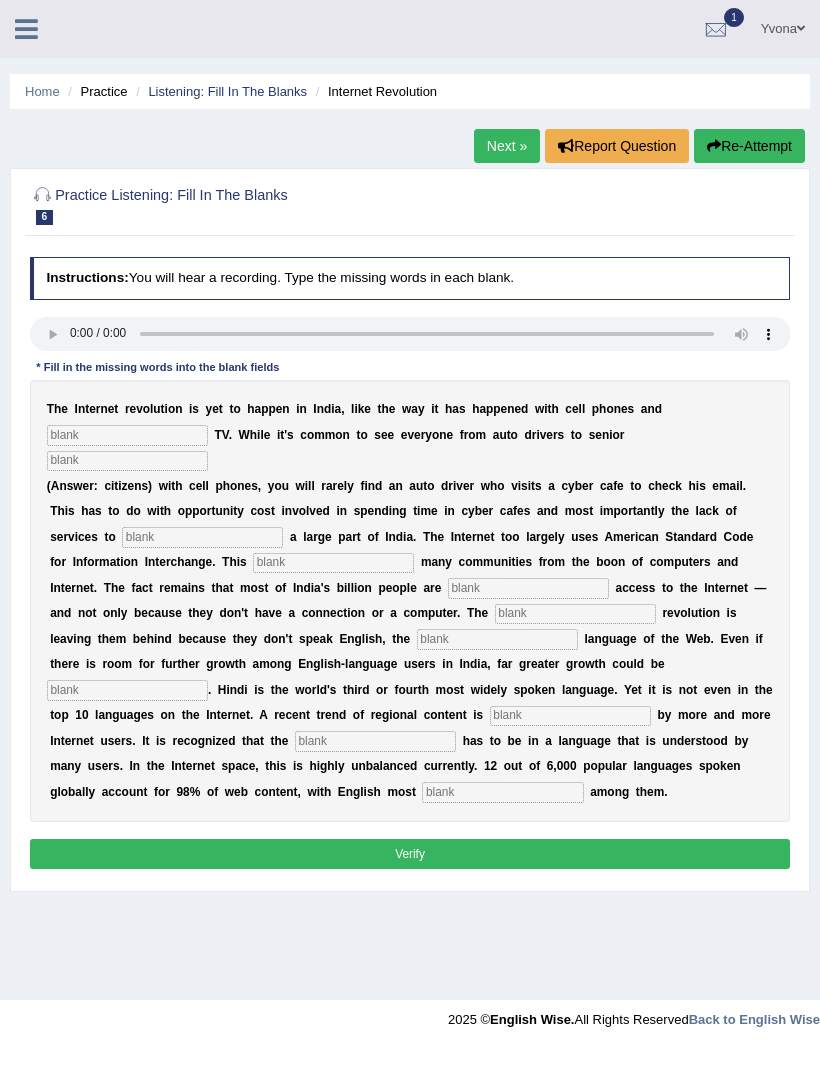 click on "t" at bounding box center (116, 409) 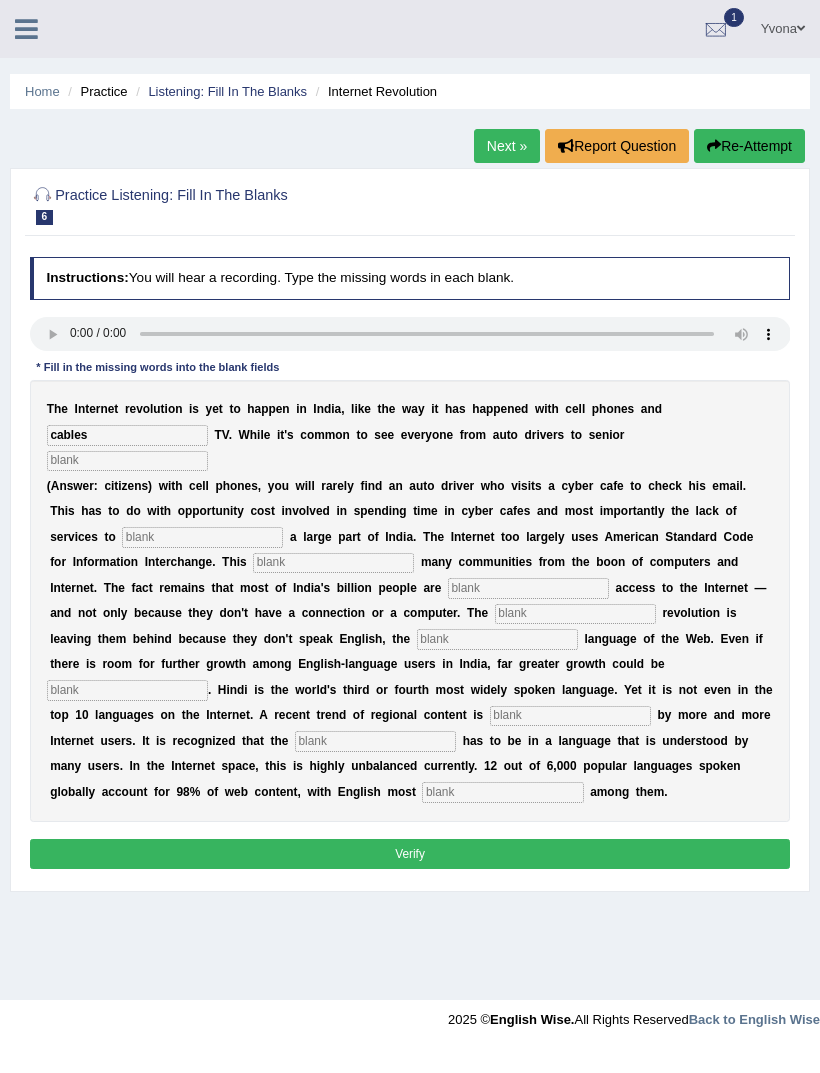 type on "cables" 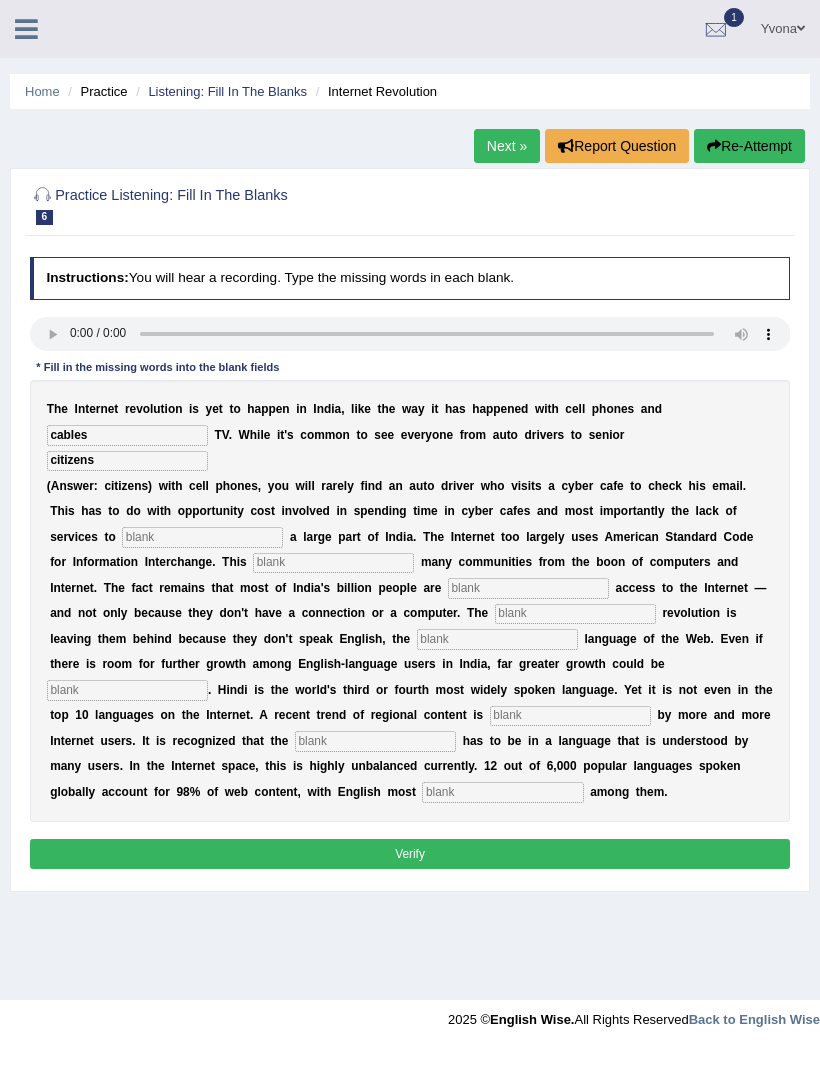 type on "citizens" 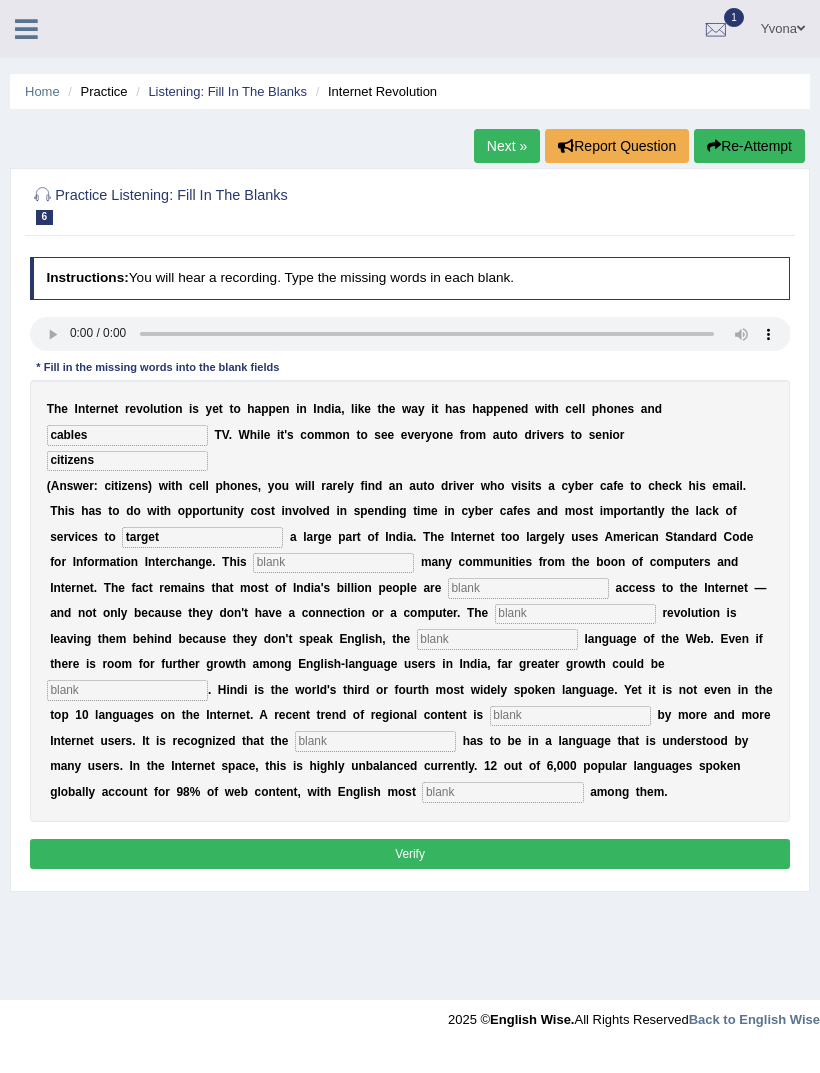 type on "target" 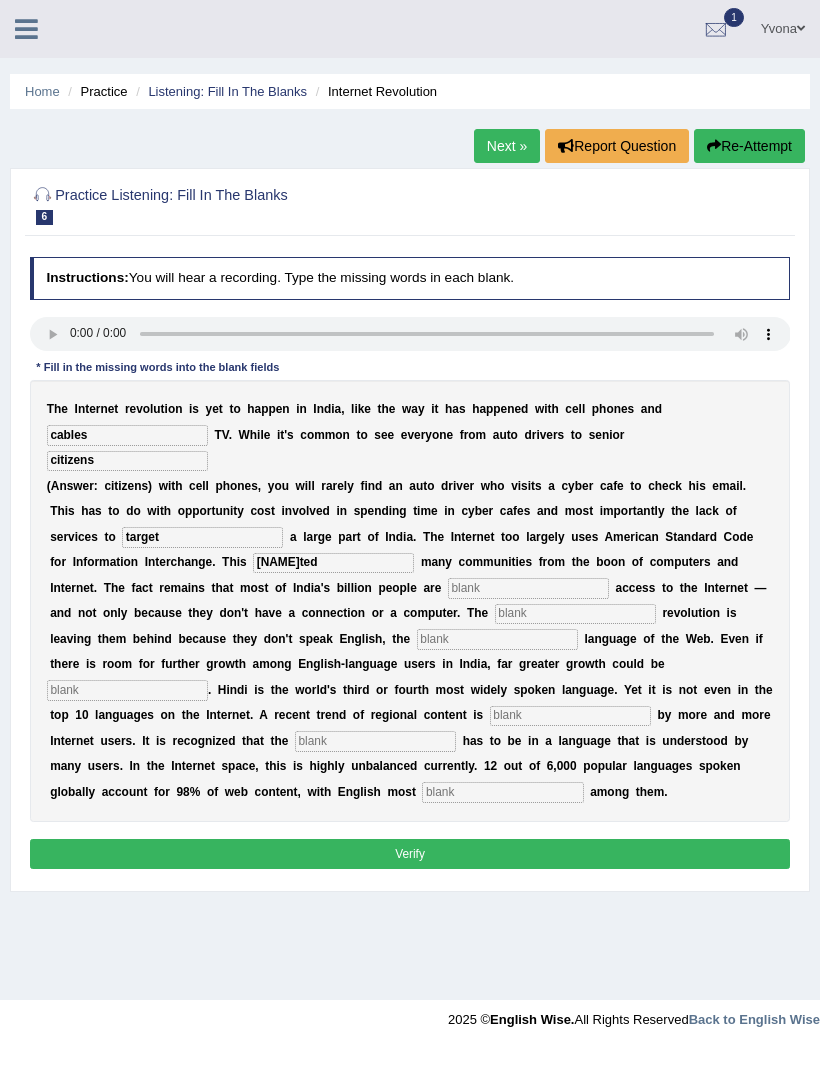 type on "alianated" 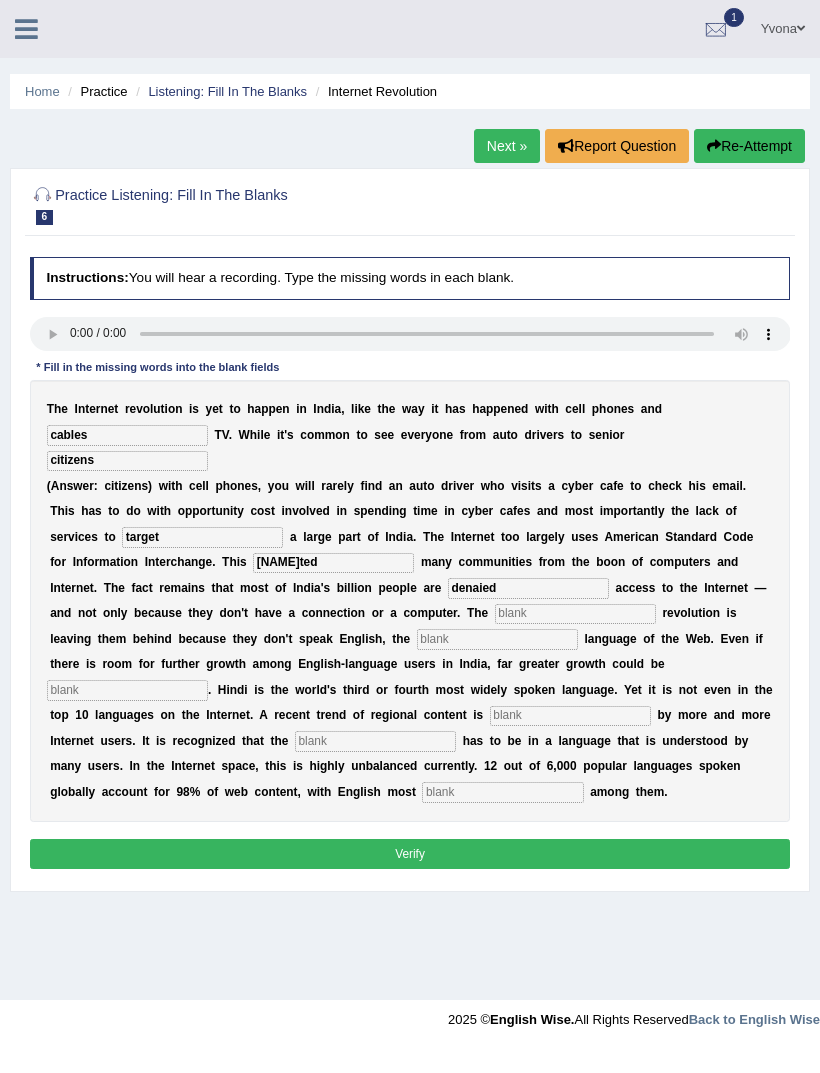 type on "denaied" 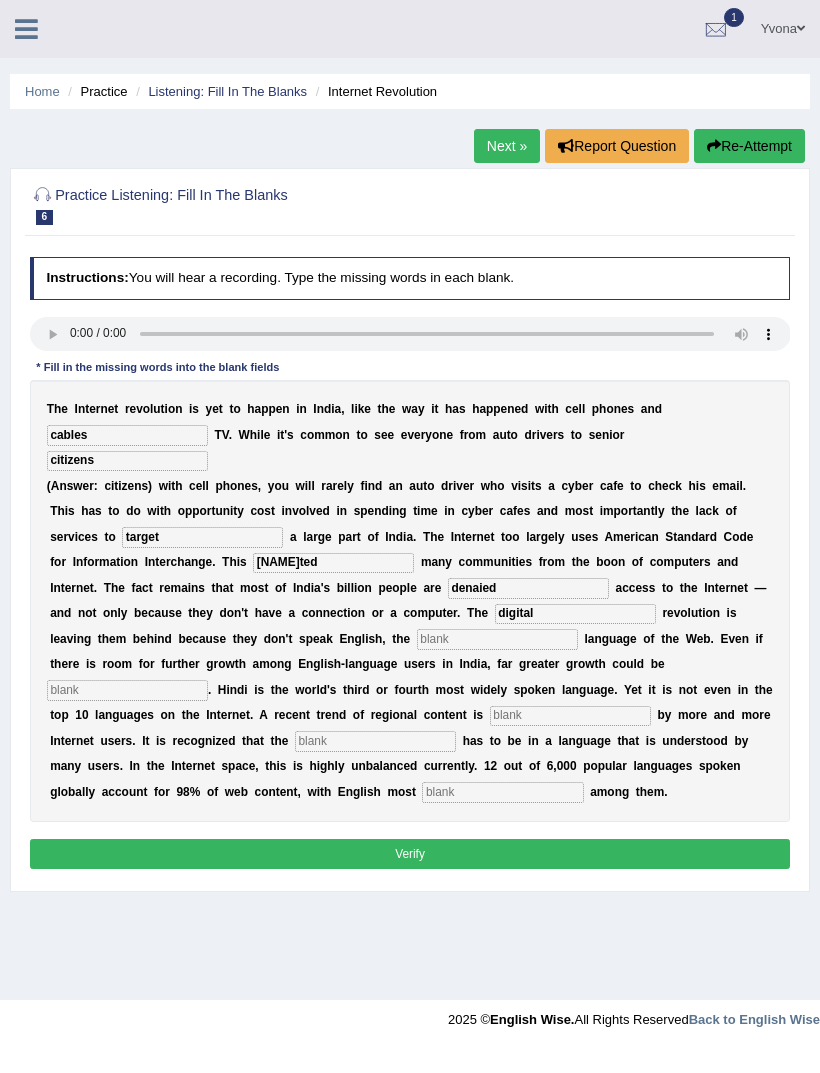 type on "digital" 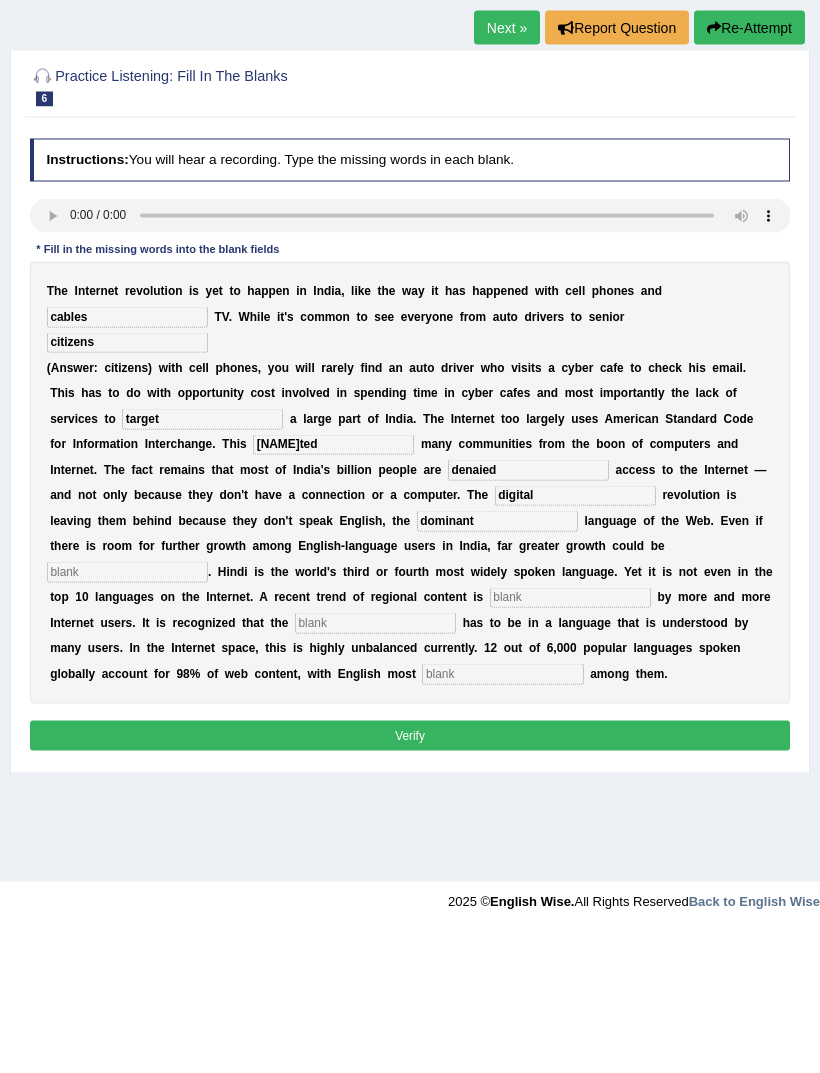 type on "dominant" 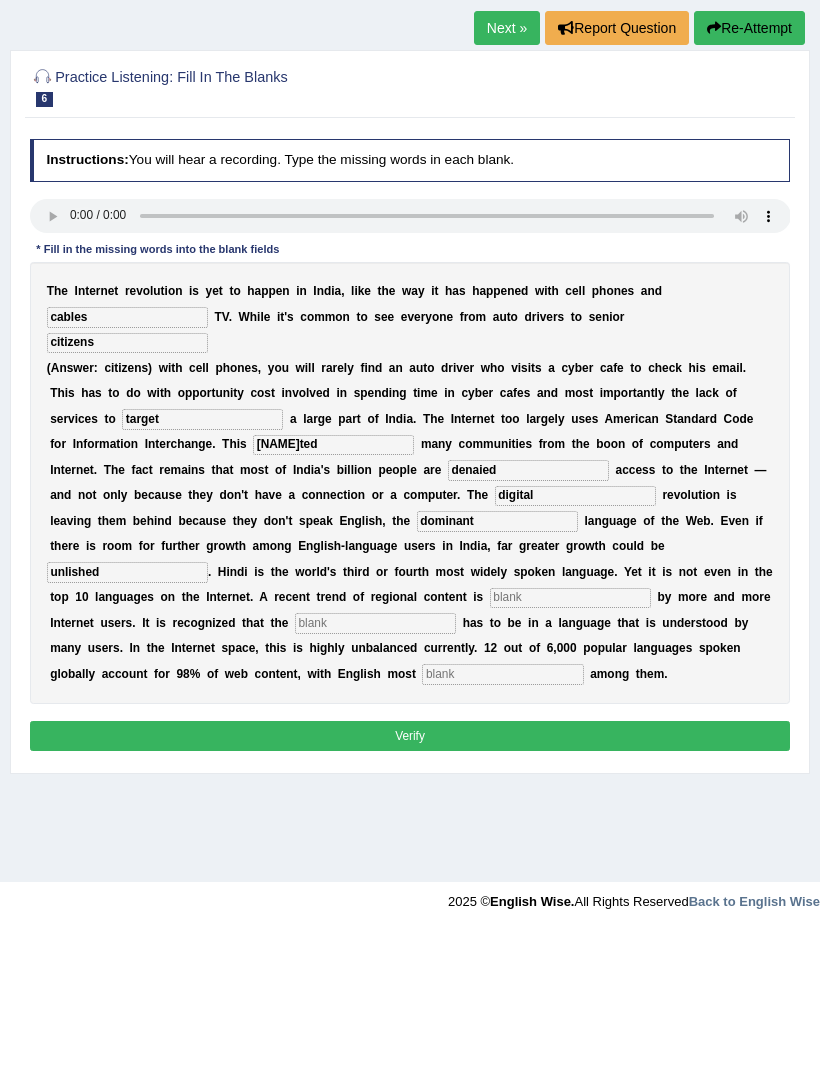 type on "unlished" 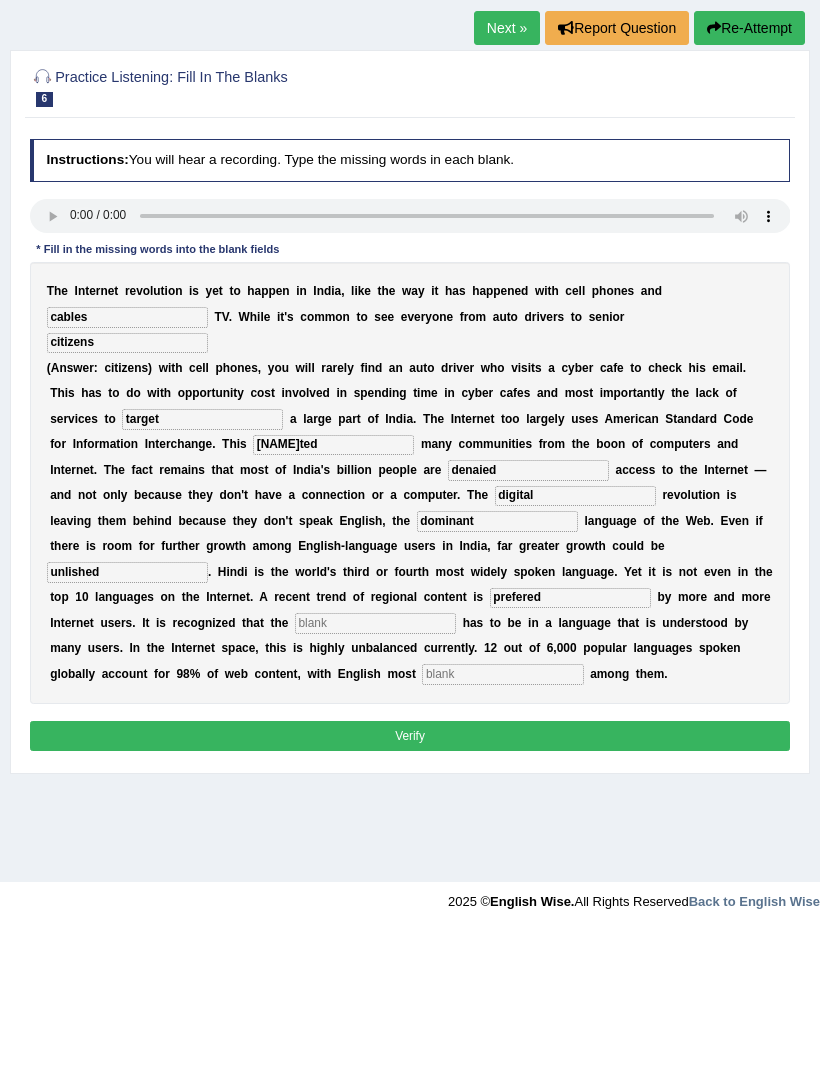 type on "prefered" 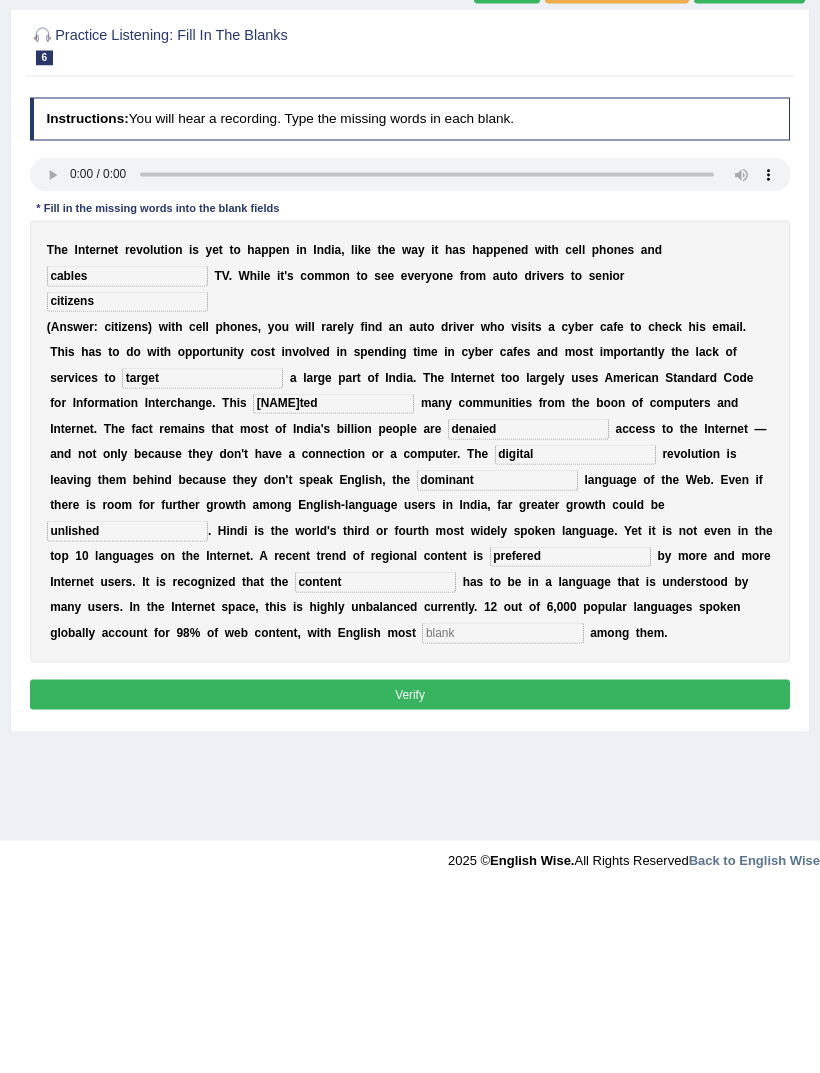 type on "content" 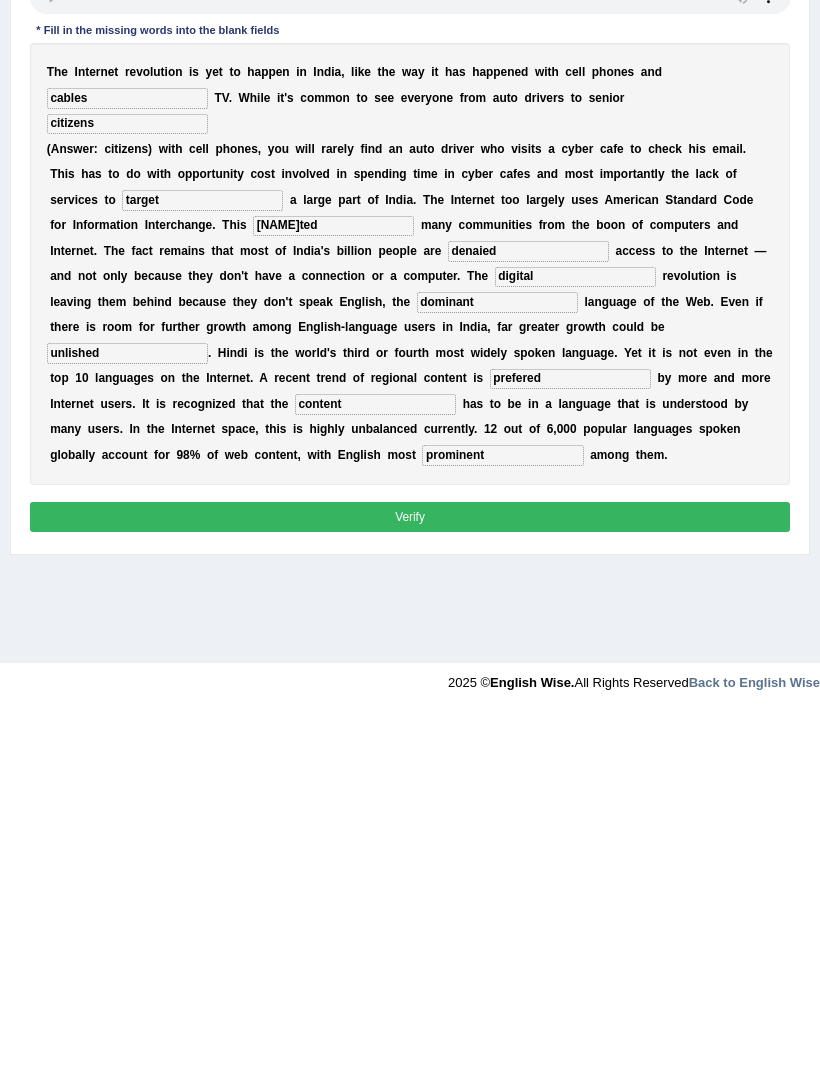 type on "prominent" 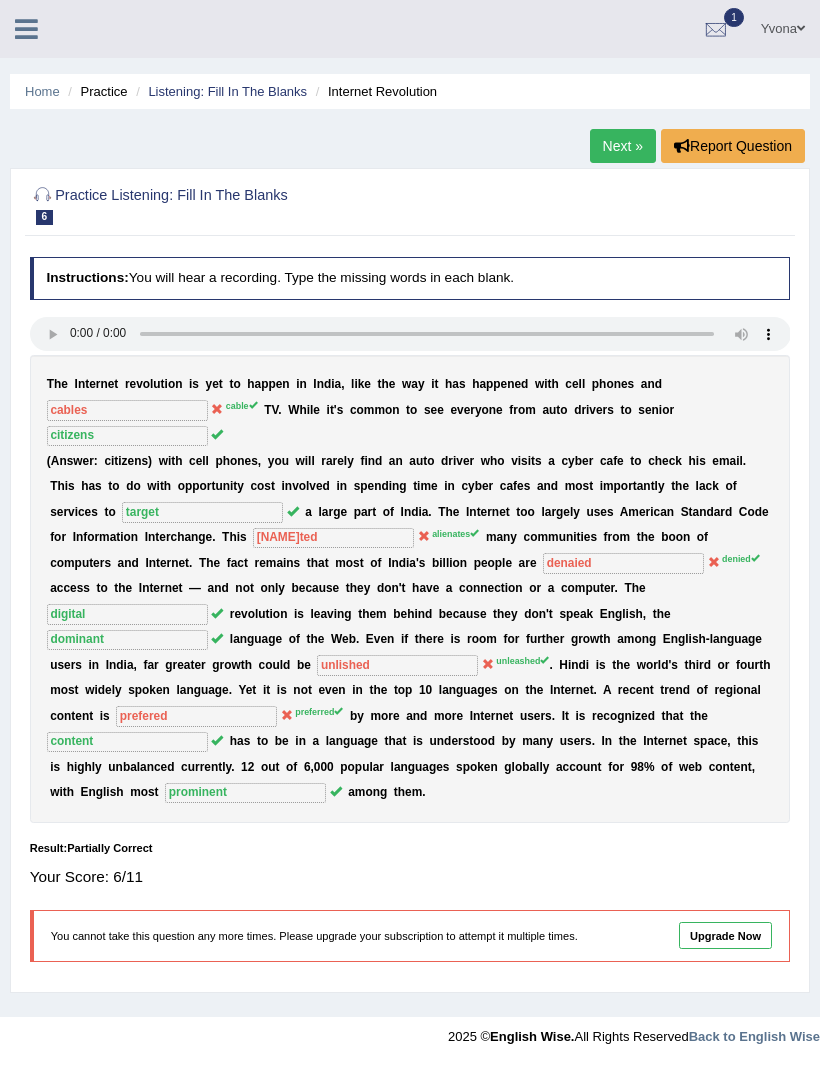 click on "Listening: Fill In The Blanks" at bounding box center (227, 91) 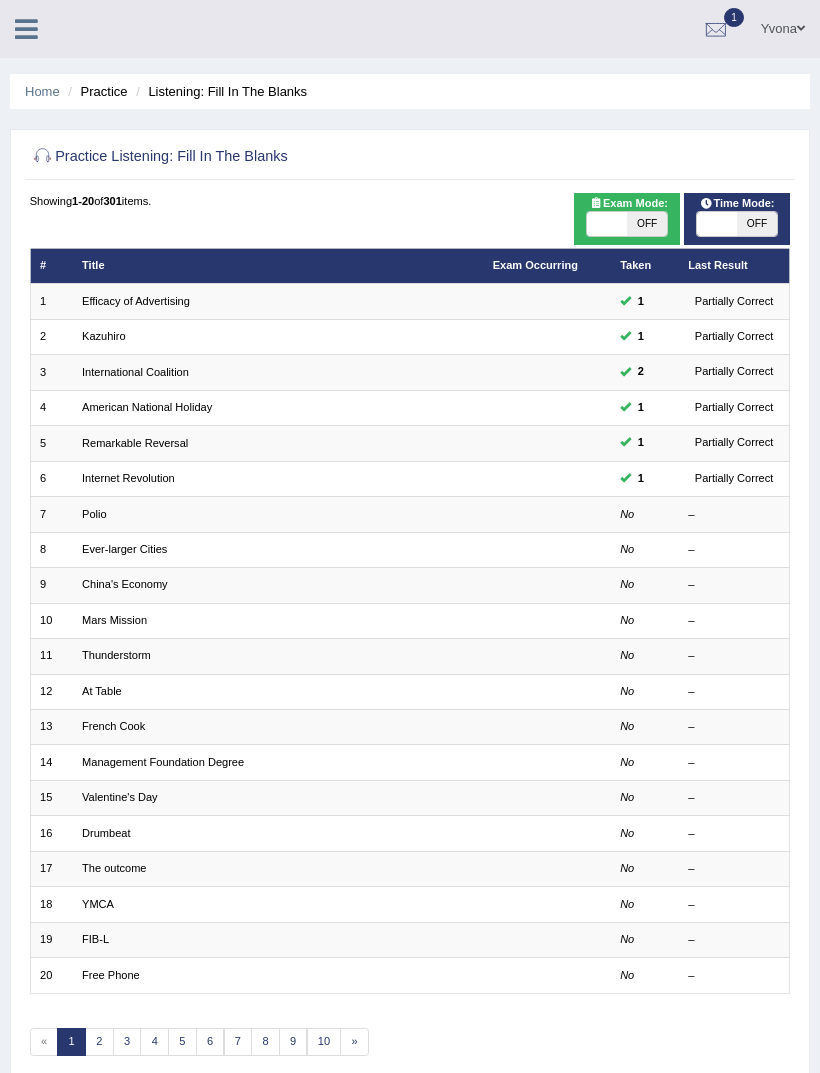 scroll, scrollTop: 0, scrollLeft: 0, axis: both 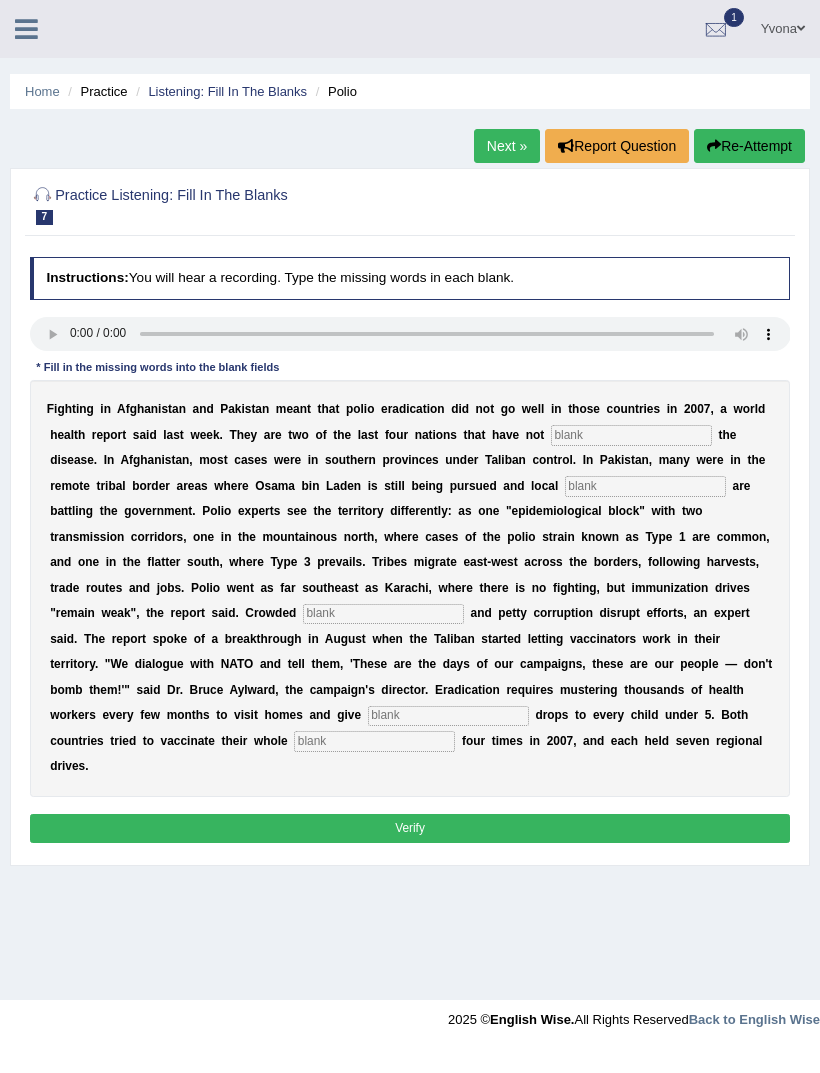 click at bounding box center (410, 334) 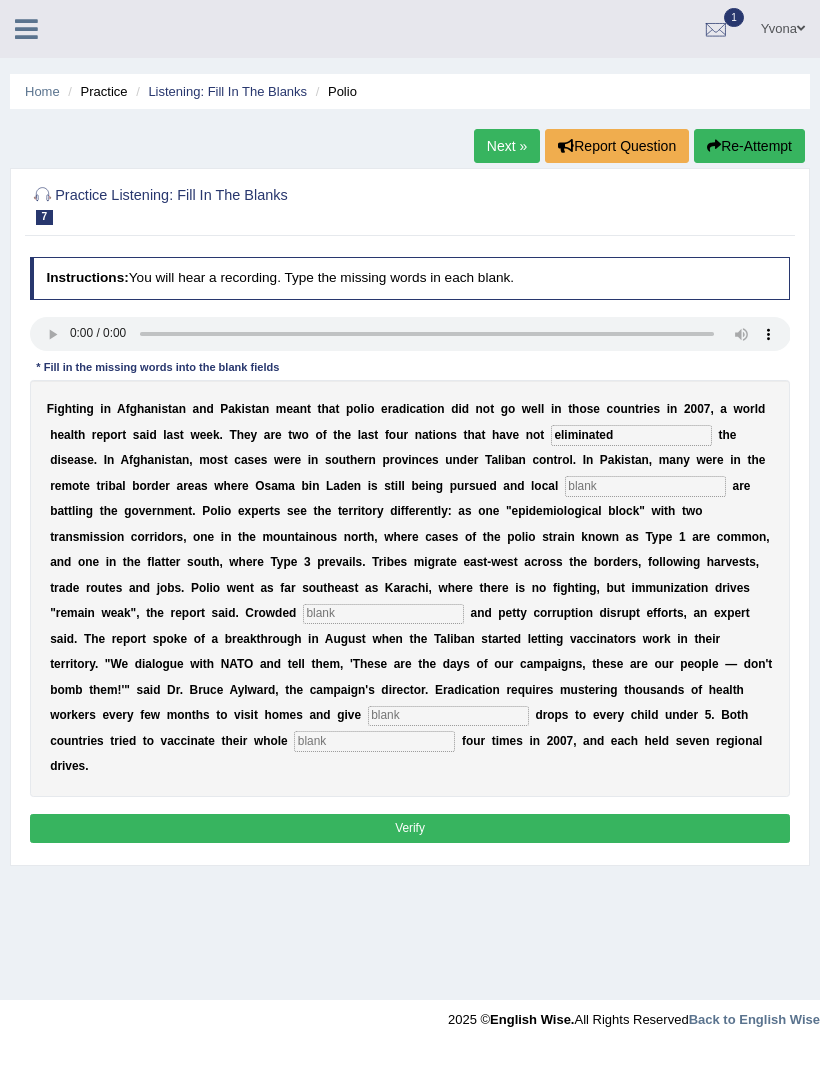 type on "eliminated" 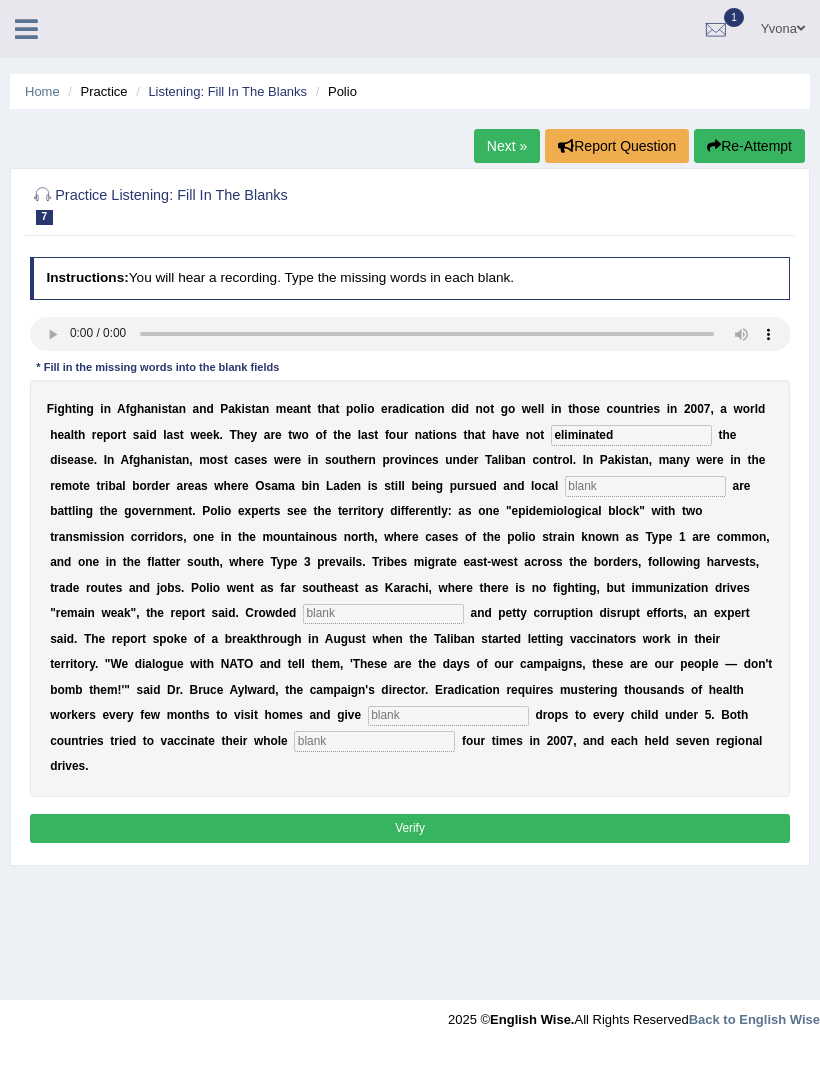 type on "," 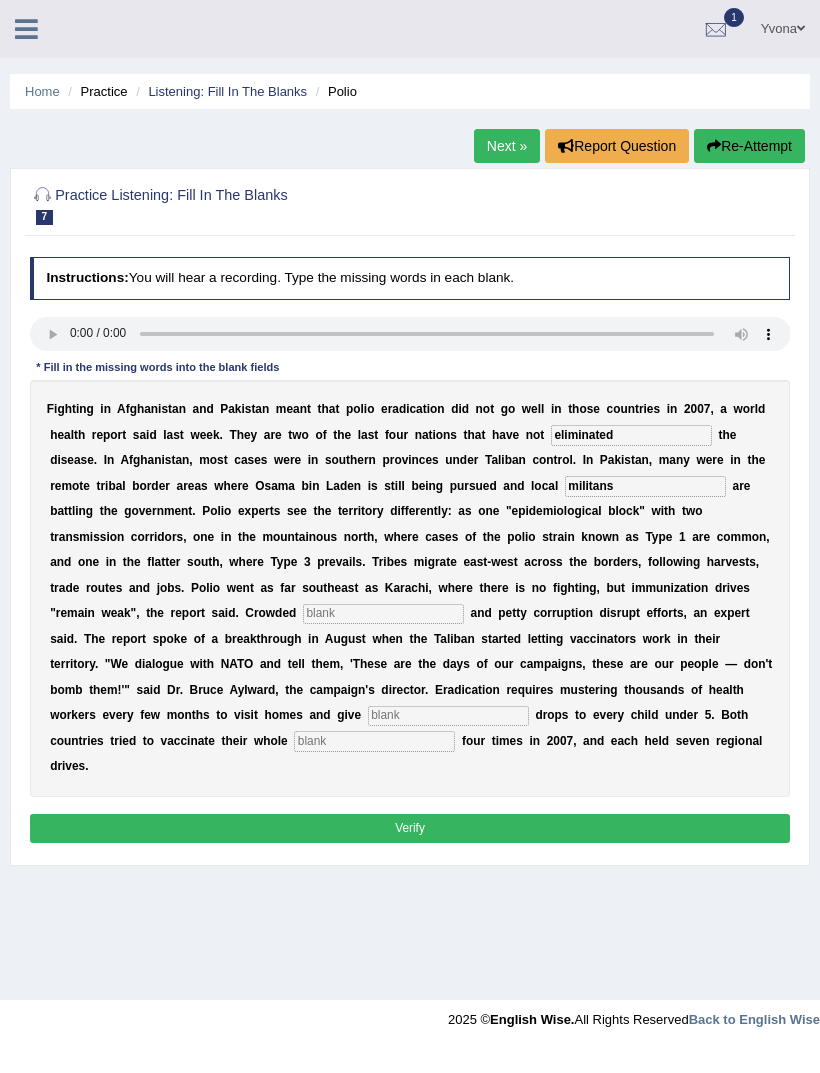 type on "militans" 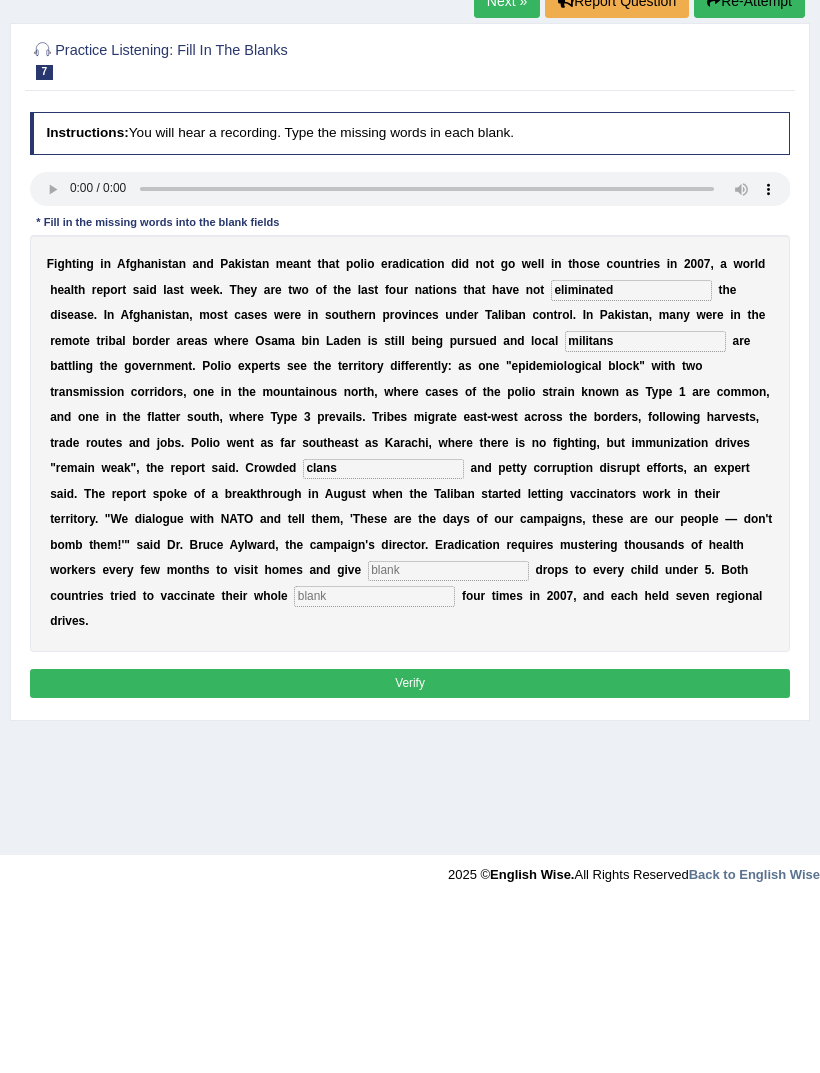 type on "clans" 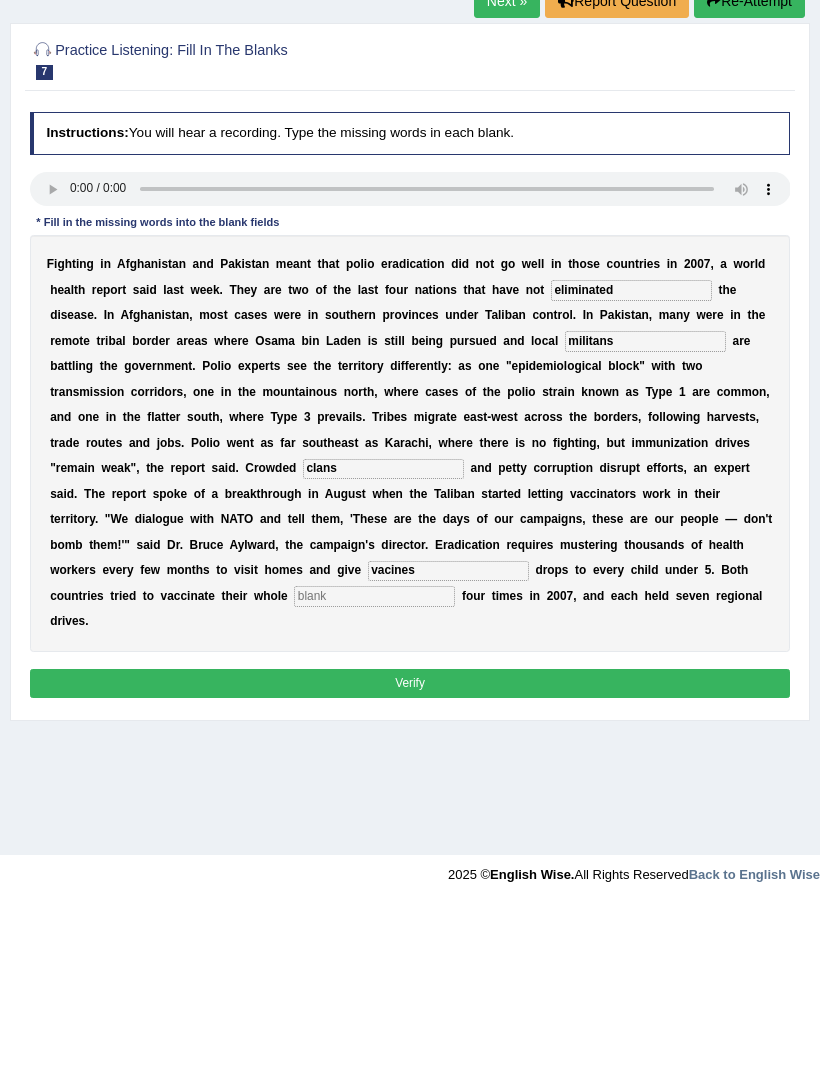 type on "vacines" 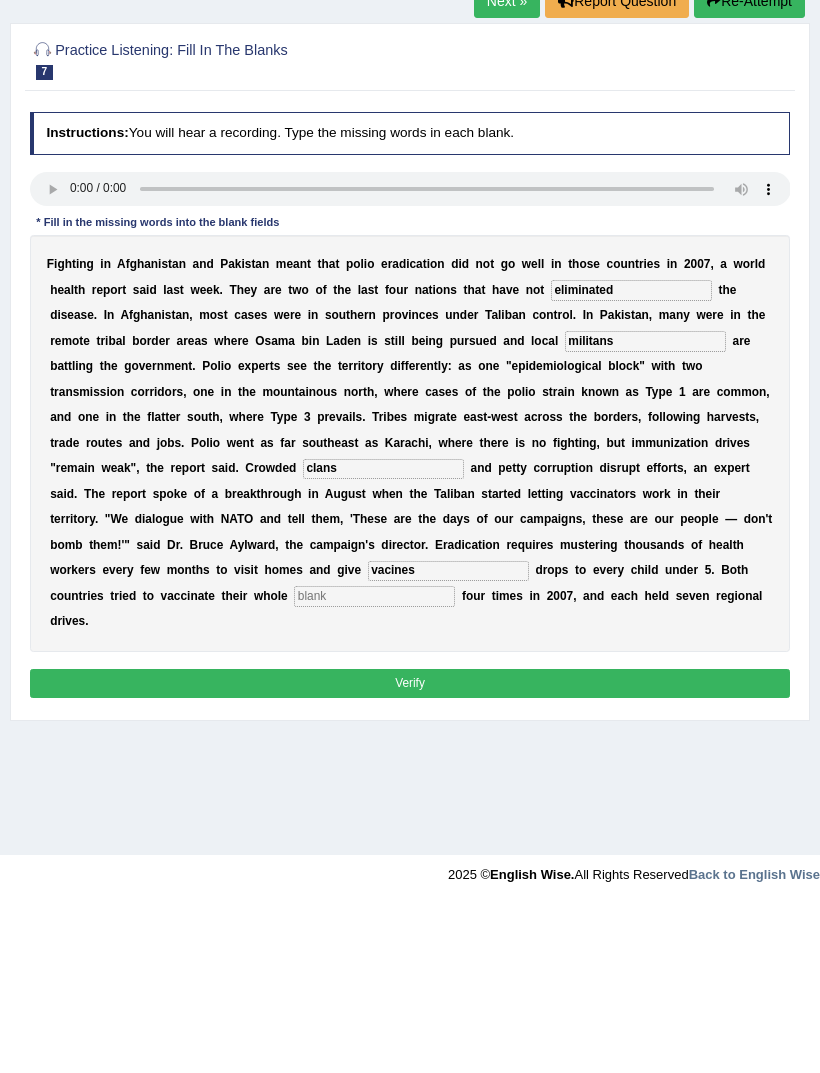 type on "o" 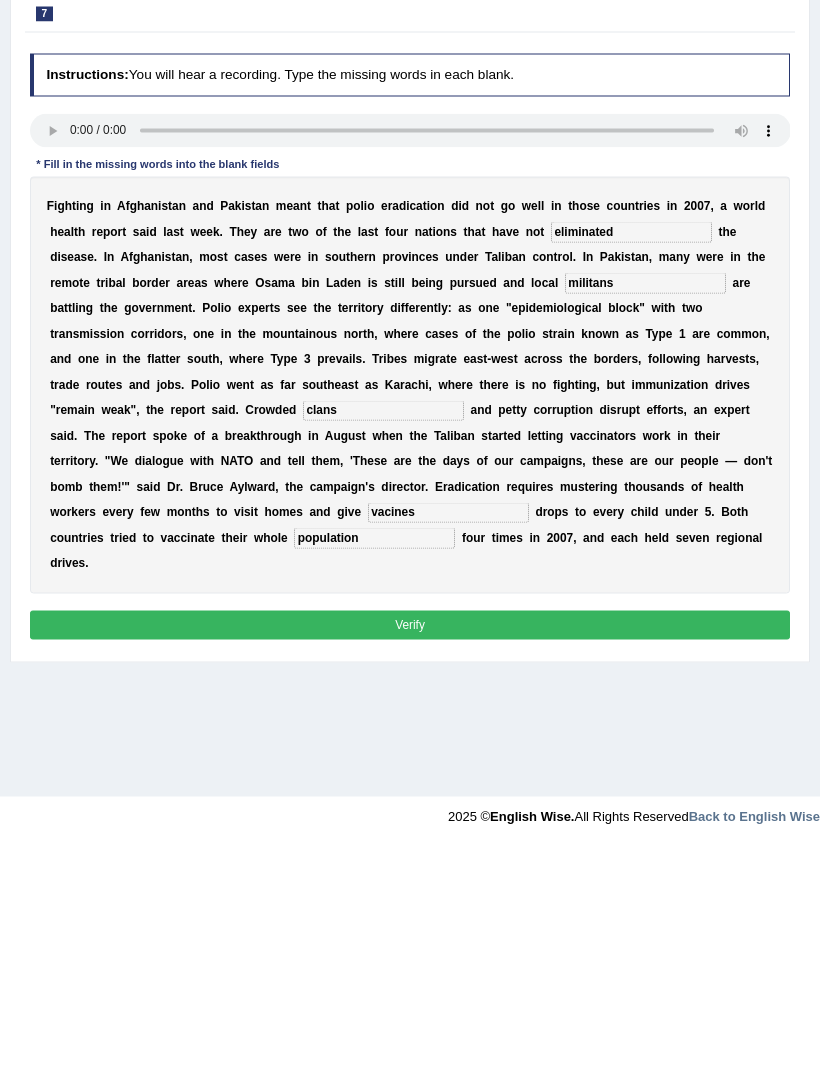 type on "population" 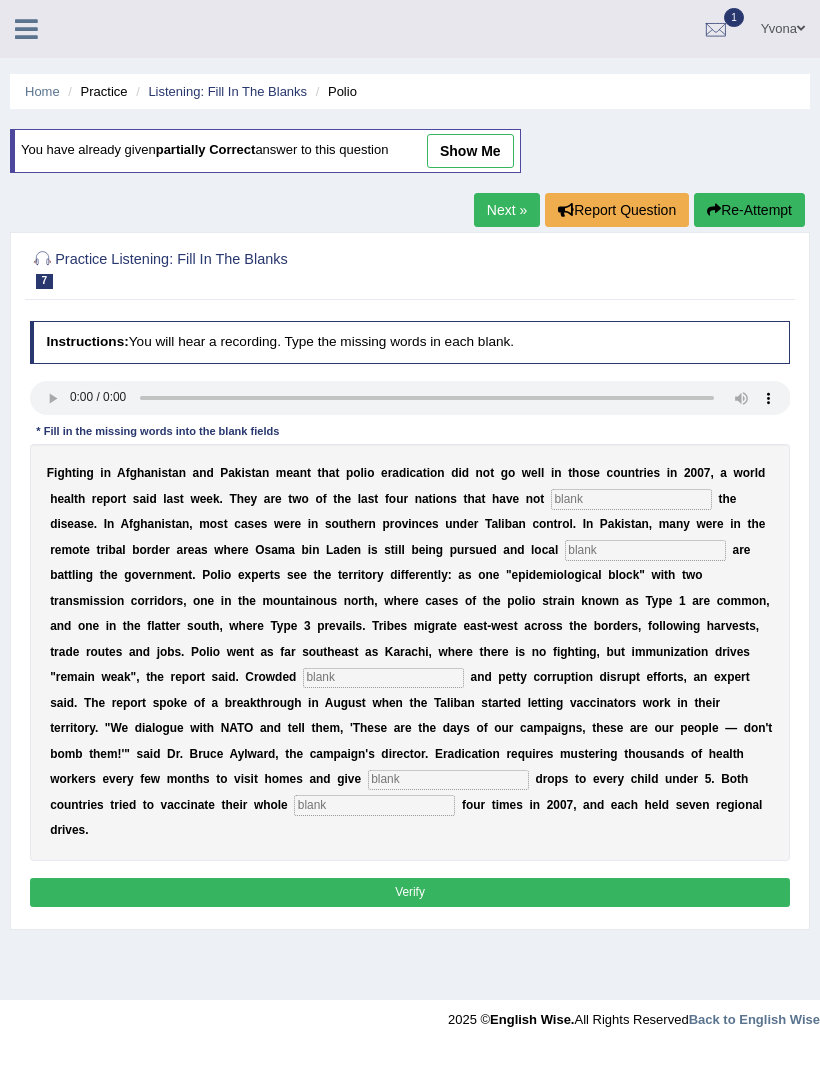 scroll, scrollTop: 0, scrollLeft: 0, axis: both 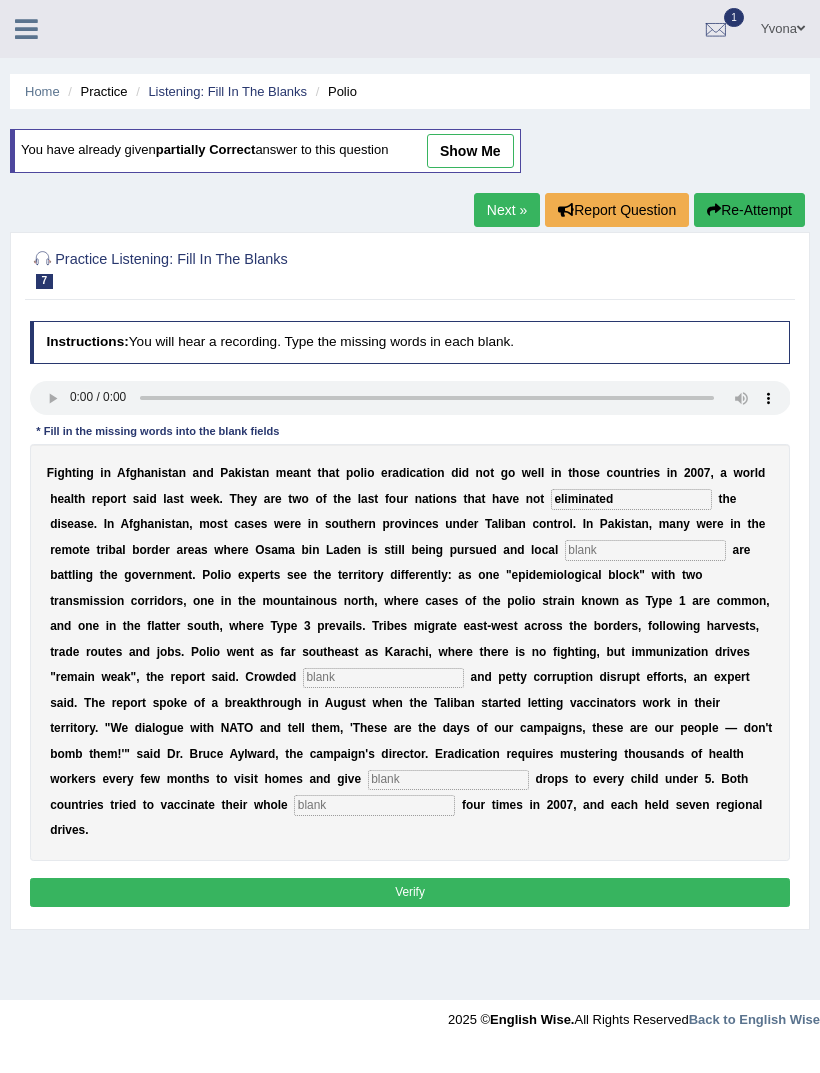 type on "eliminated" 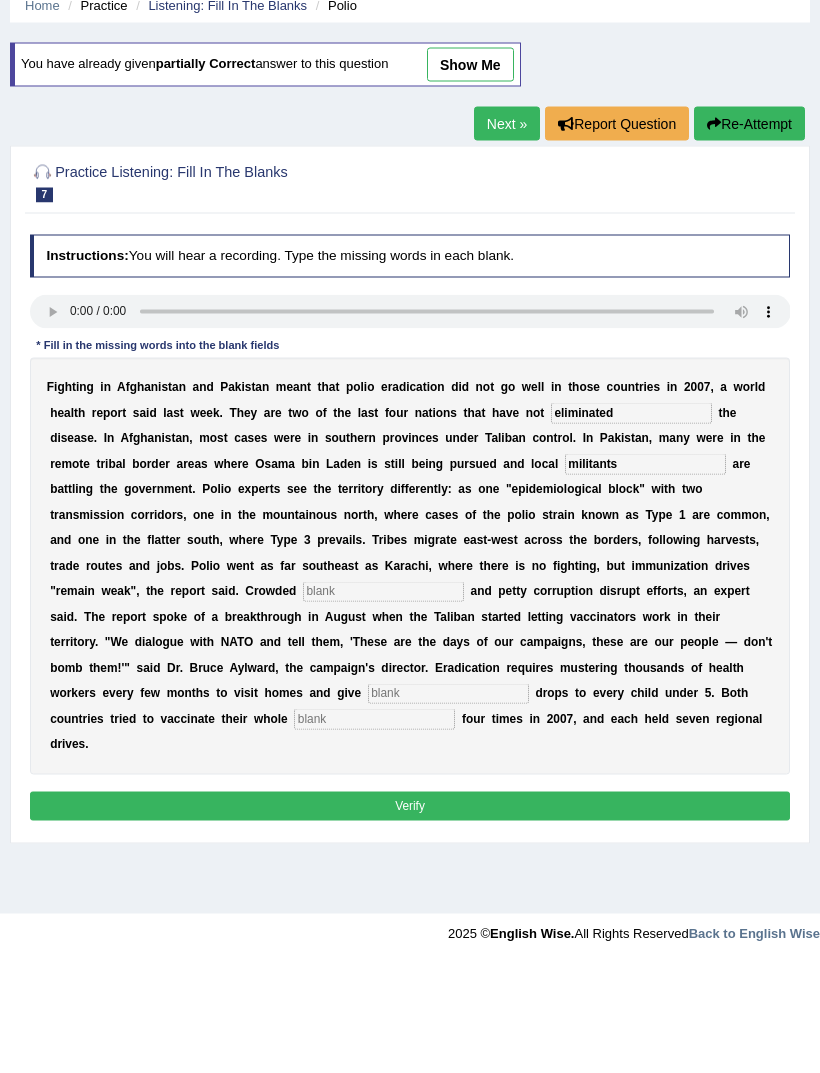 type on "militants" 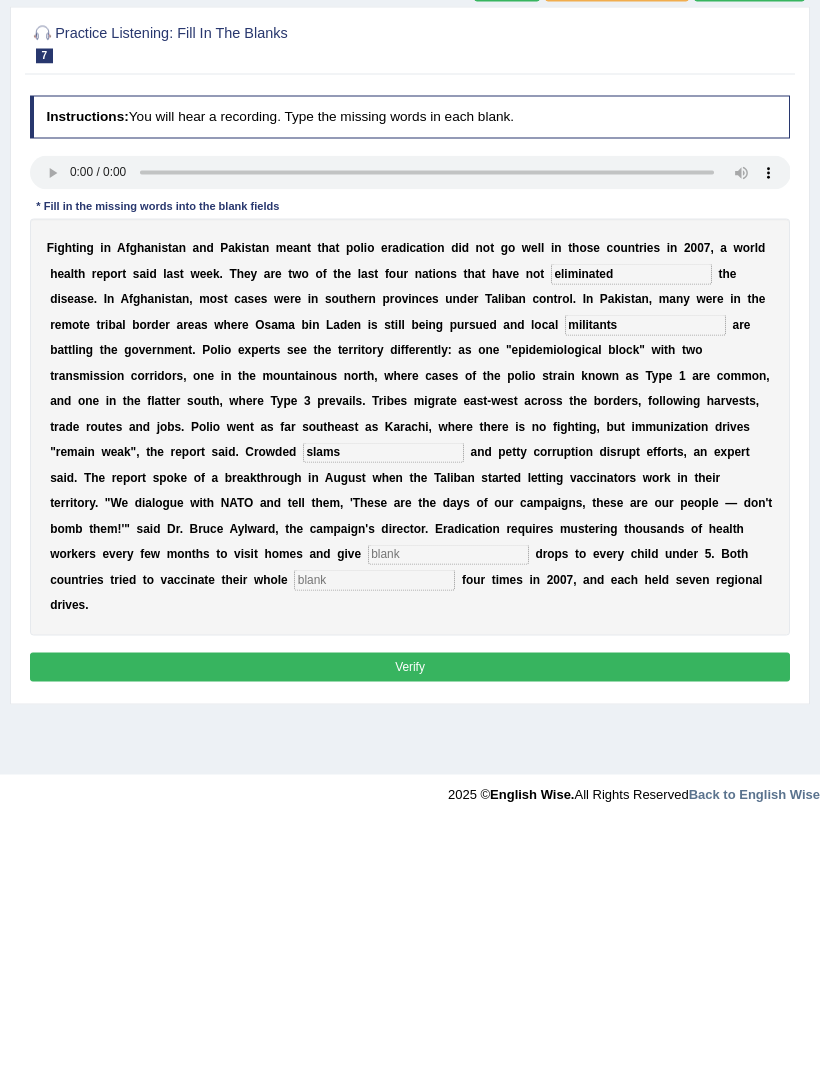 type on "slams" 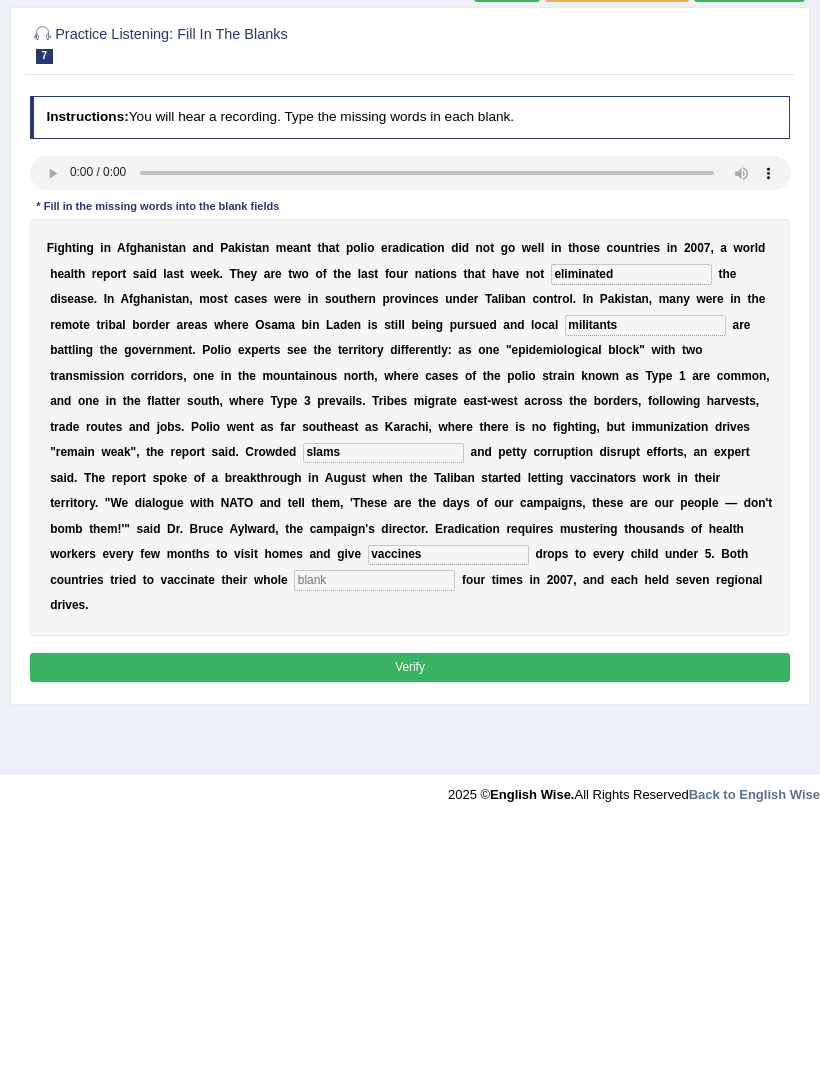 type on "vaccines" 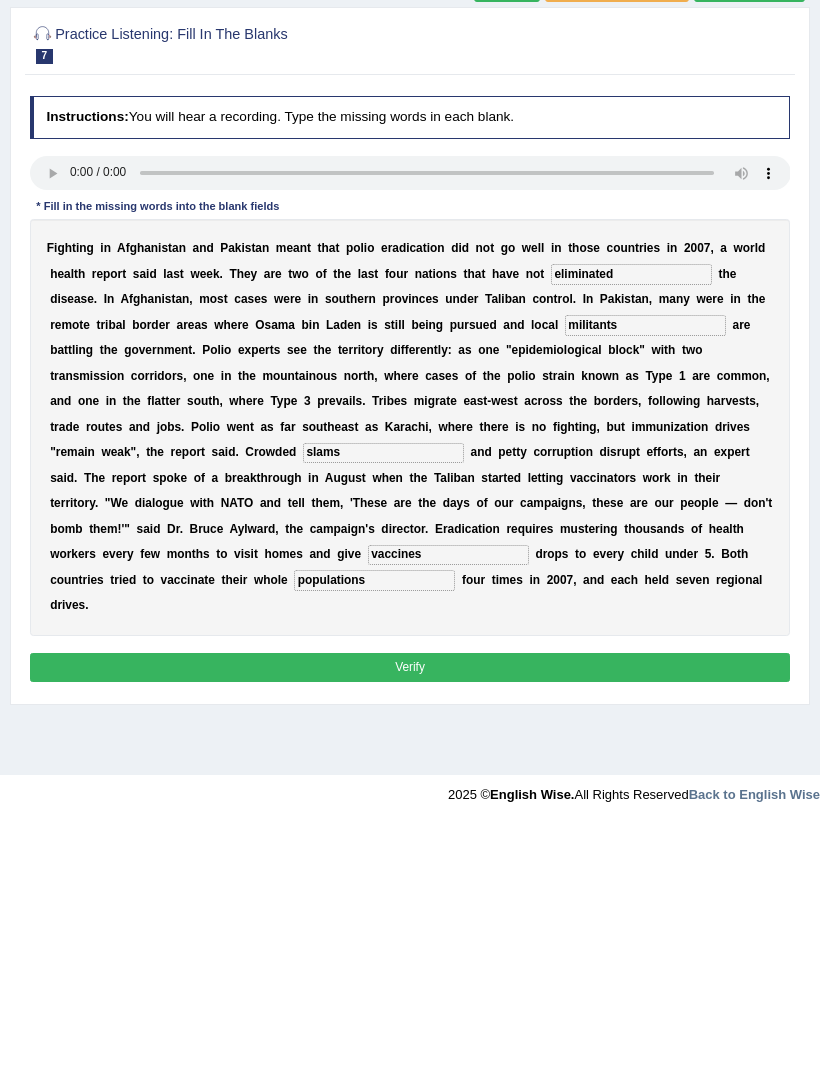 type on "populations" 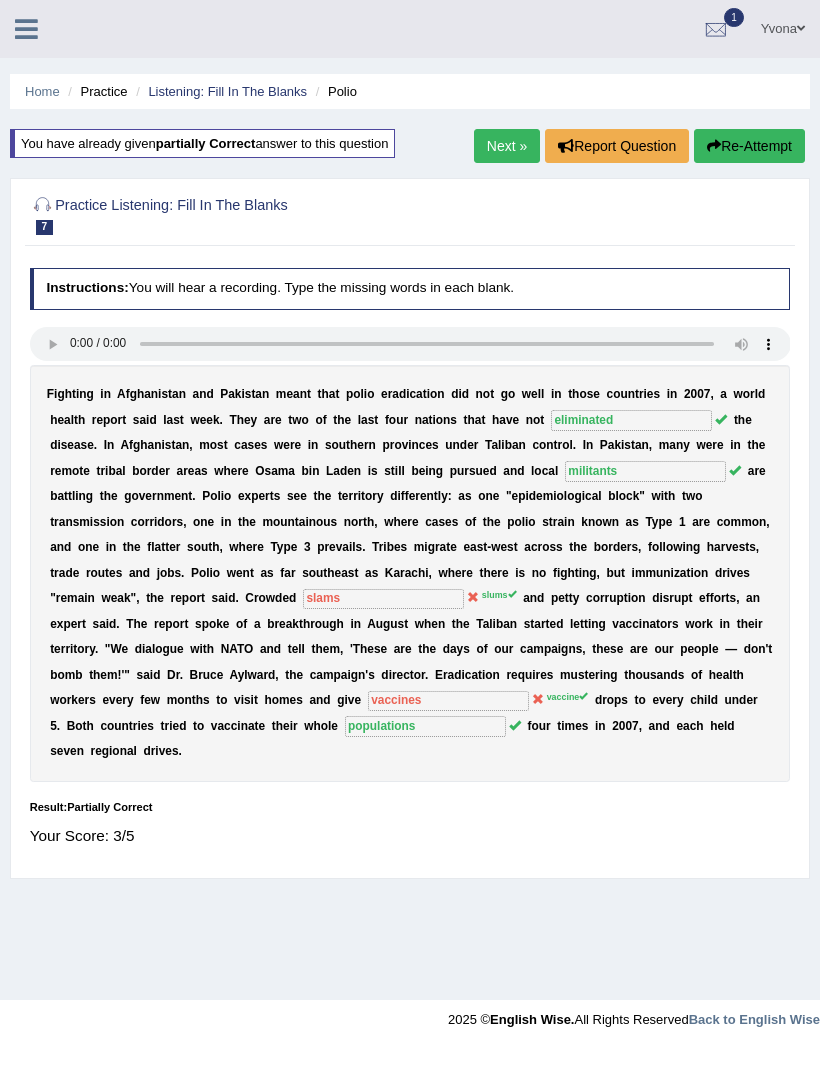 click on "Listening: Fill In The Blanks" at bounding box center (227, 91) 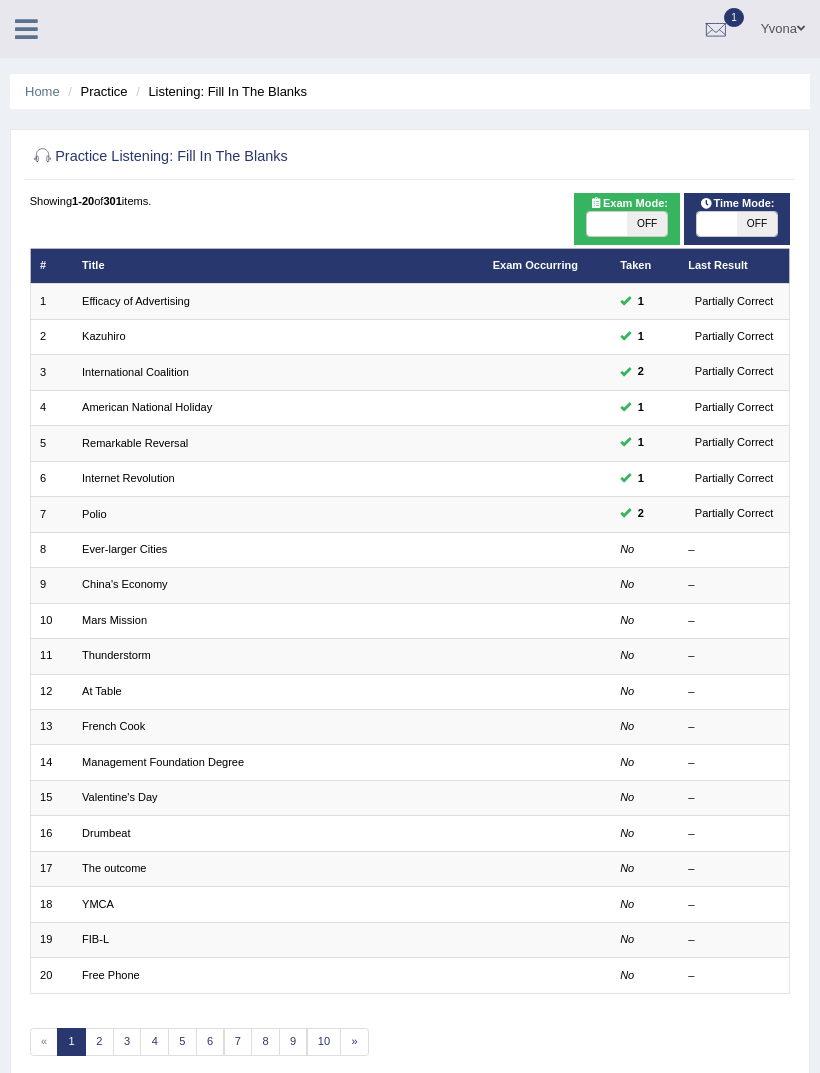 scroll, scrollTop: 0, scrollLeft: 0, axis: both 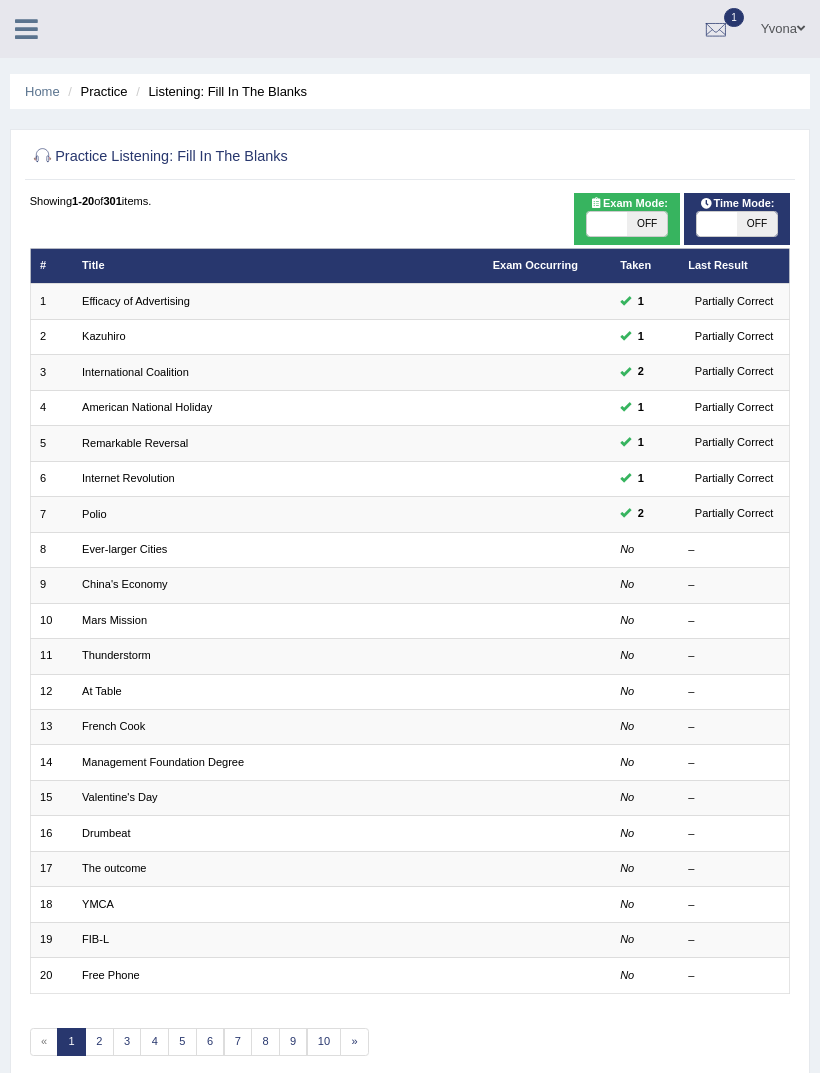 click on "Ever-larger Cities" at bounding box center (124, 549) 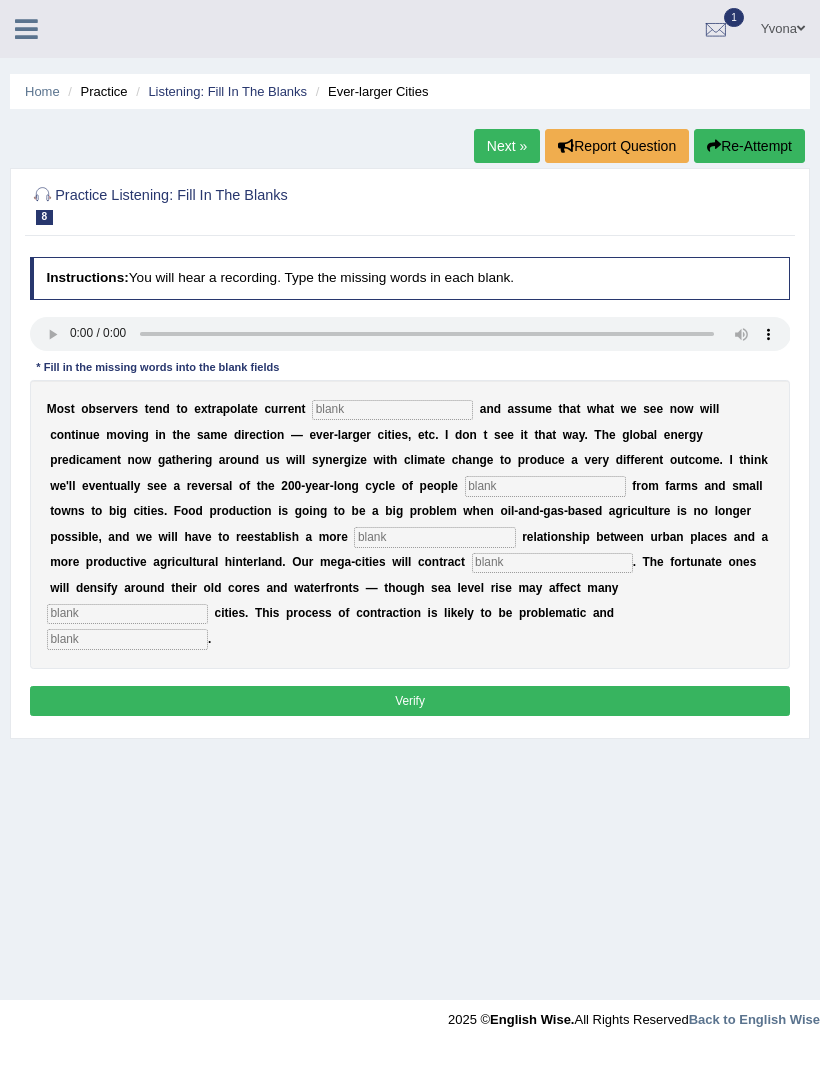 scroll, scrollTop: 0, scrollLeft: 0, axis: both 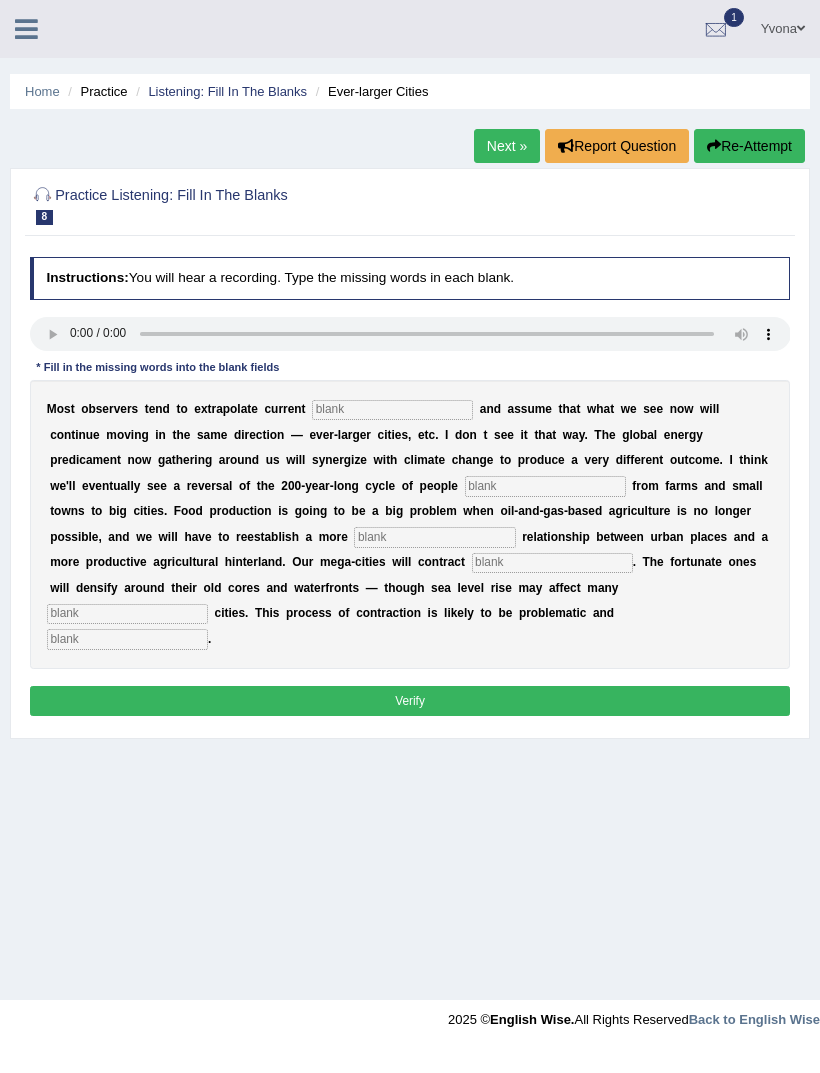 click at bounding box center (410, 334) 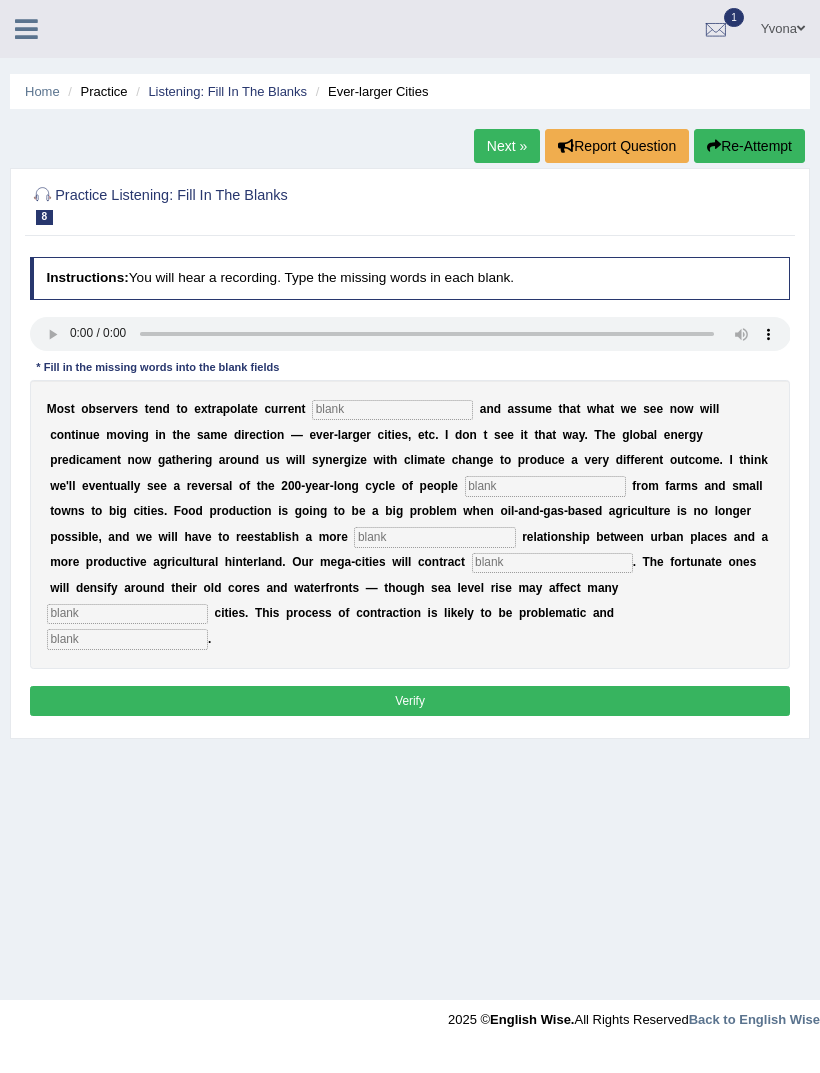 click at bounding box center [392, 410] 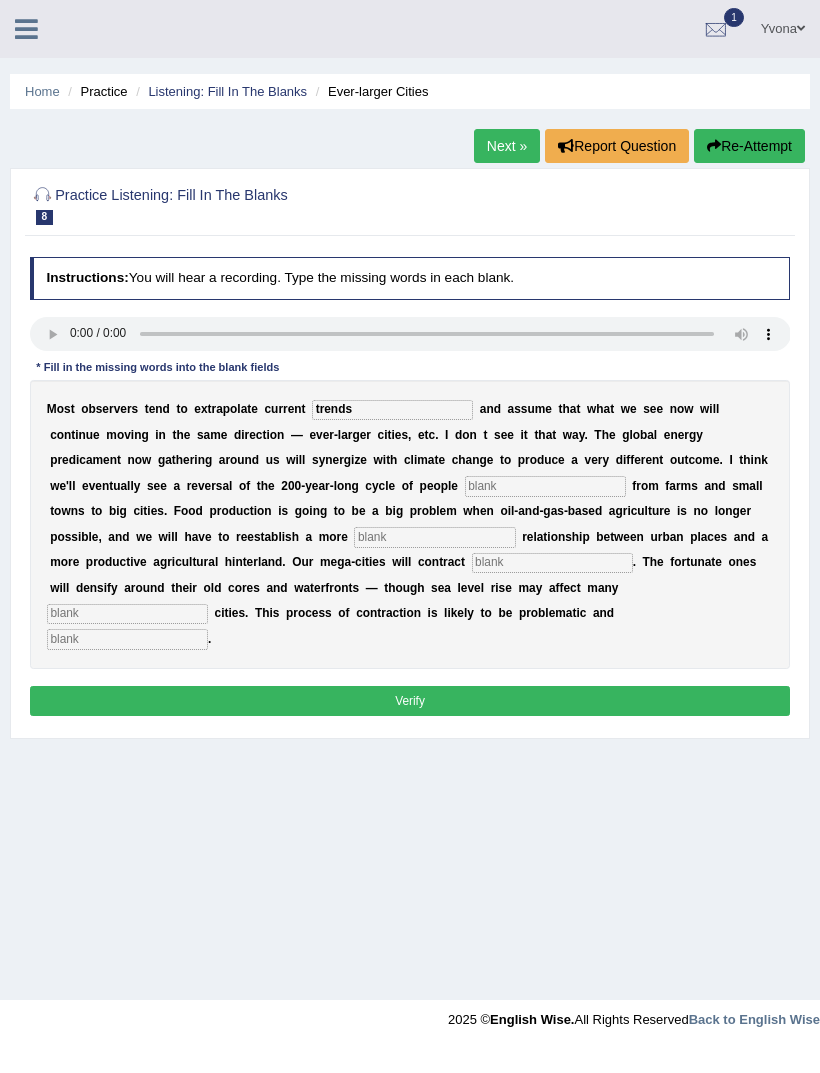 type on "trends" 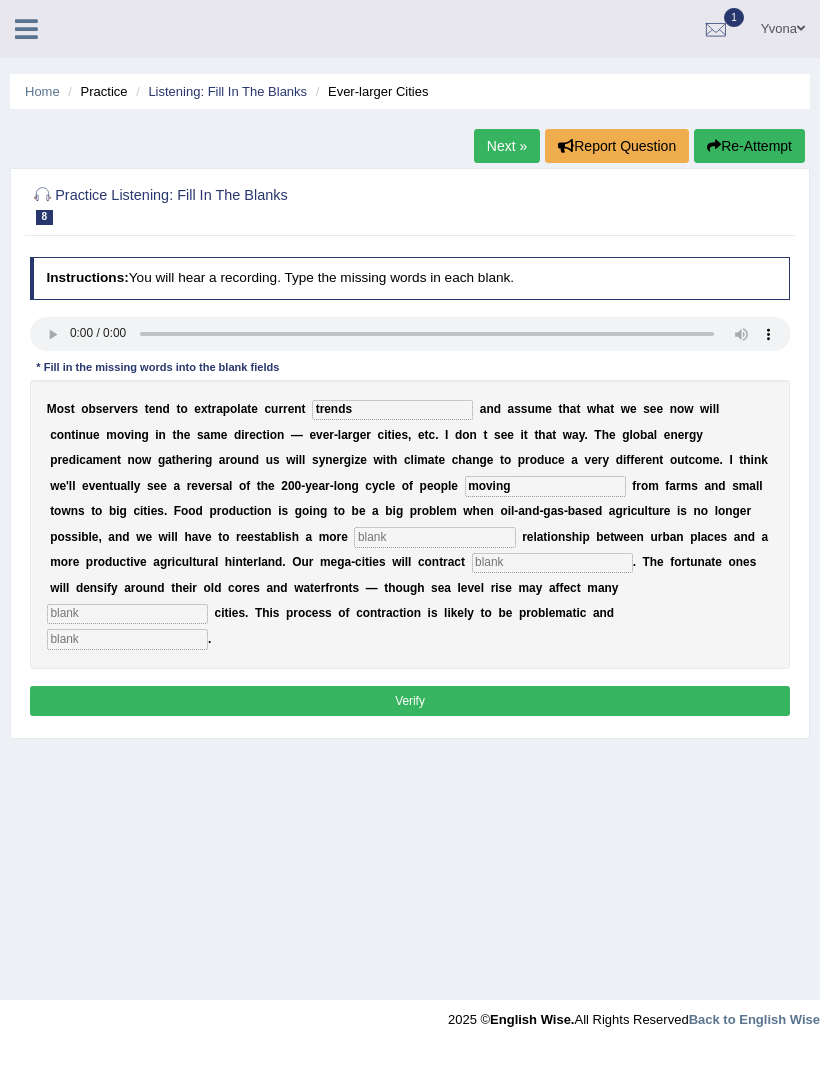 type on "moving" 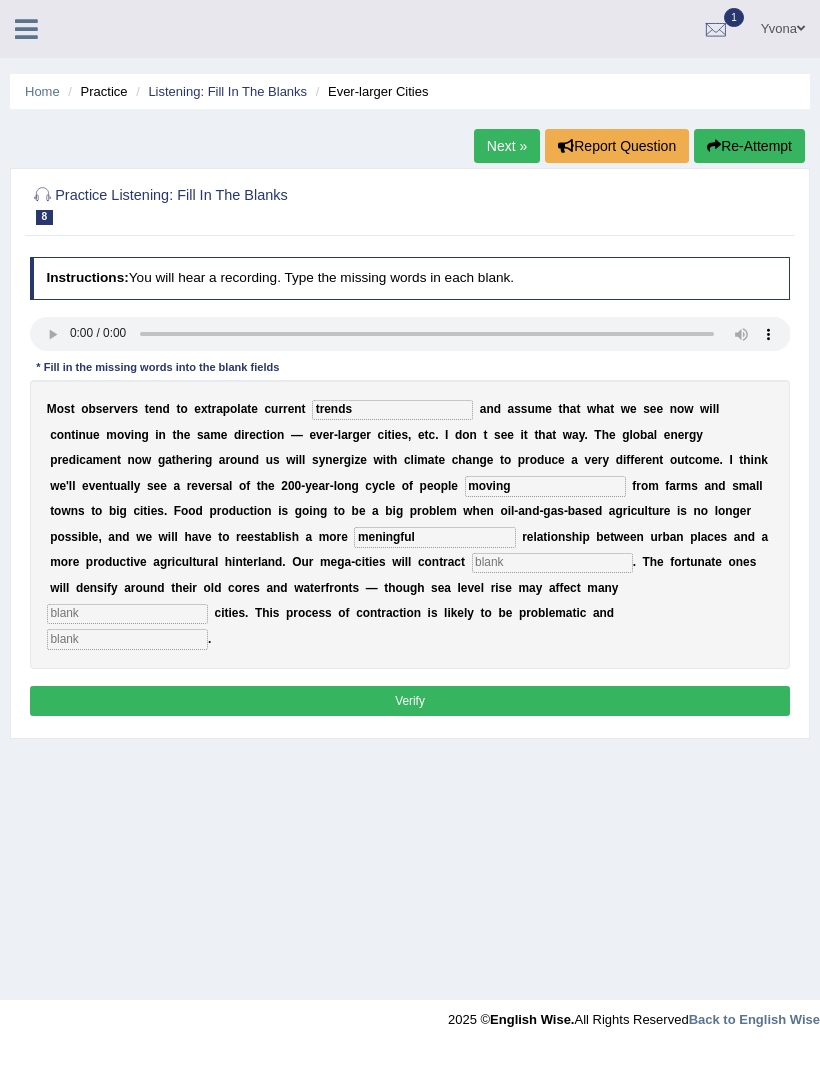 type on "meningful" 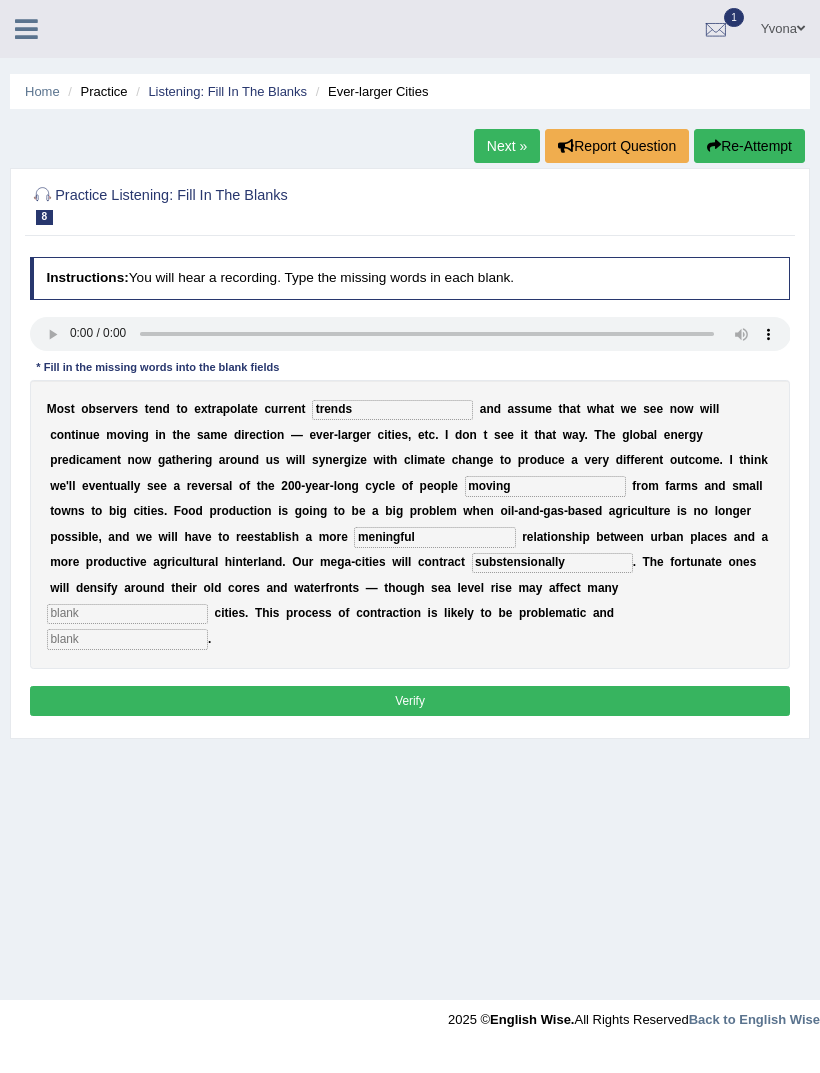 type on "substensionally" 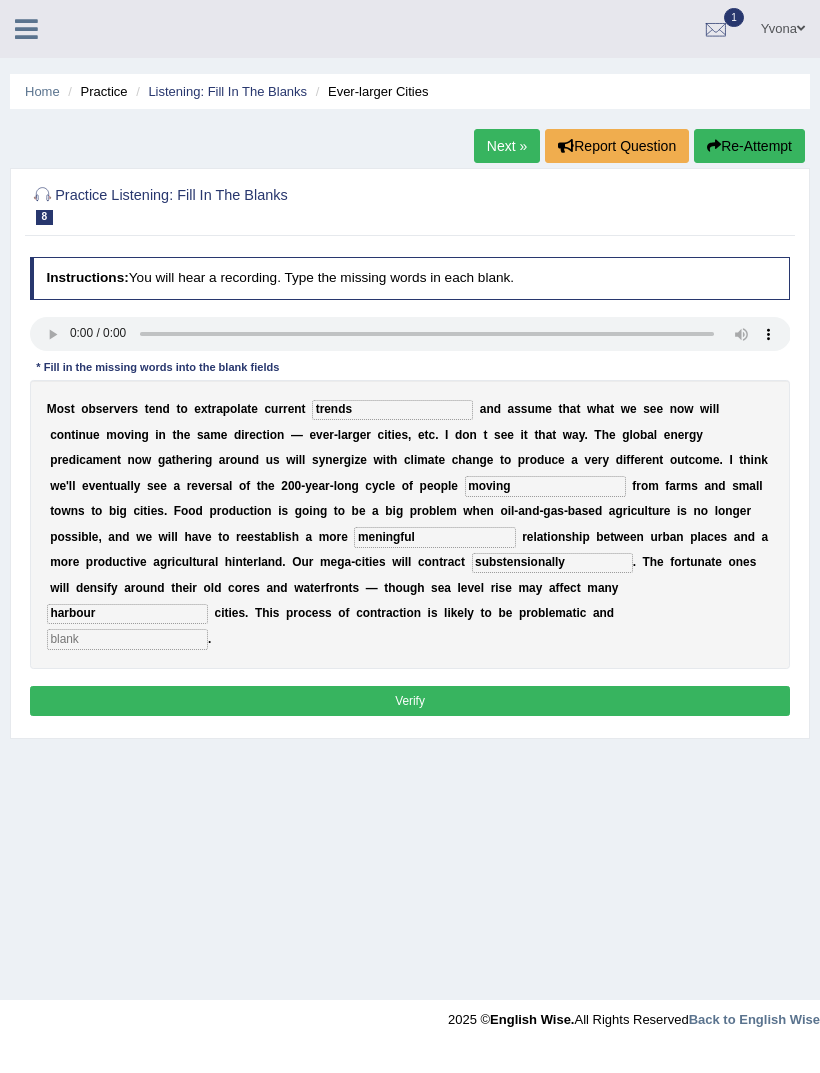 type on "harbour" 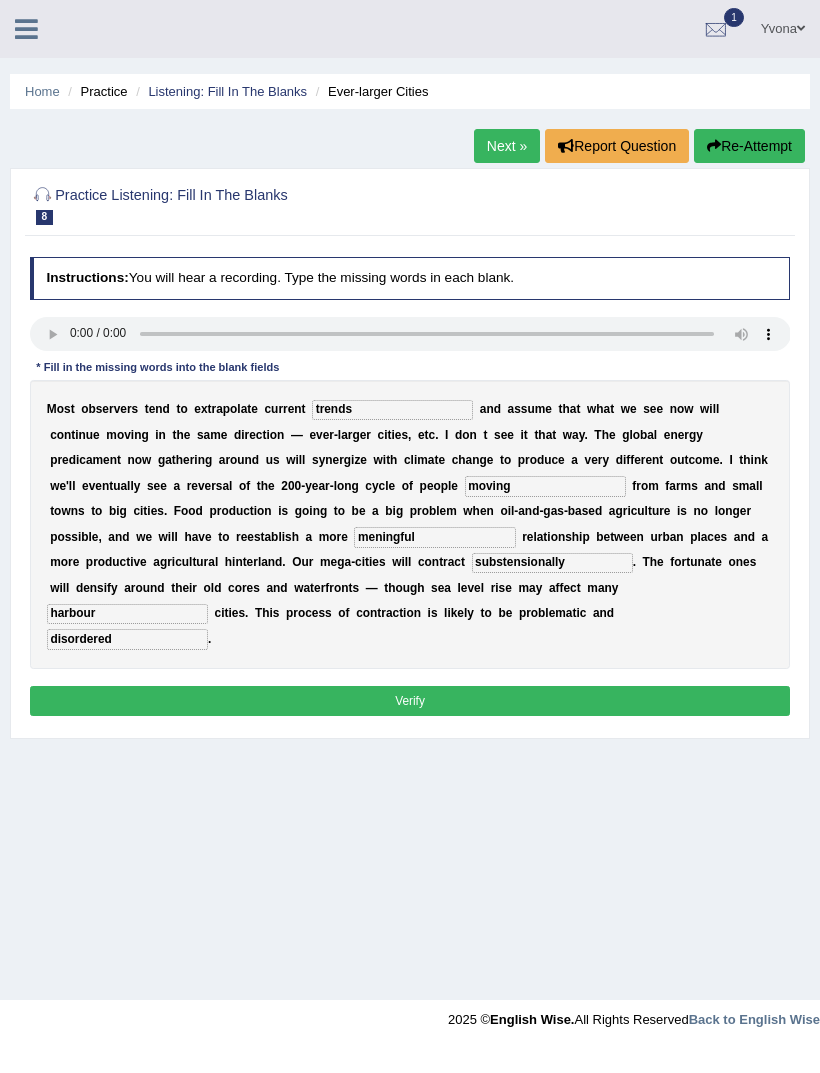 type on "disordered" 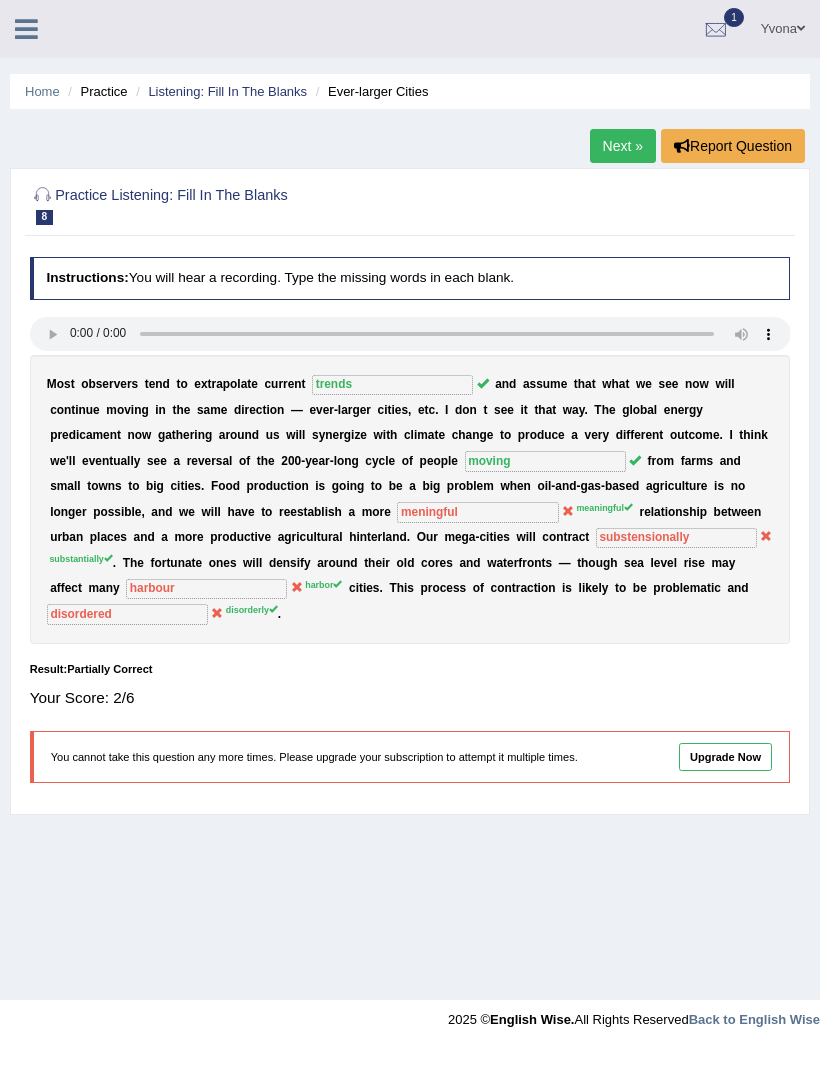 click on "Listening: Fill In The Blanks" at bounding box center [227, 91] 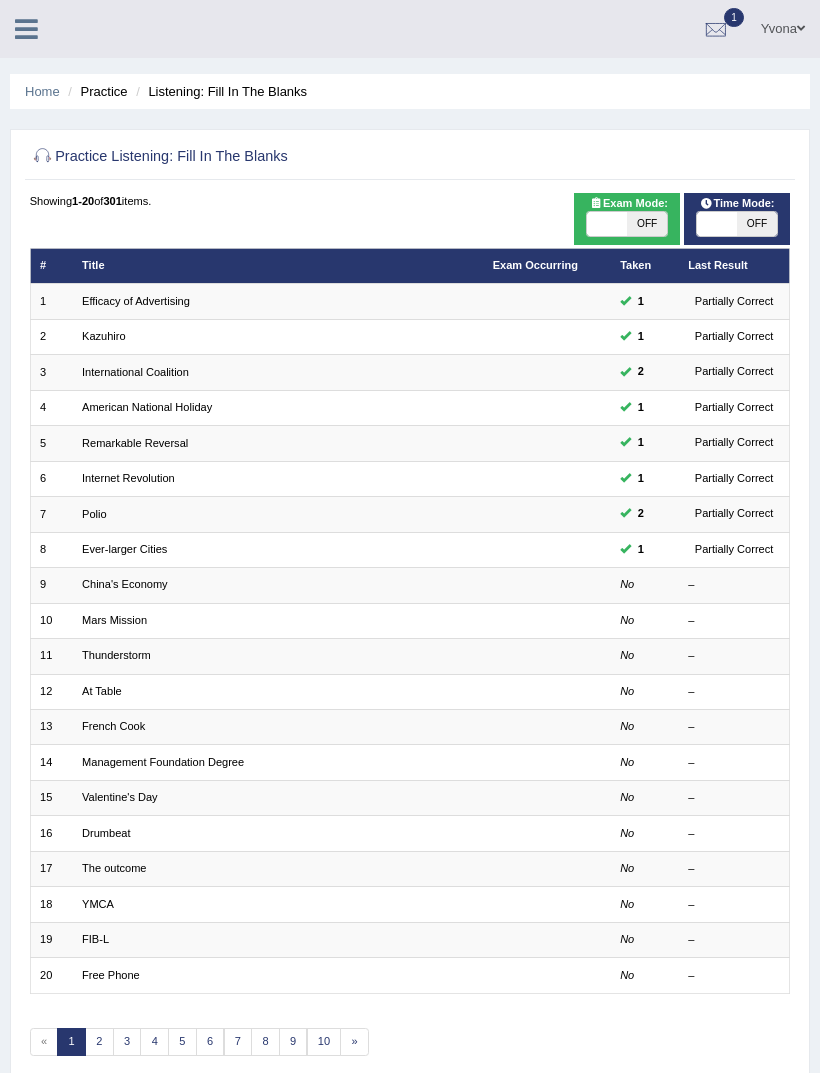 scroll, scrollTop: 0, scrollLeft: 0, axis: both 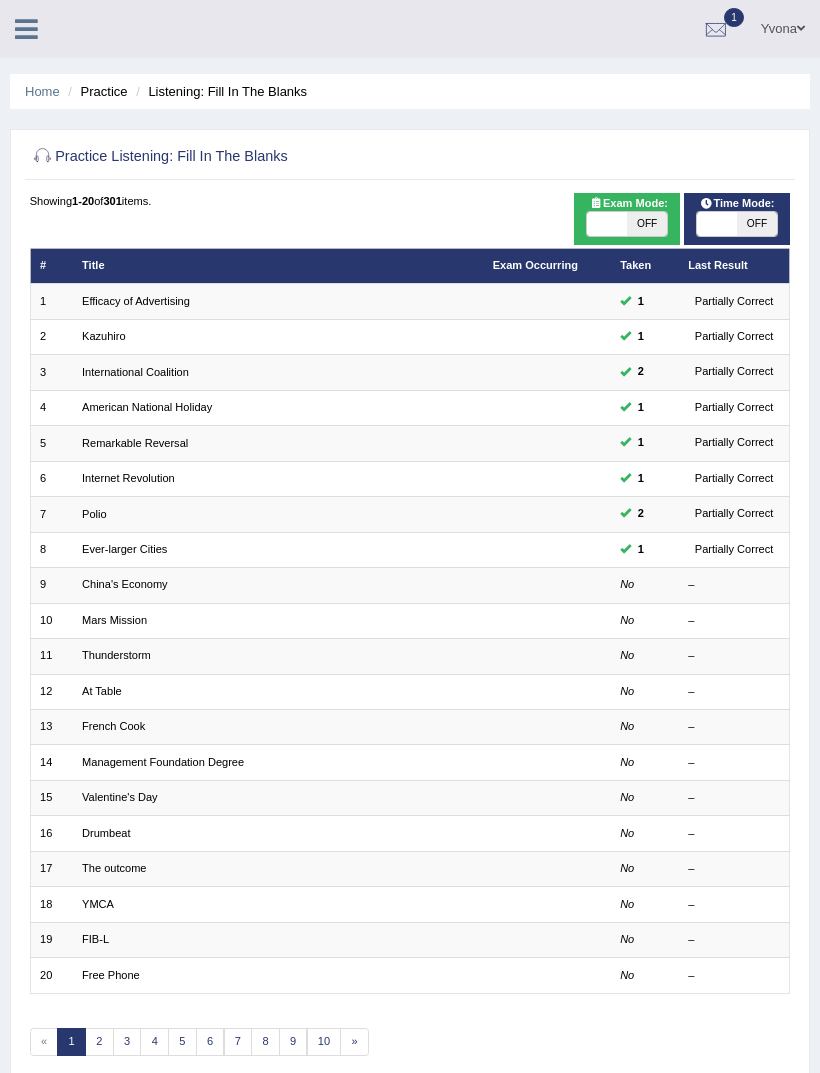 click on "China's Economy" at bounding box center [278, 585] 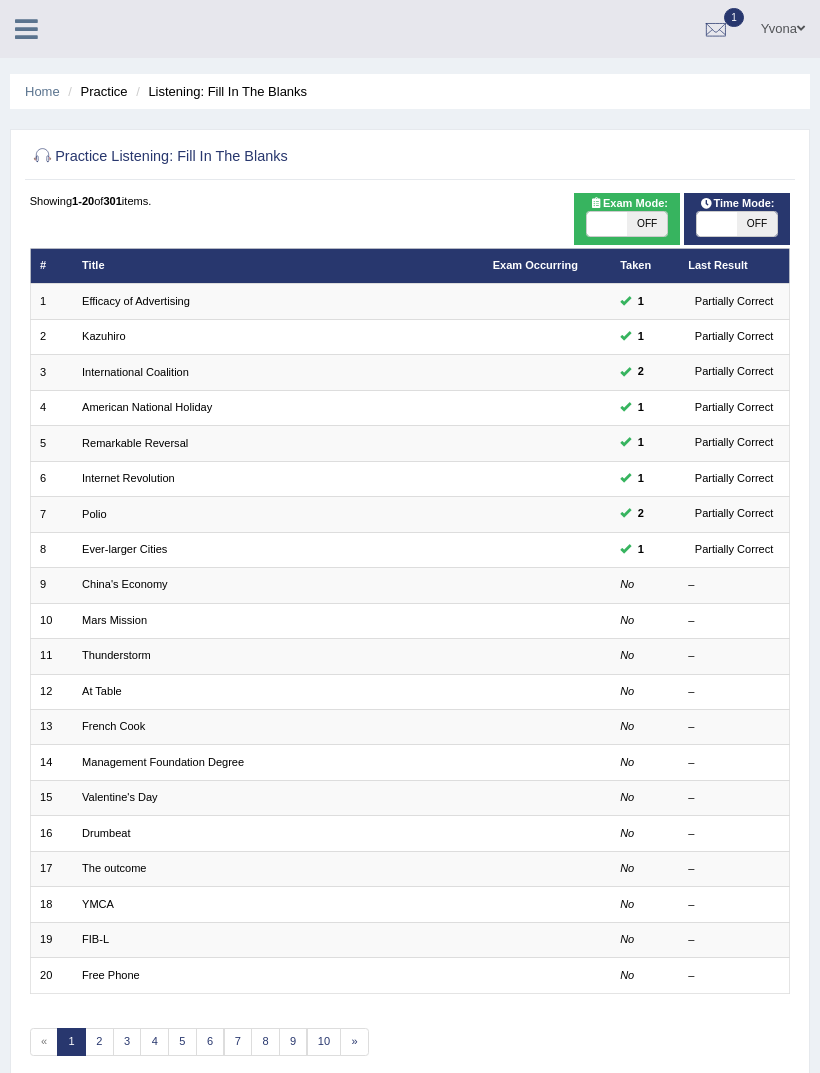 click on "China's Economy" at bounding box center [125, 584] 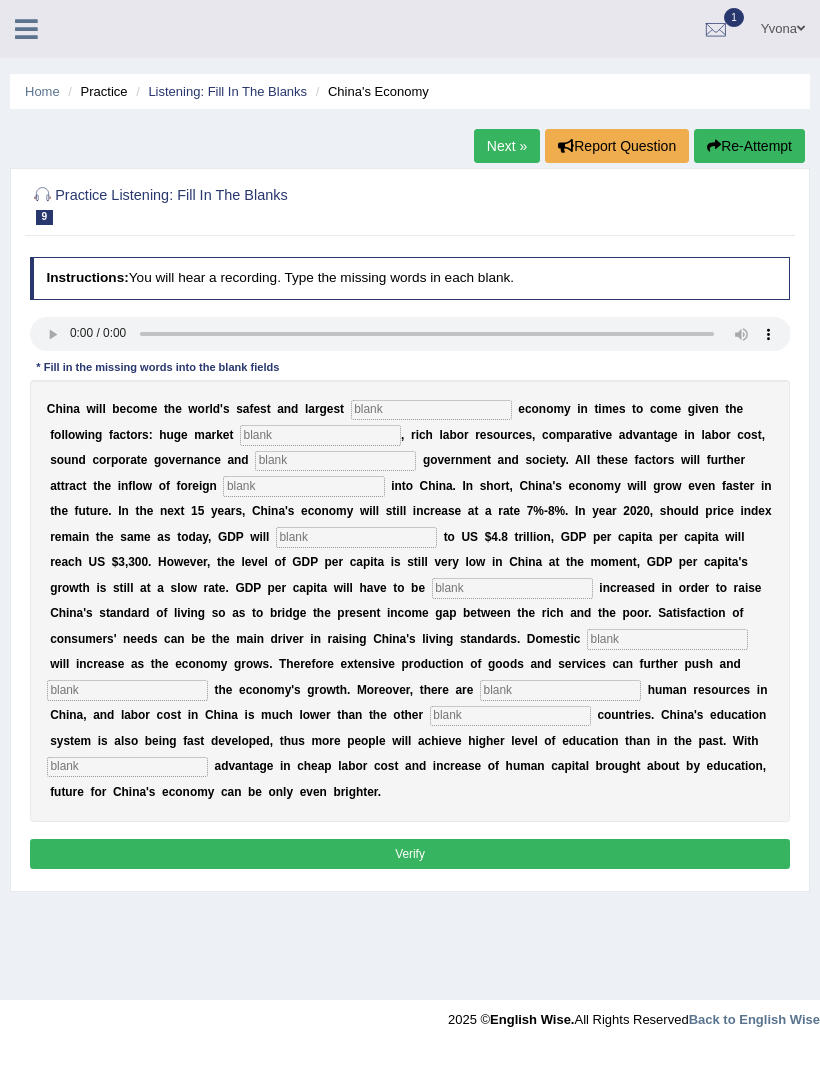 scroll, scrollTop: 0, scrollLeft: 0, axis: both 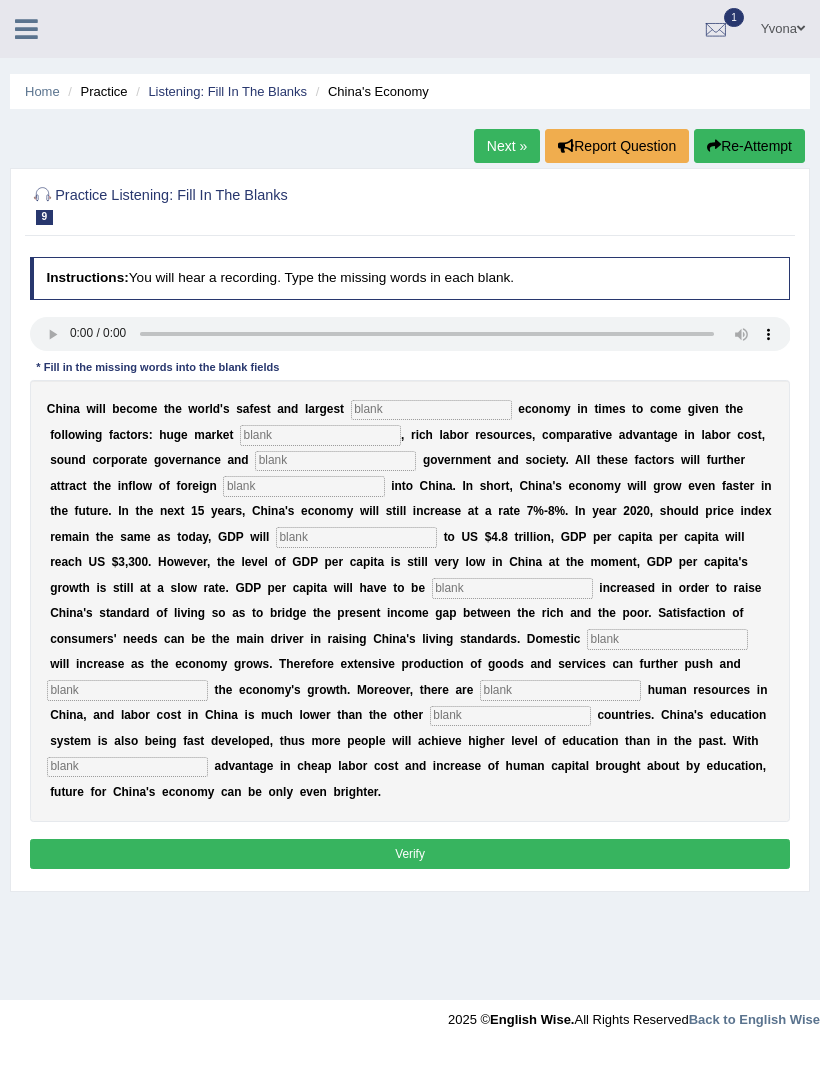 click at bounding box center (410, 334) 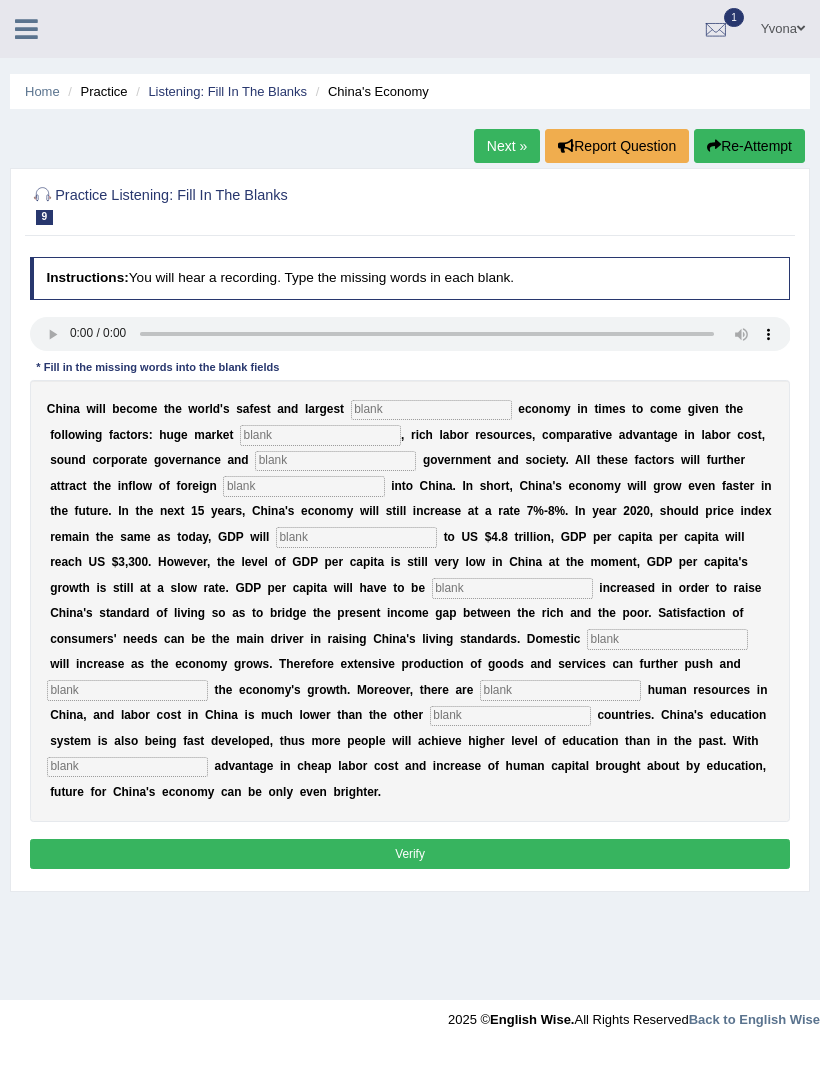 click at bounding box center [431, 410] 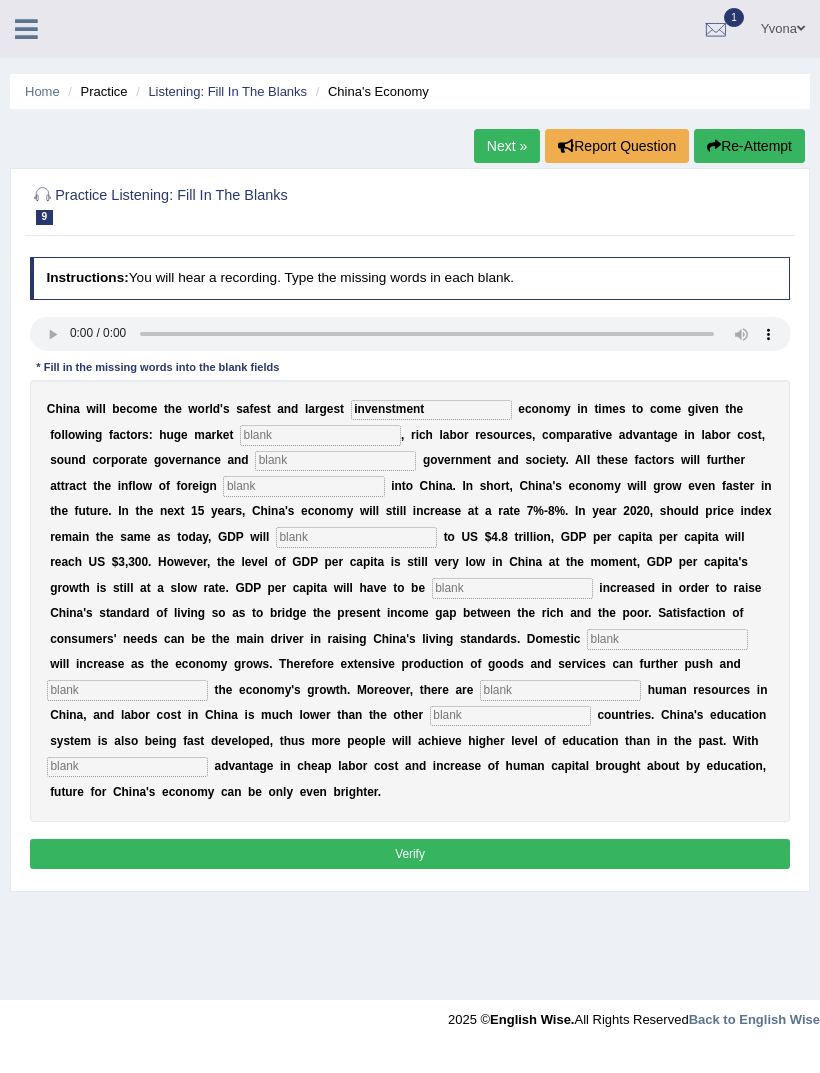 type on "invenstment" 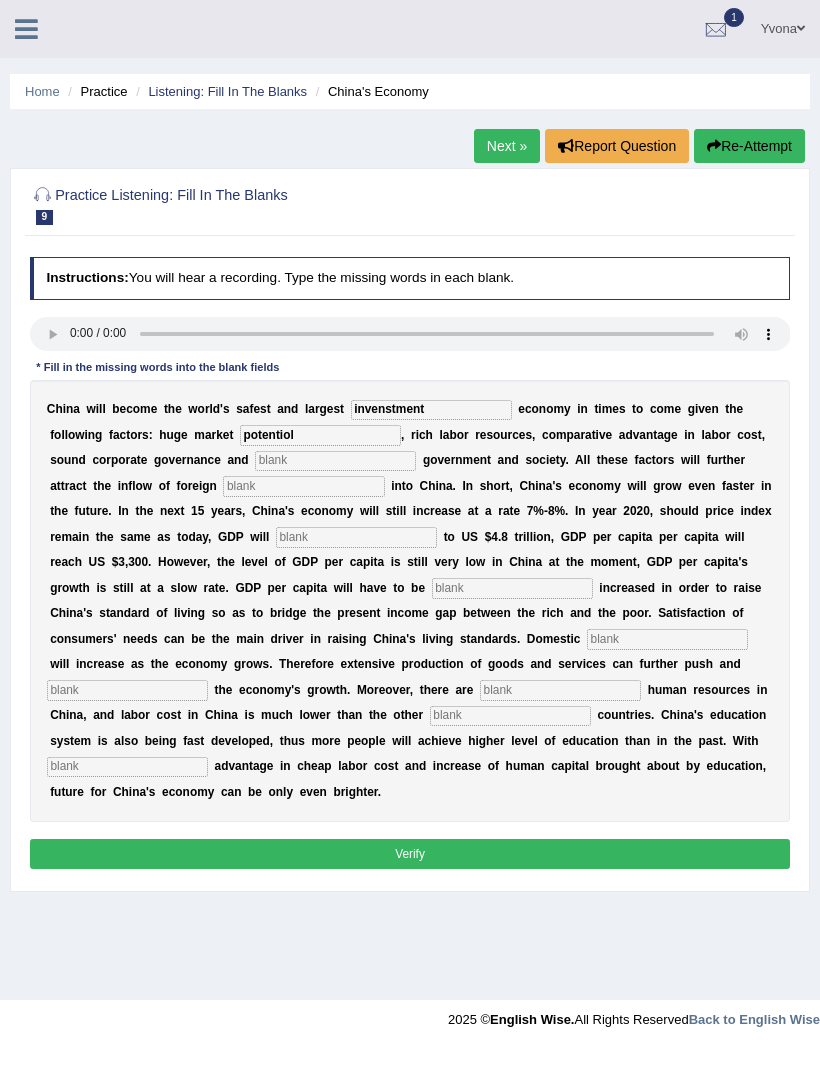 type on "potentiol" 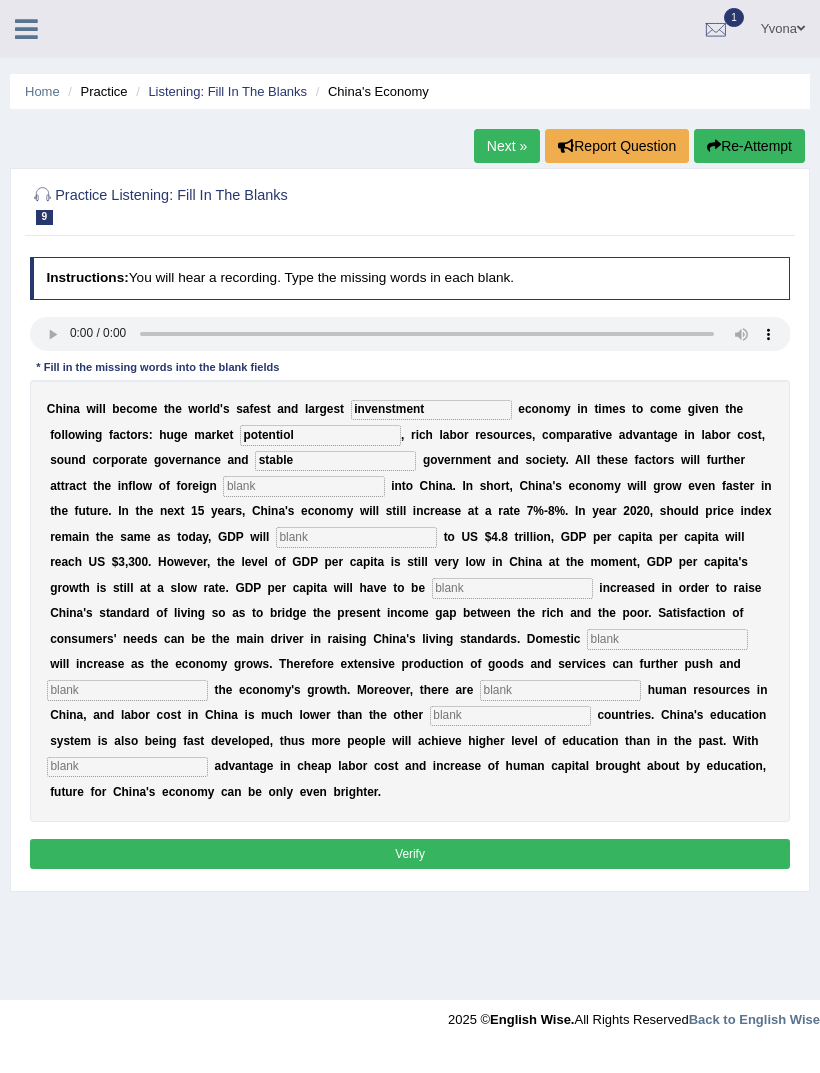 click on "stable" at bounding box center (335, 461) 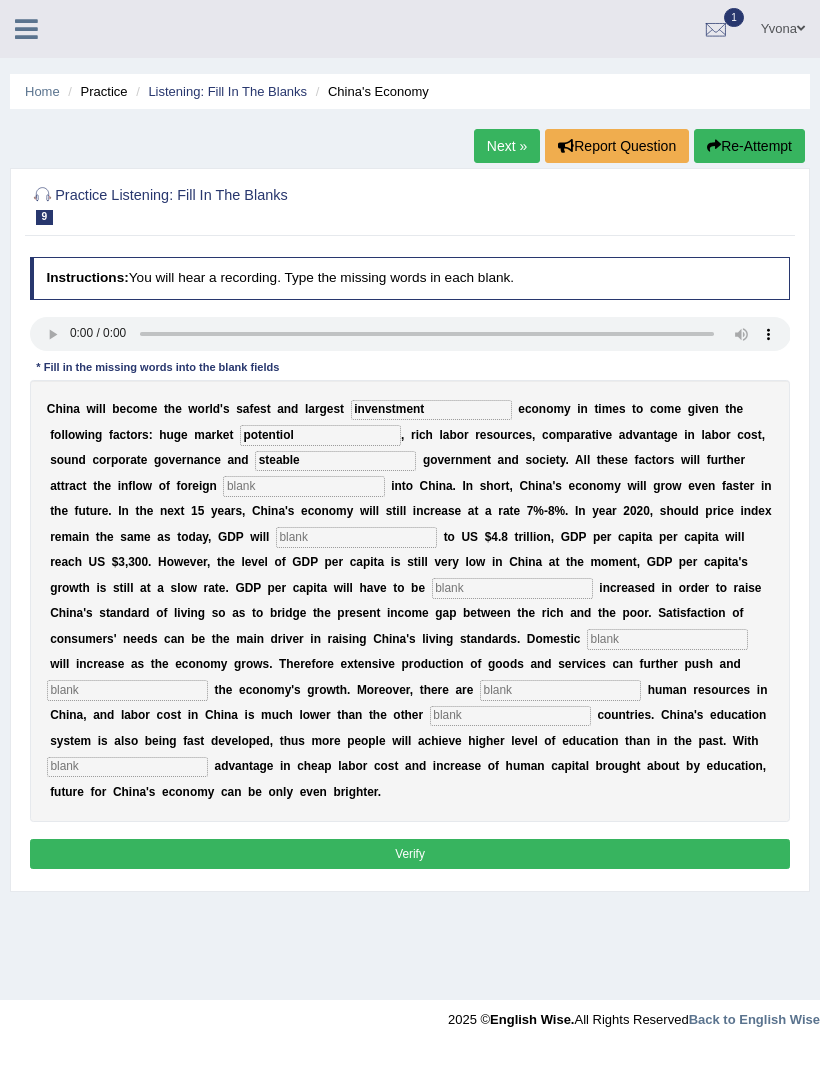 type on "steable" 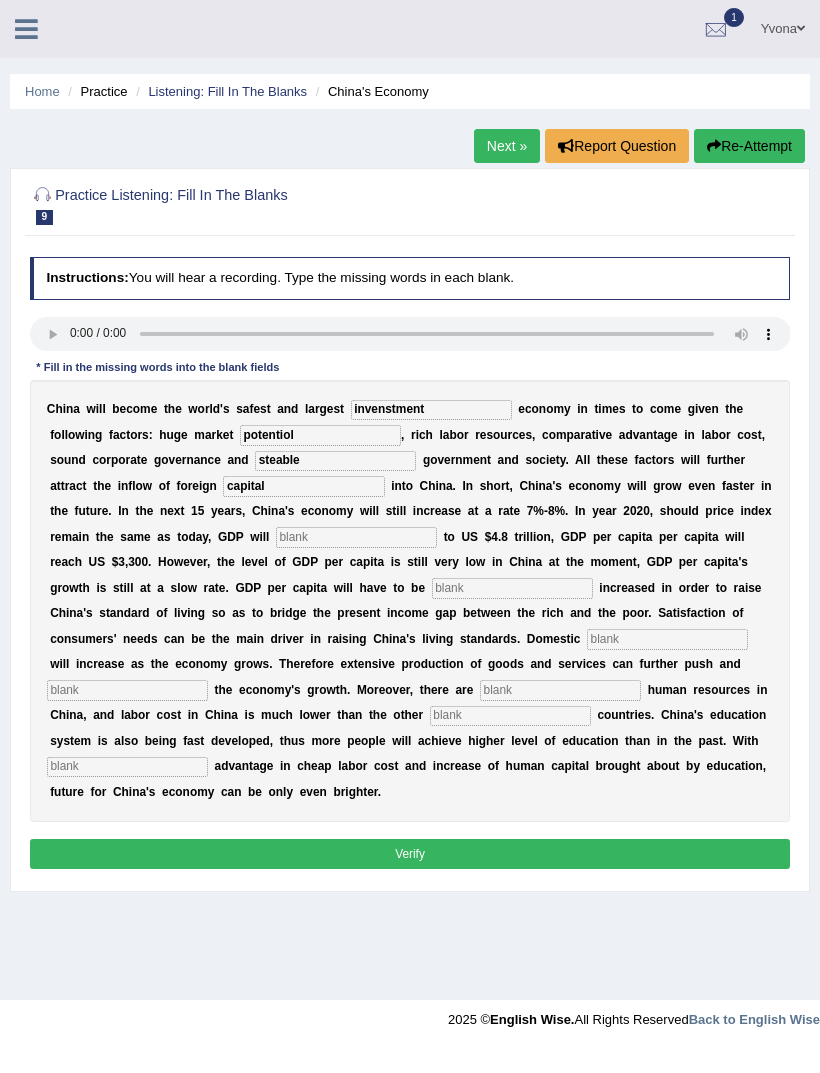 type on "capital" 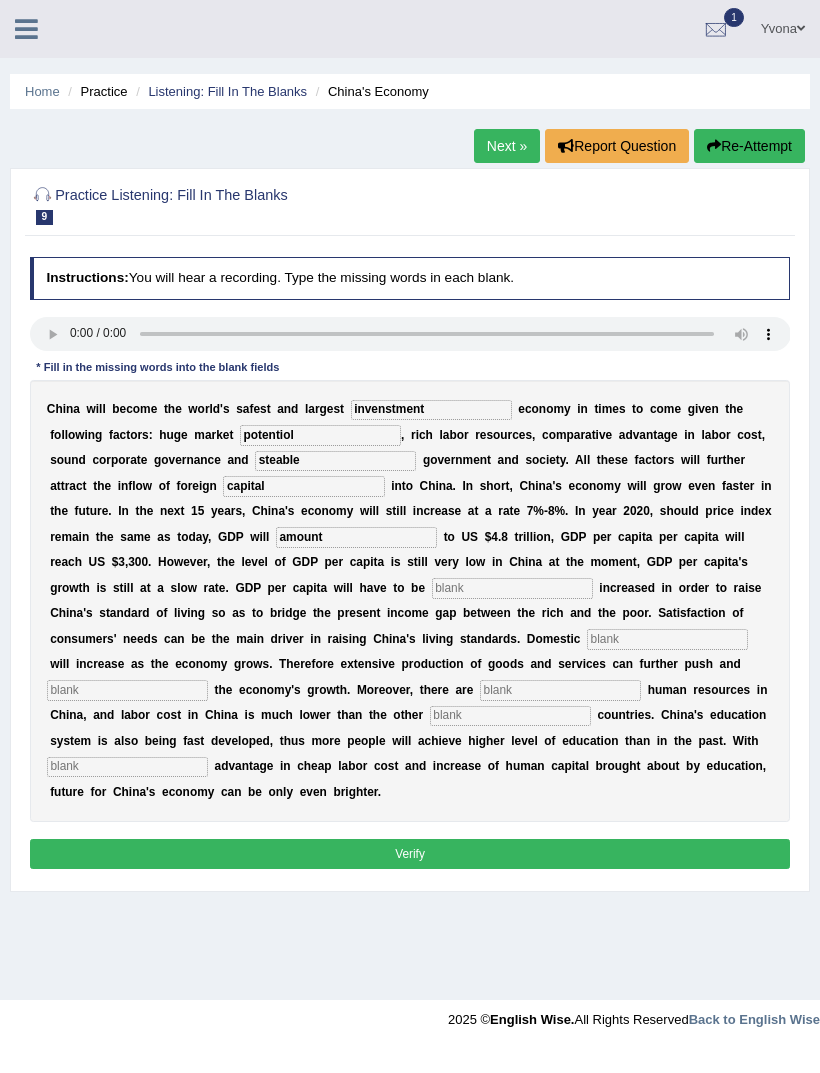 type on "amount" 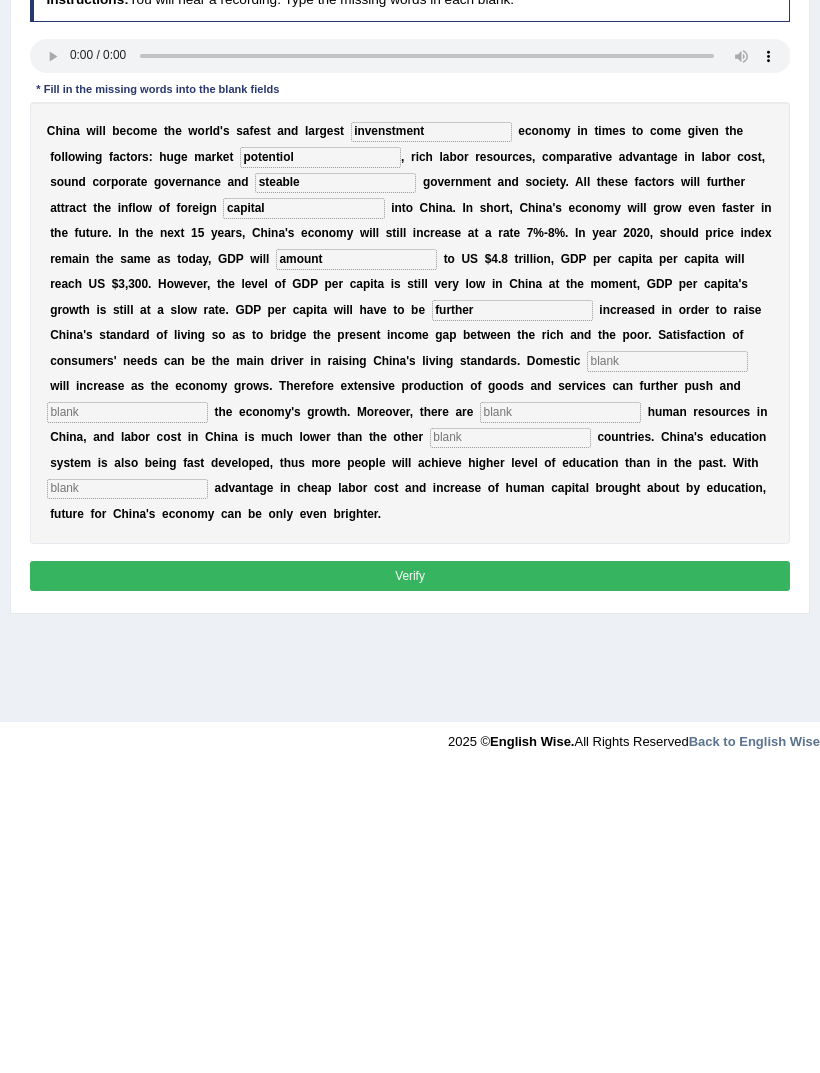 type on "further" 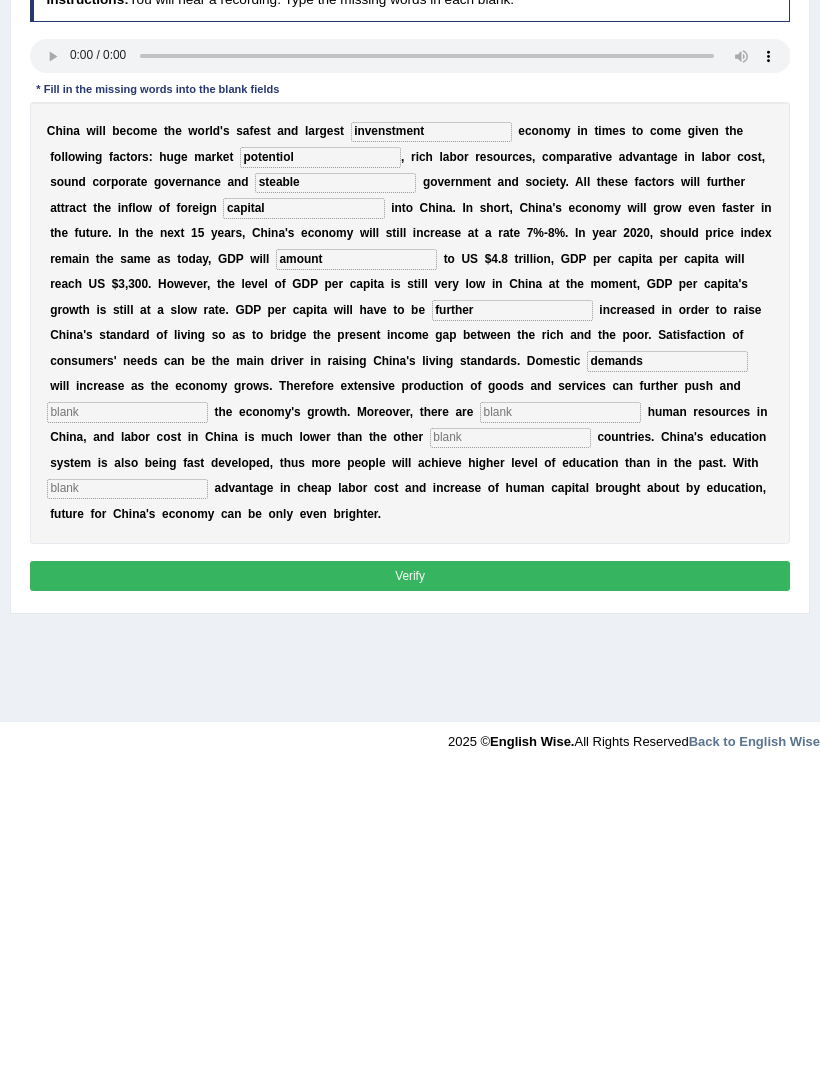 type on "demands" 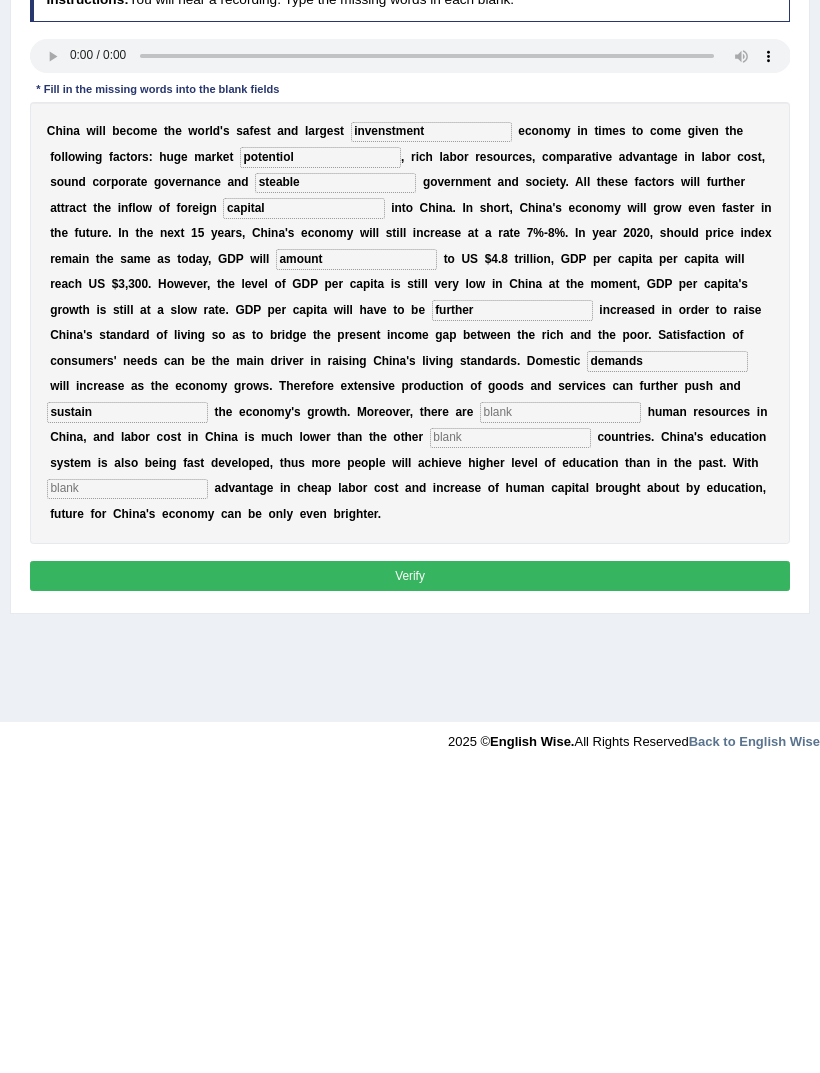 type on "sustain" 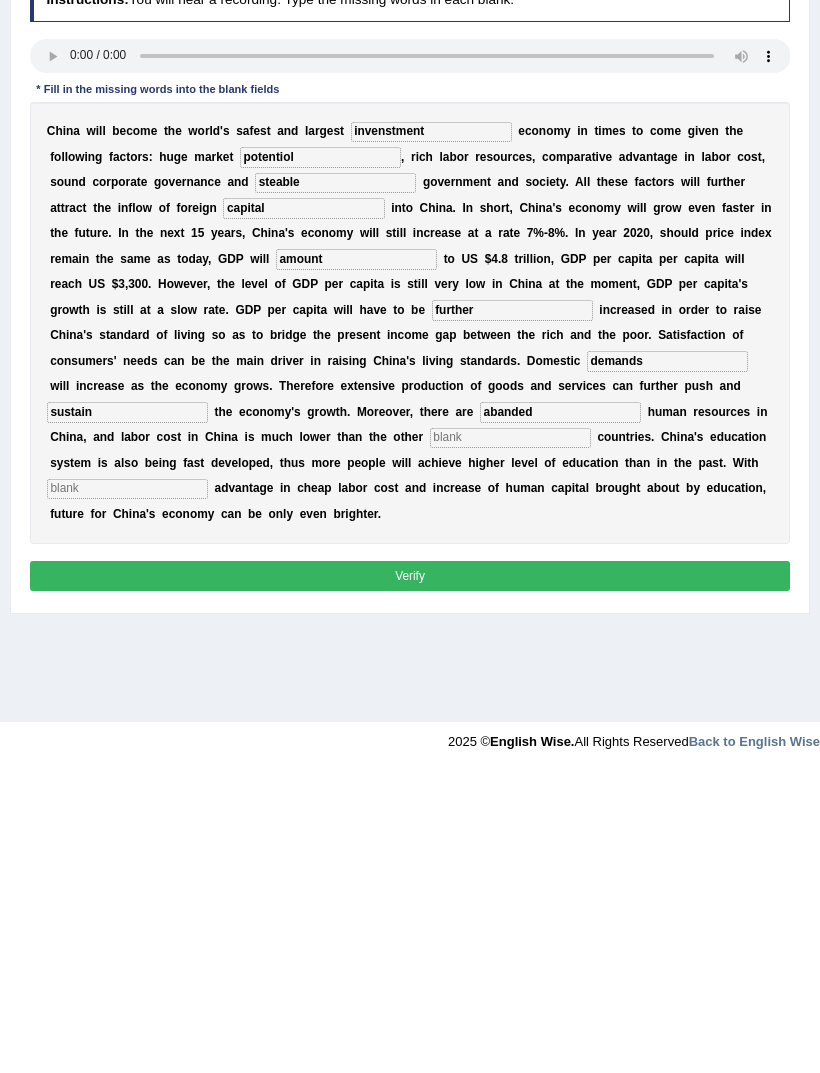 type on "abanded" 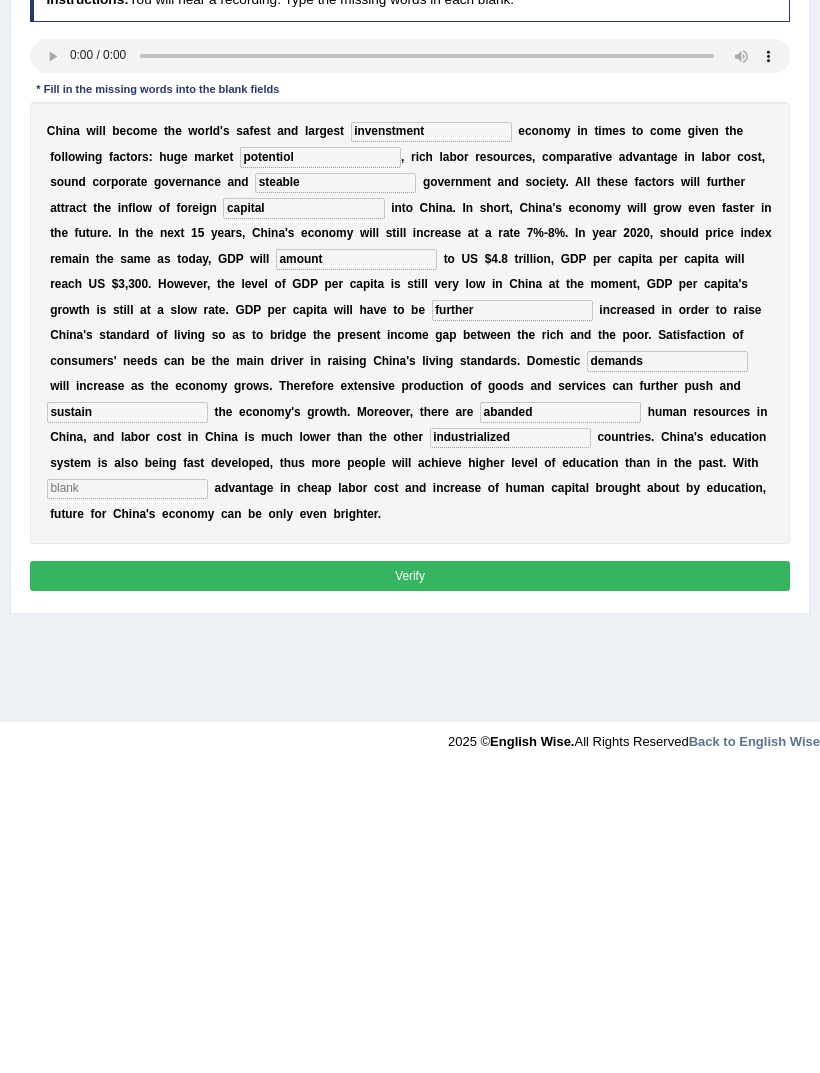 type on "industrialized" 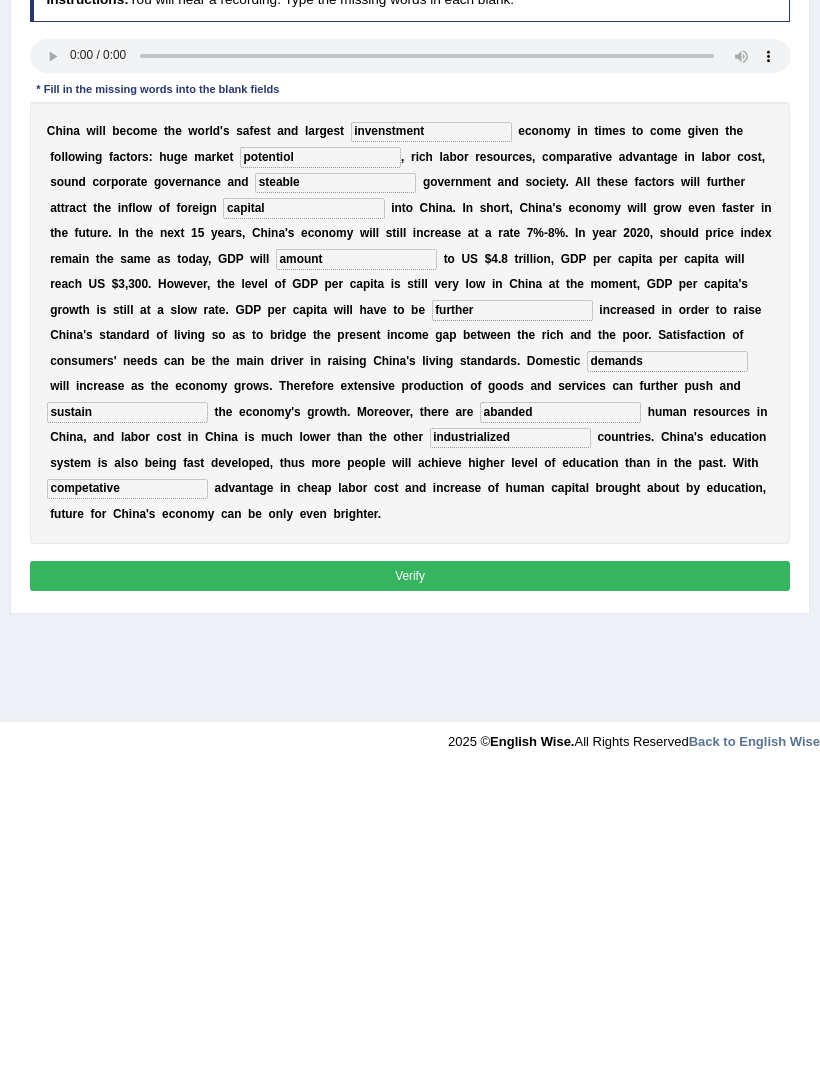 type on "competative" 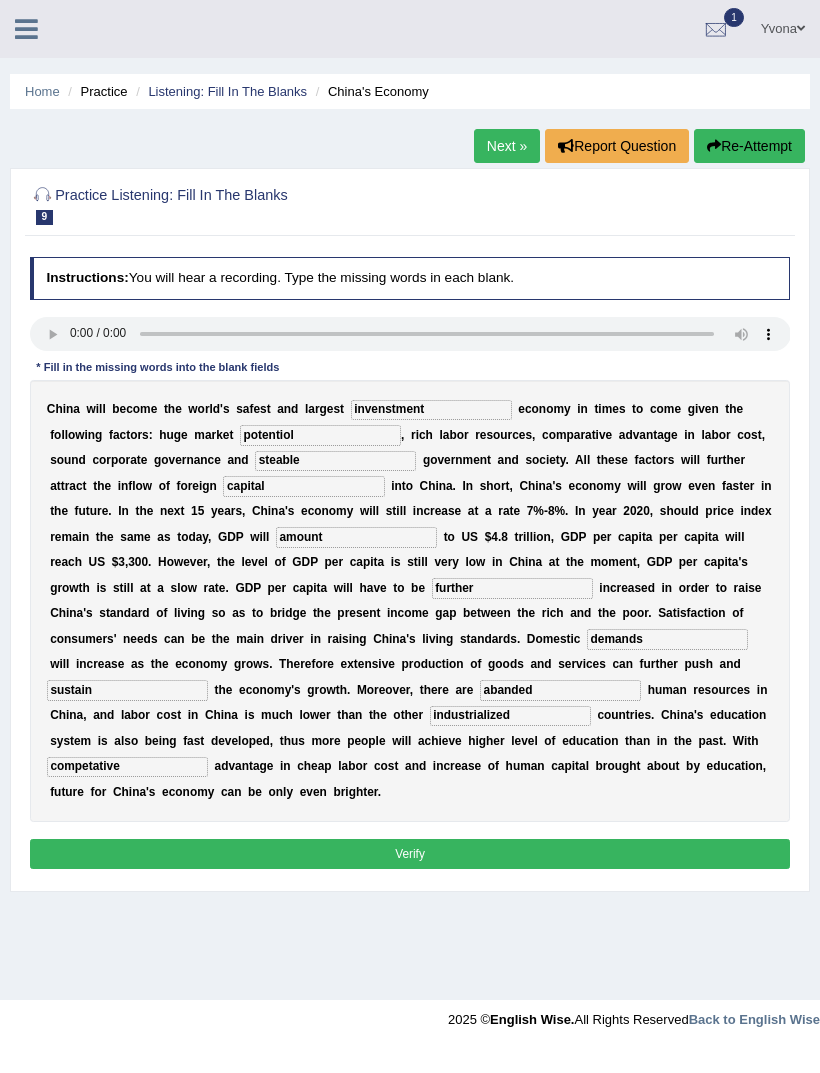 click on "Verify" at bounding box center [410, 853] 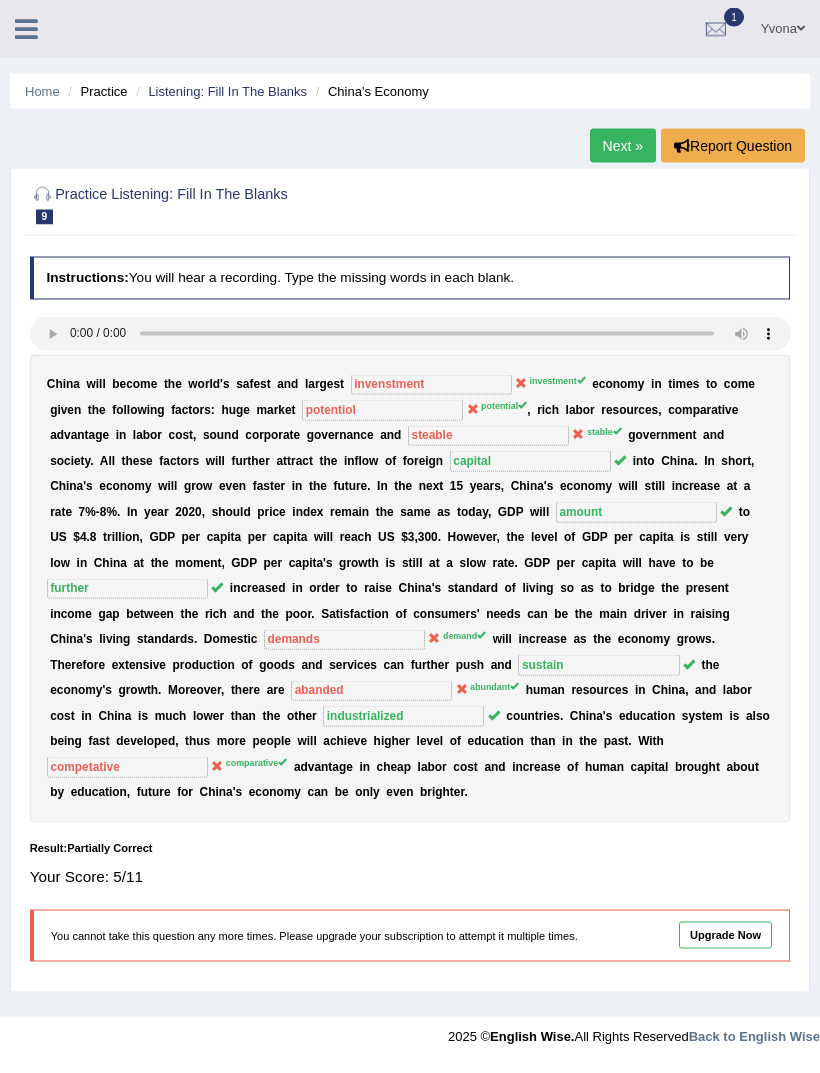 scroll, scrollTop: 21, scrollLeft: 0, axis: vertical 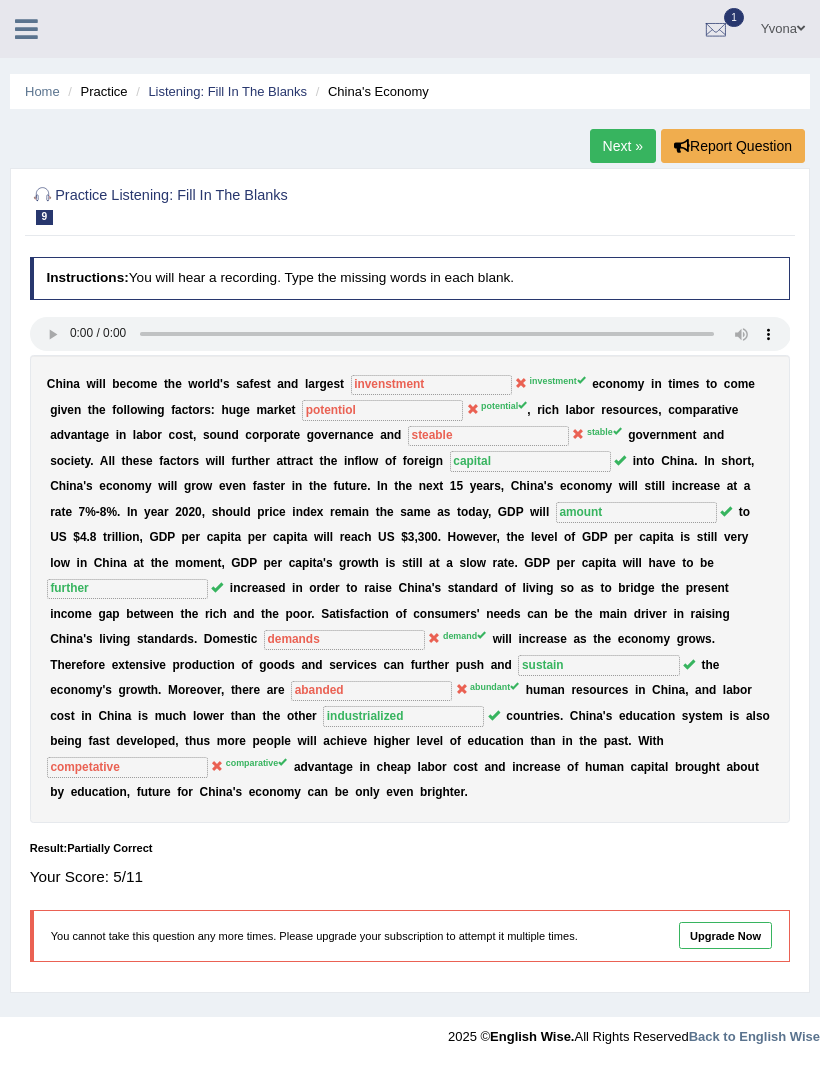 click on "Listening: Fill In The Blanks" at bounding box center (227, 91) 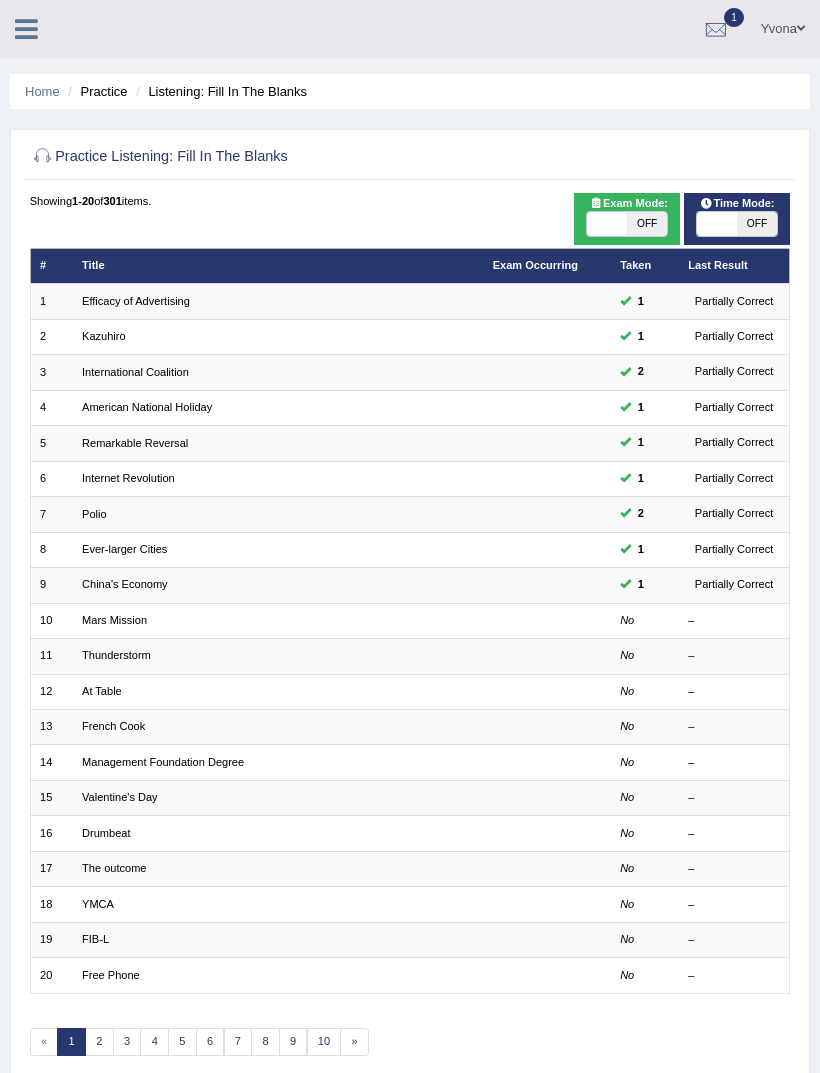scroll, scrollTop: 0, scrollLeft: 0, axis: both 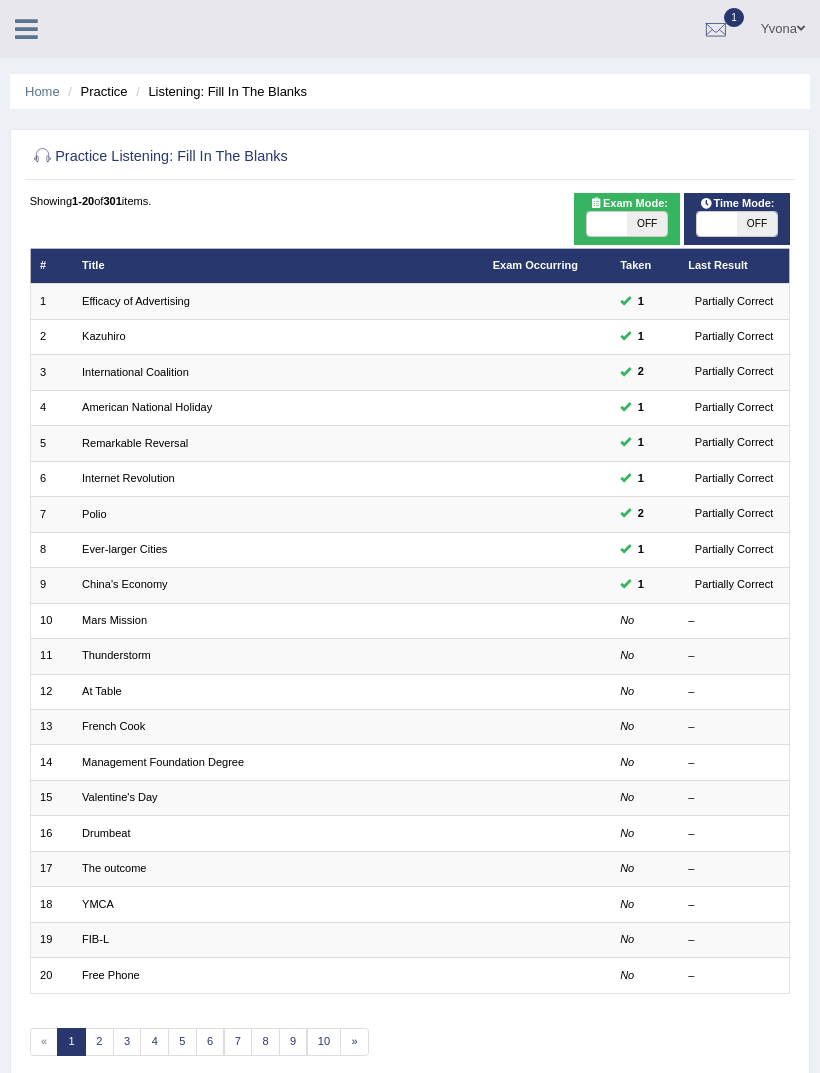 click on "Mars Mission" at bounding box center [114, 620] 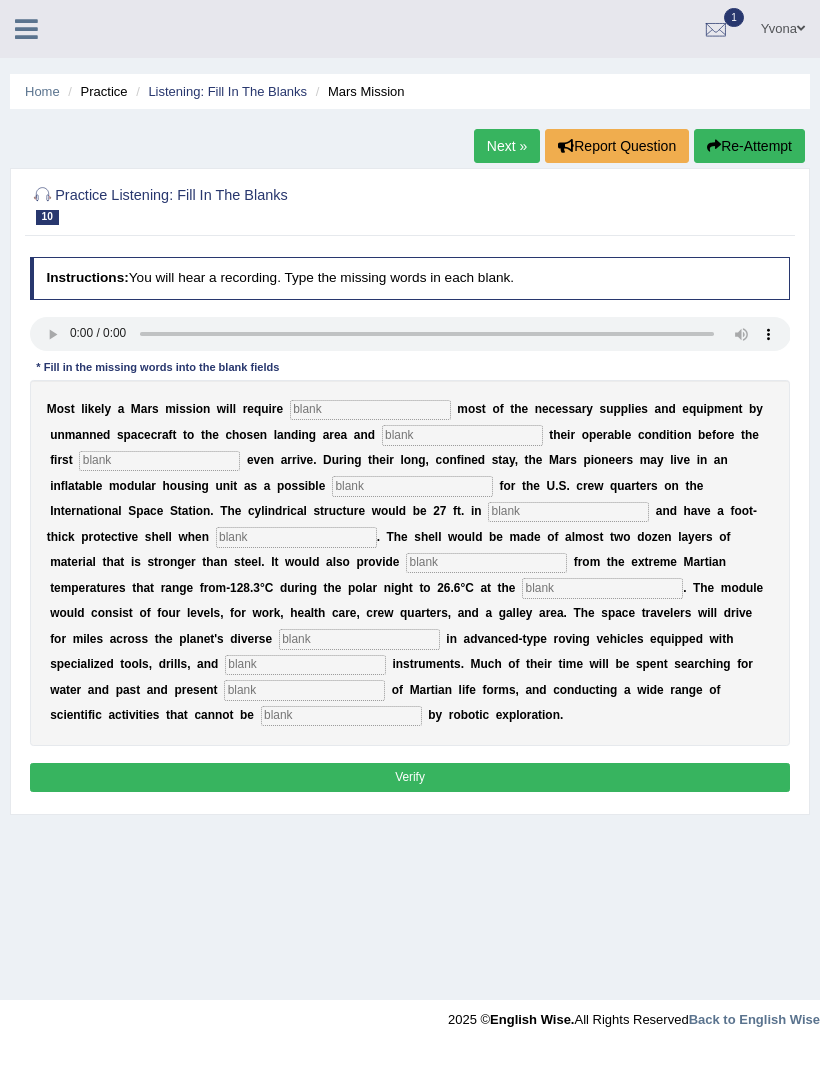 scroll, scrollTop: 0, scrollLeft: 0, axis: both 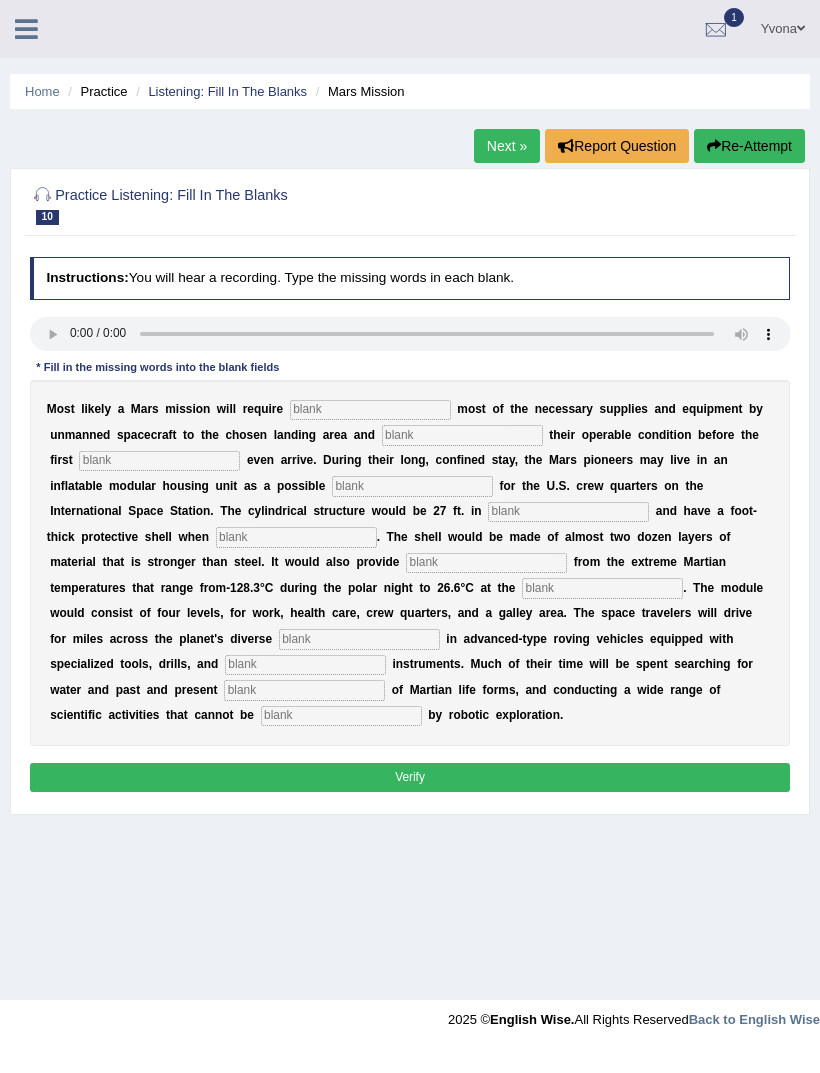 click at bounding box center (410, 334) 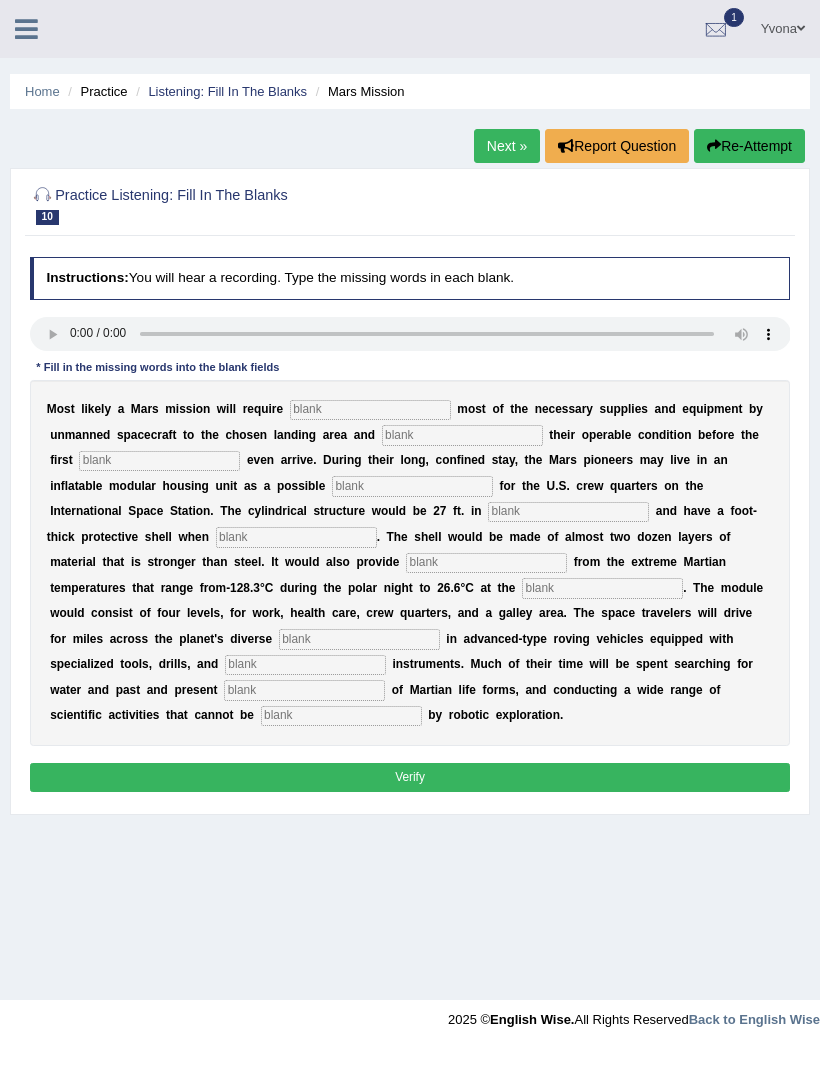 click at bounding box center (410, 334) 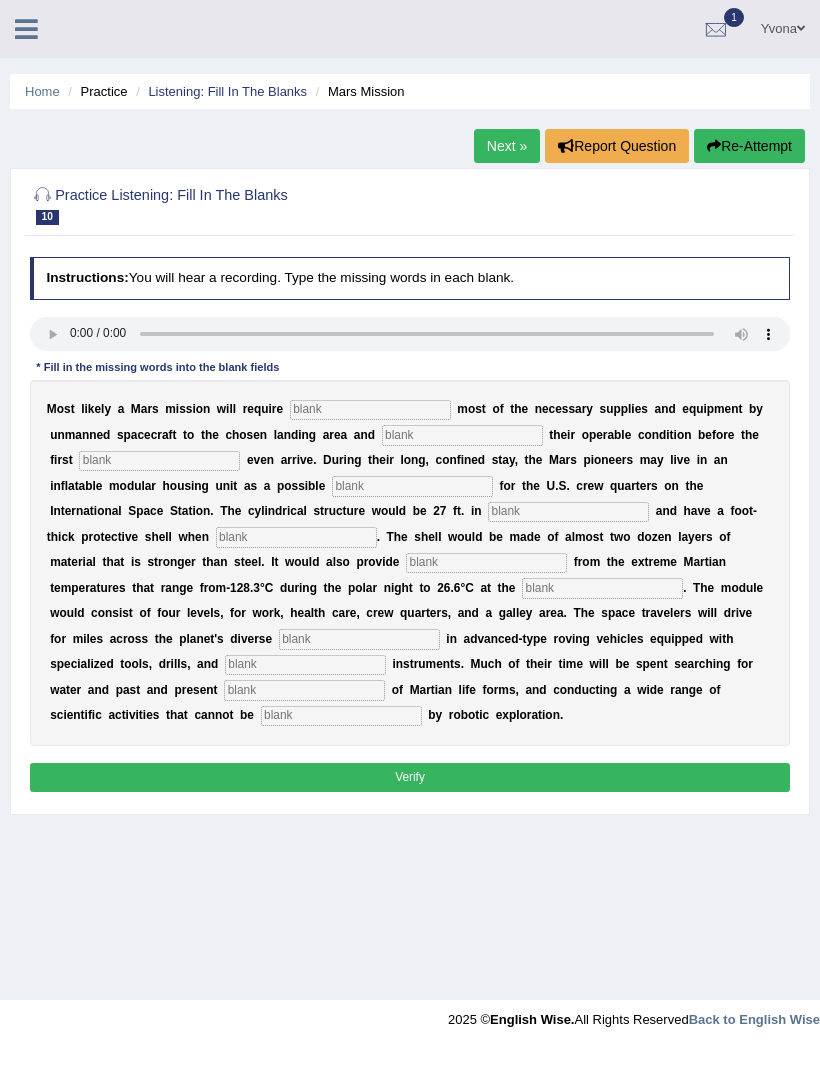 type 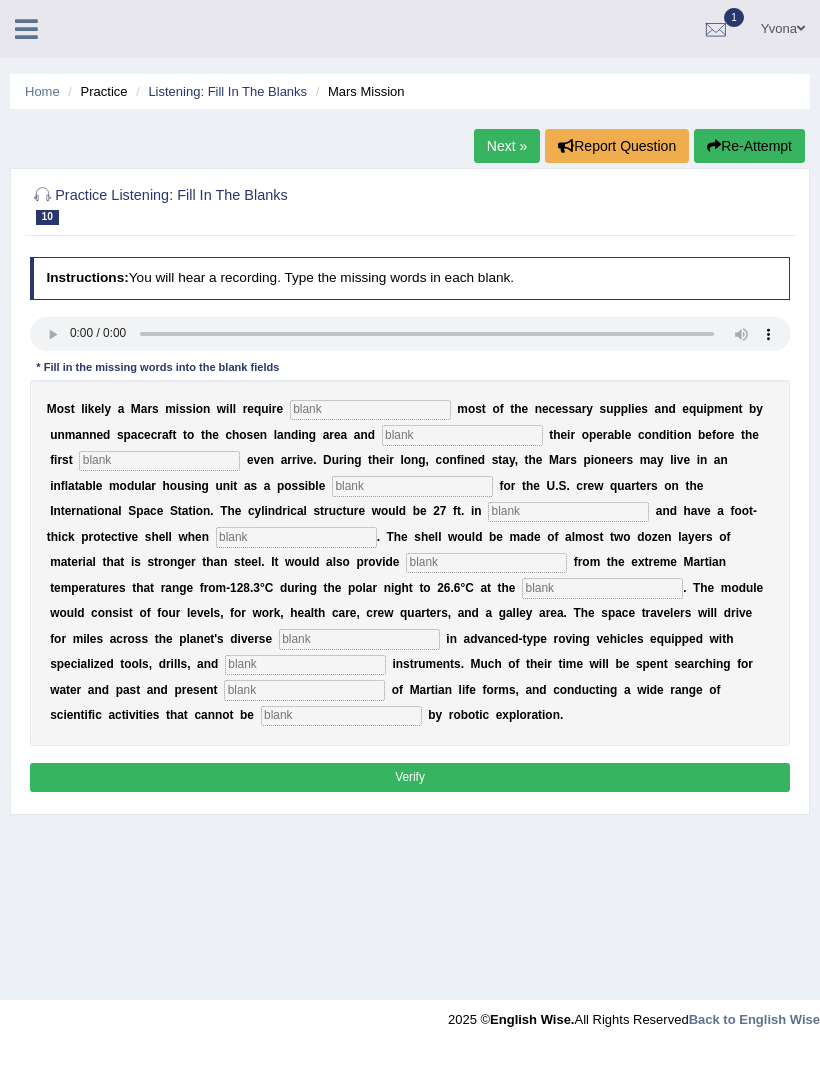click at bounding box center (370, 410) 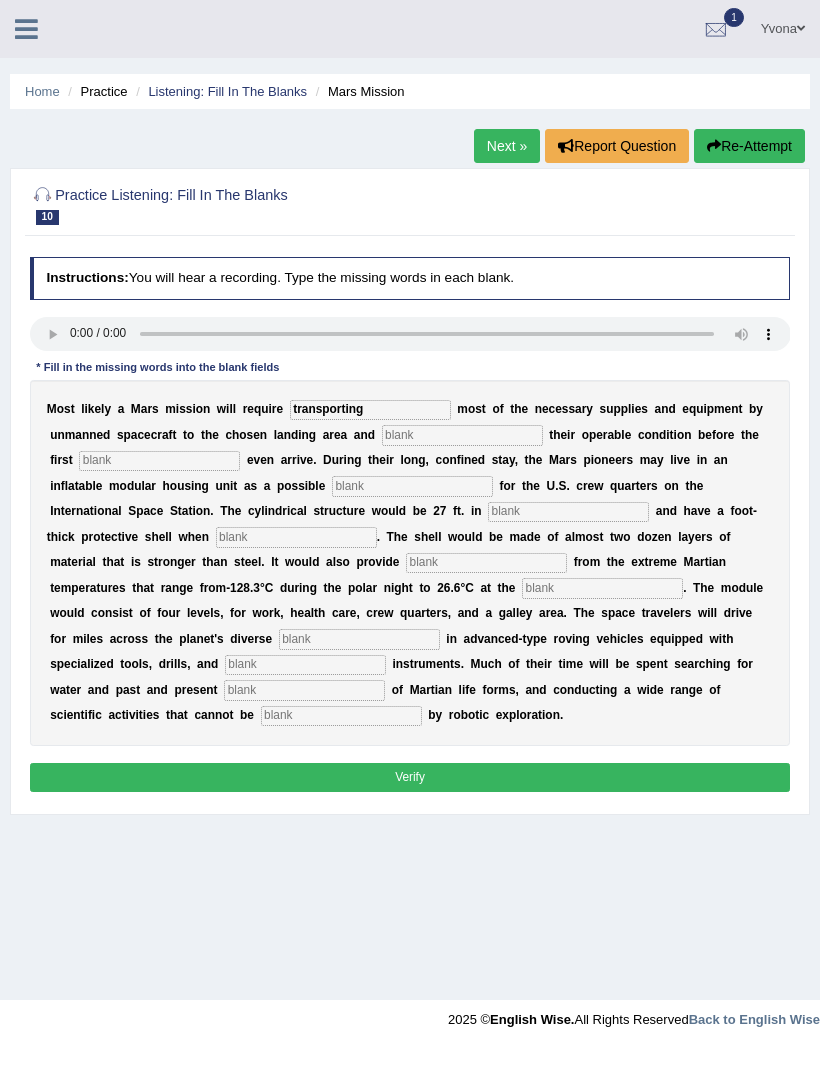 type on "transporting" 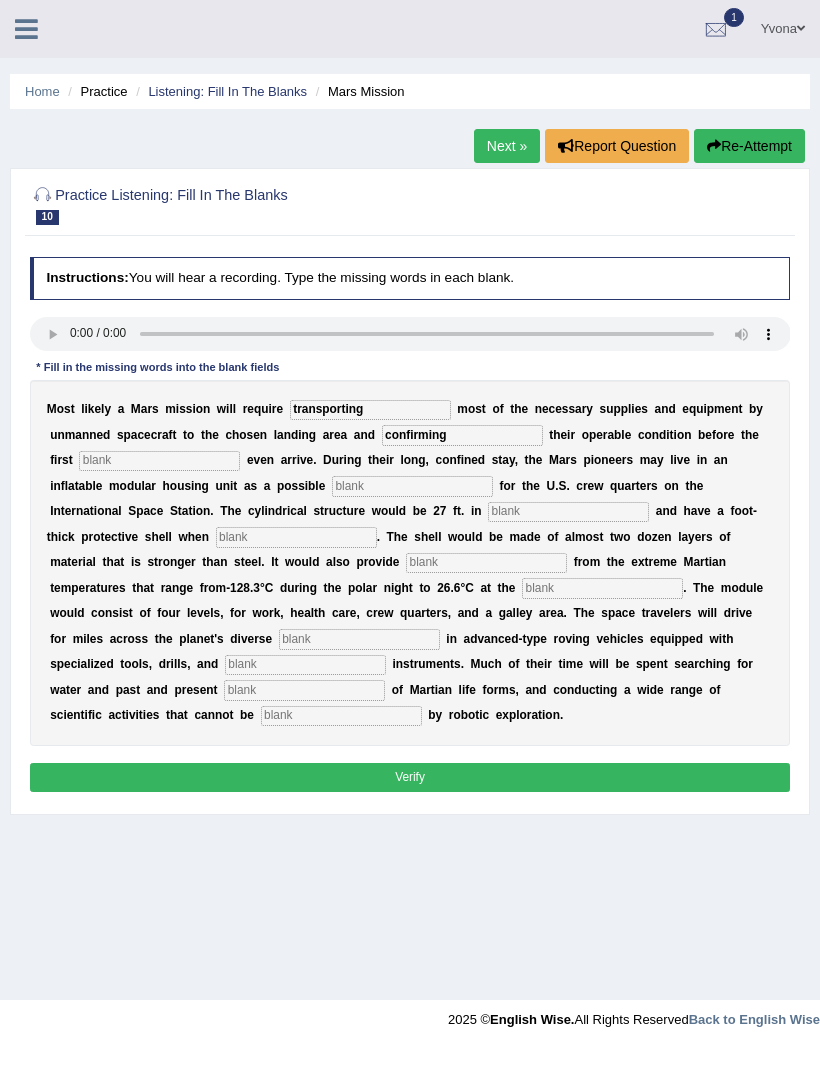 type on "confirming" 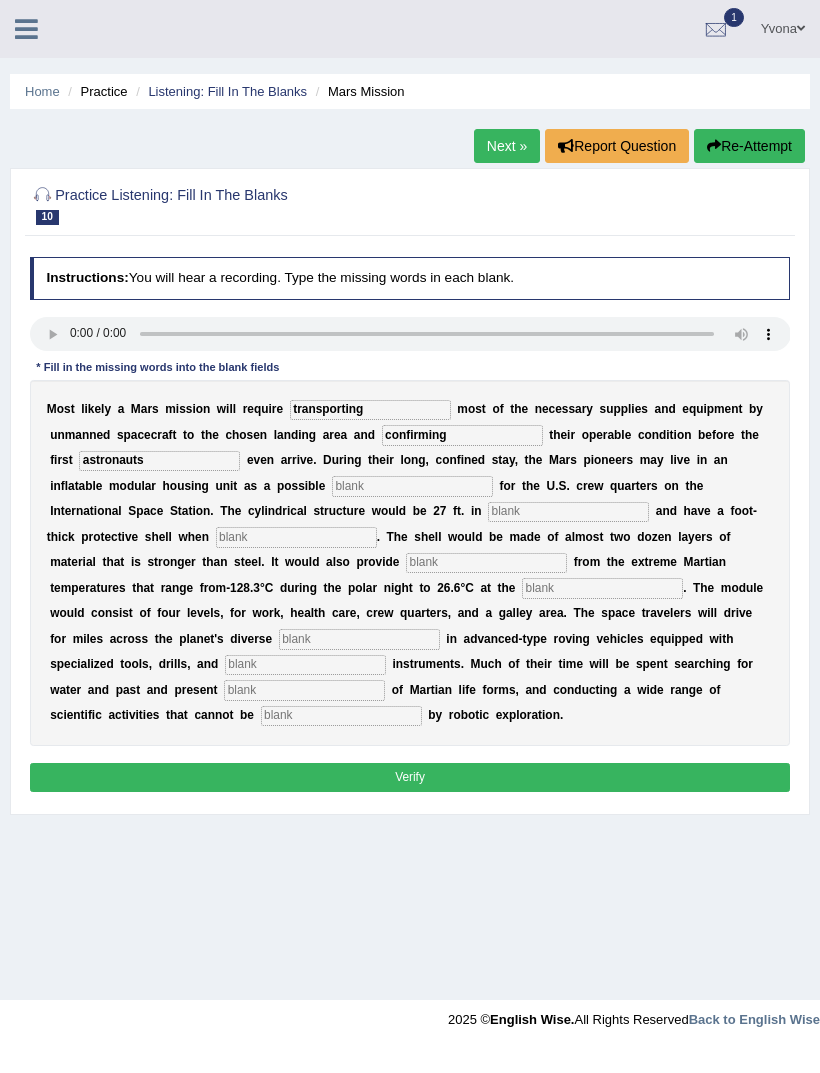 type on "astronauts" 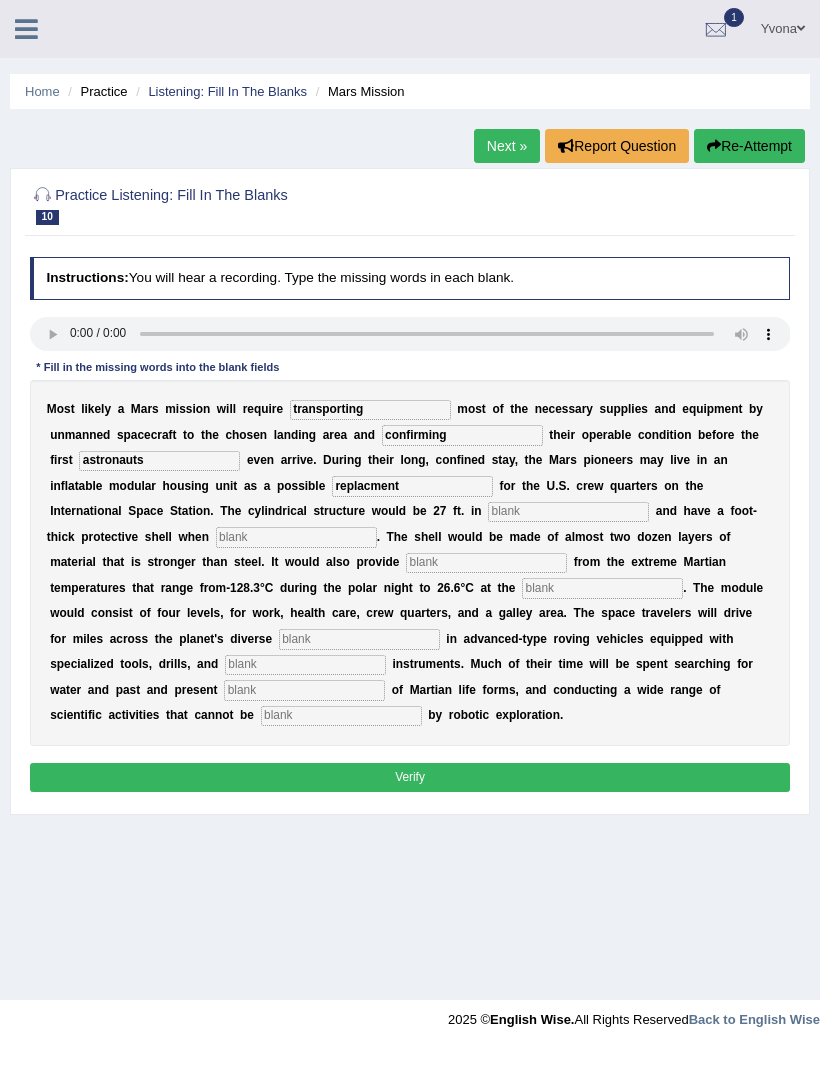type on "replacment" 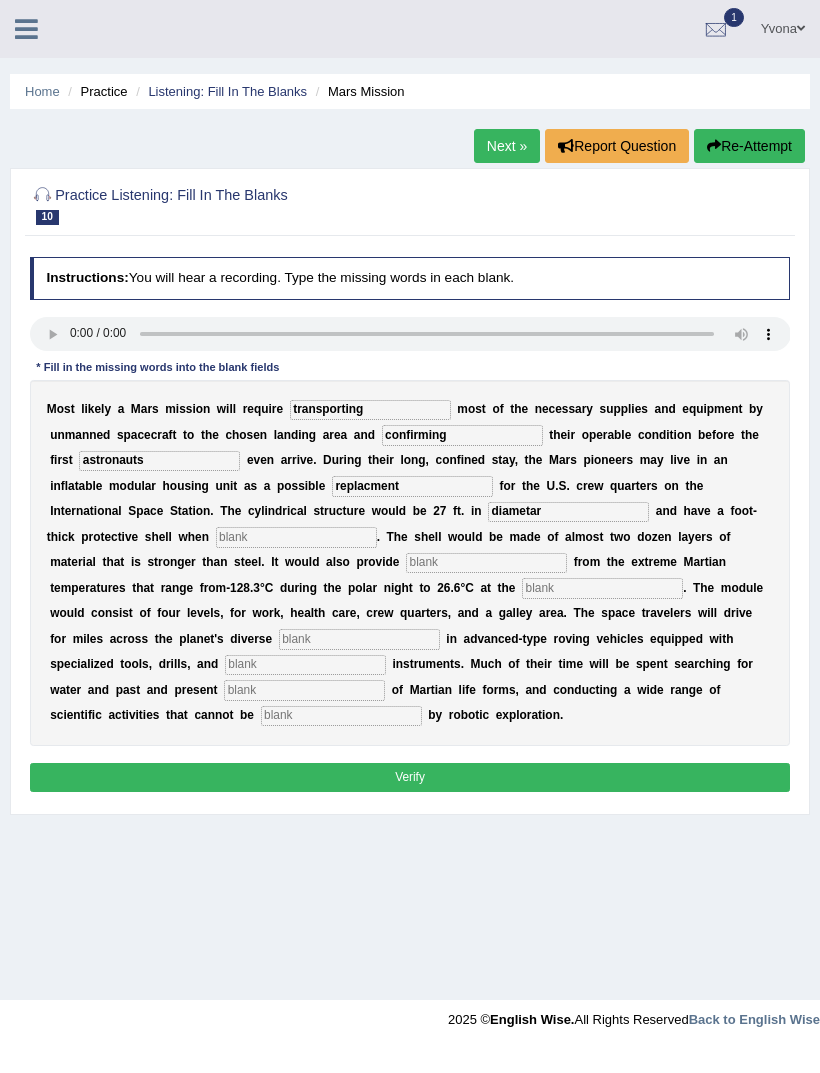 type on "diametar" 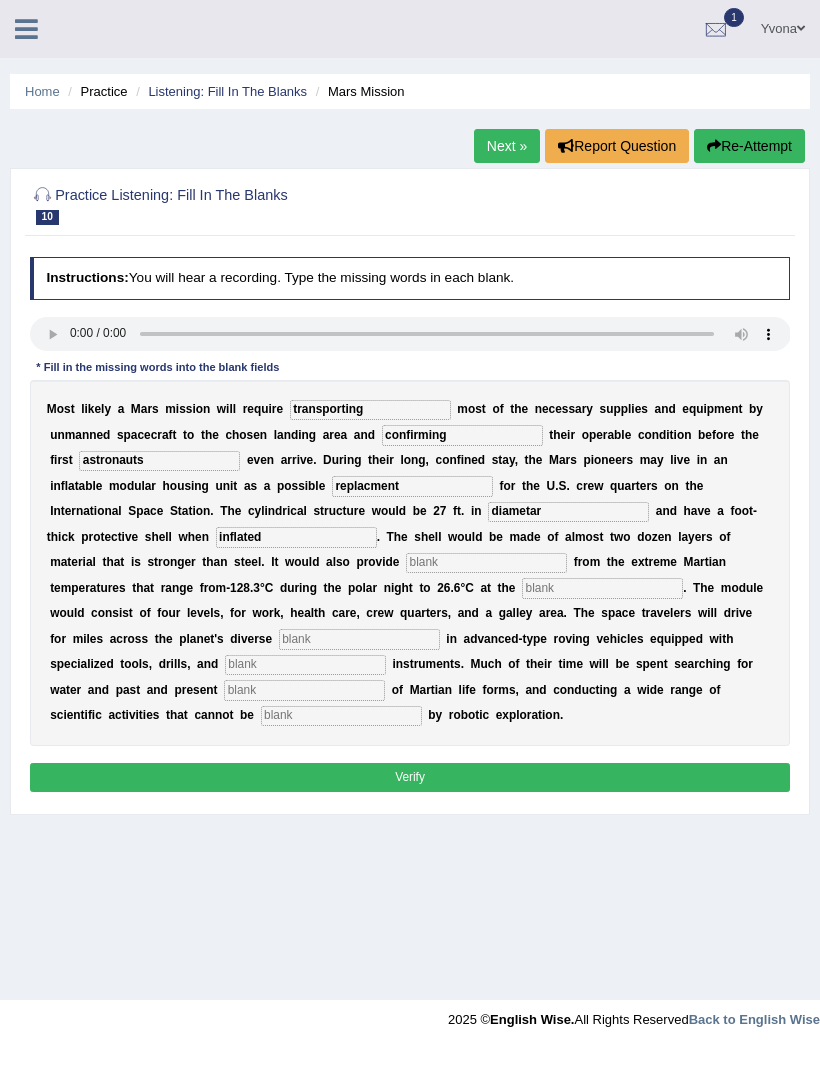 type on "inflated" 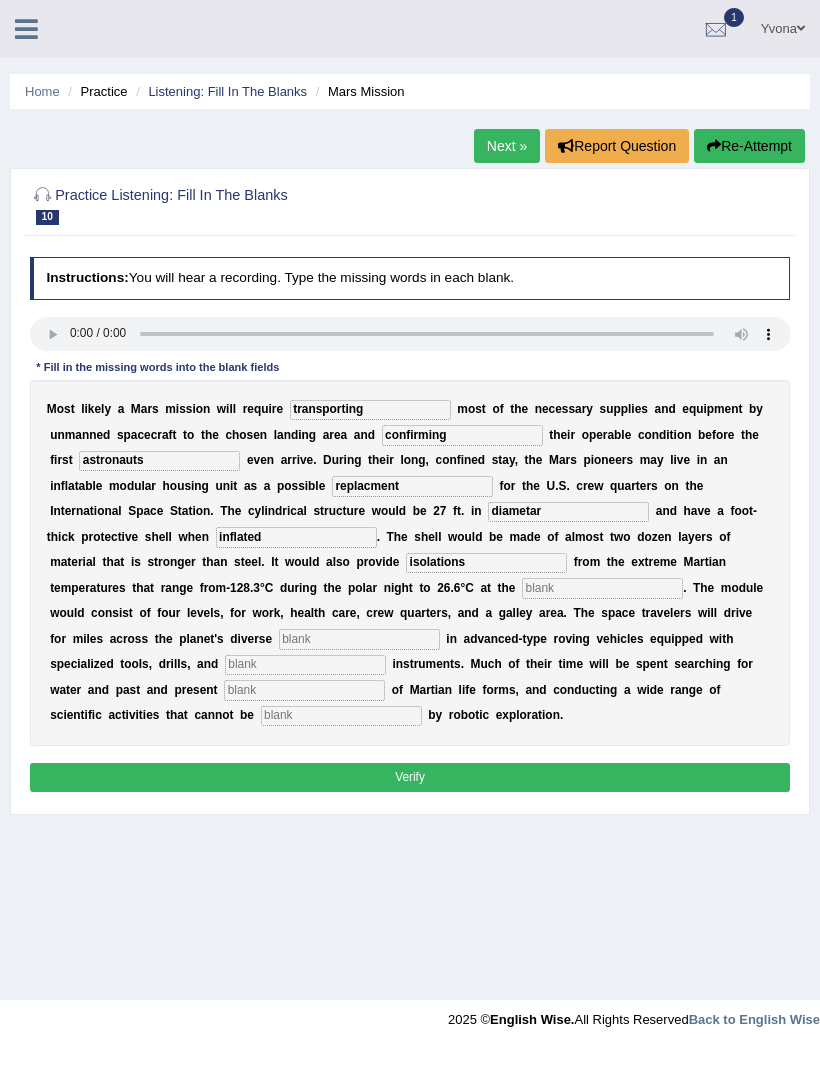 type on "isolations" 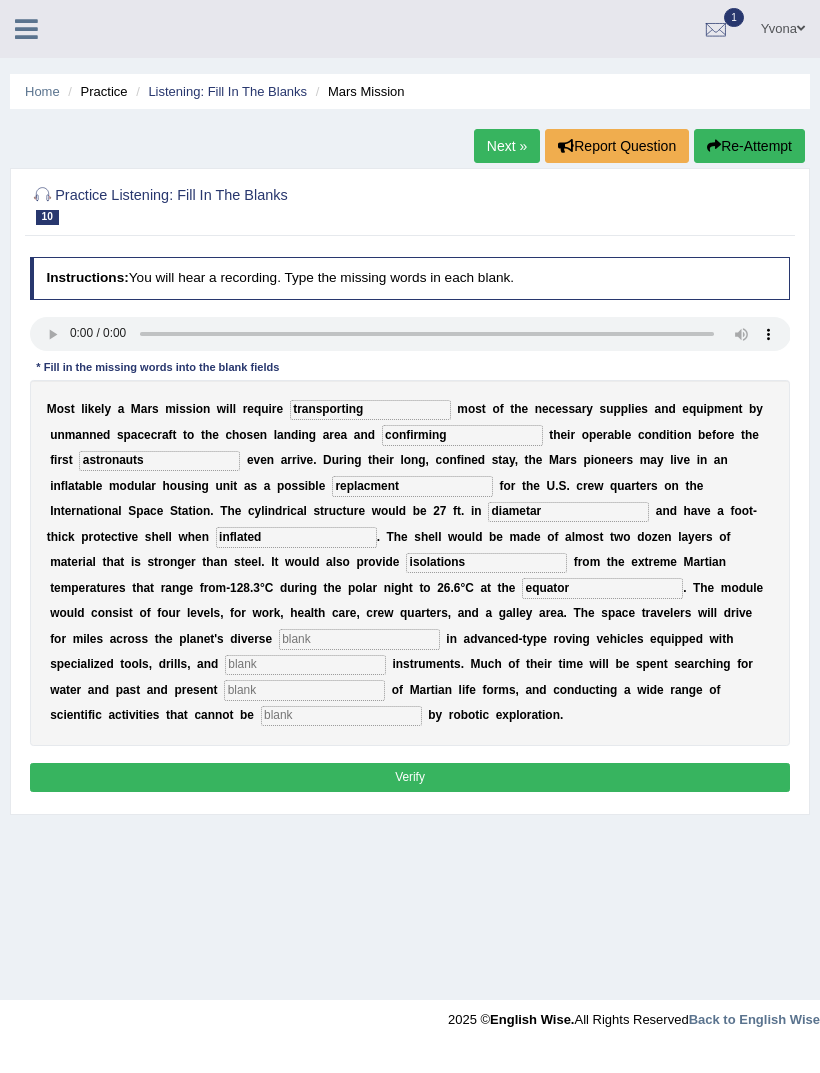 type on "equator" 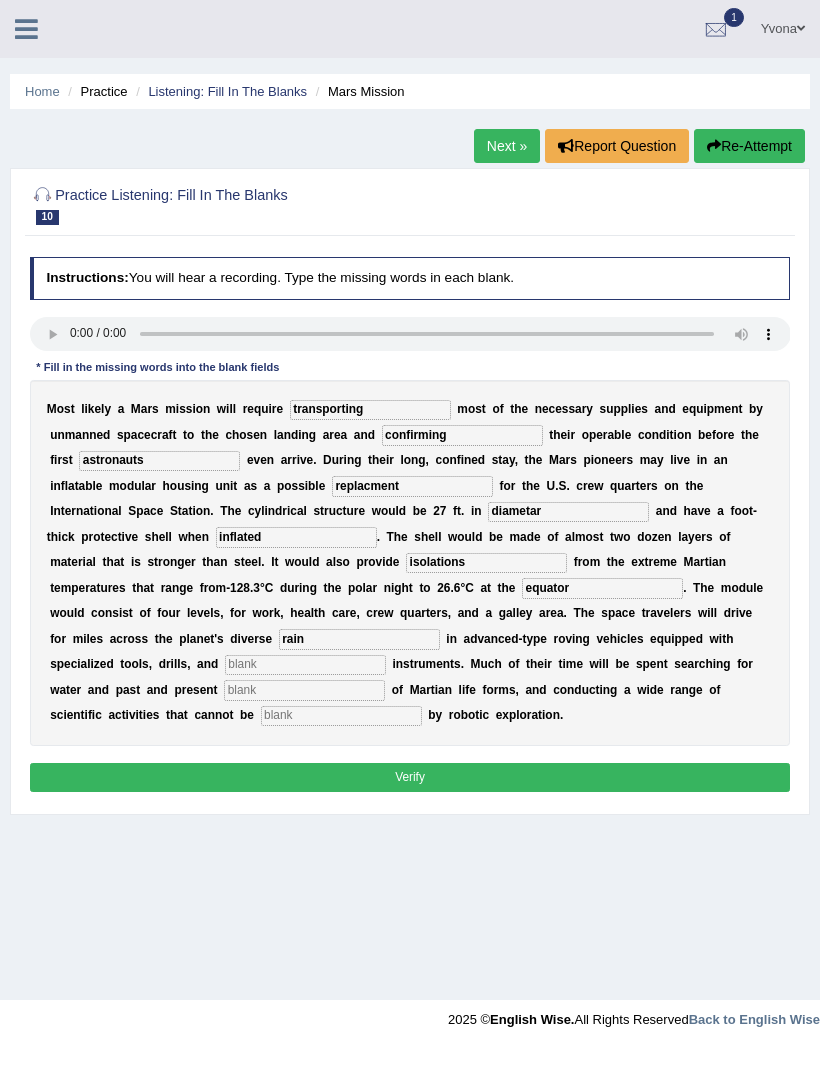 type on "rain" 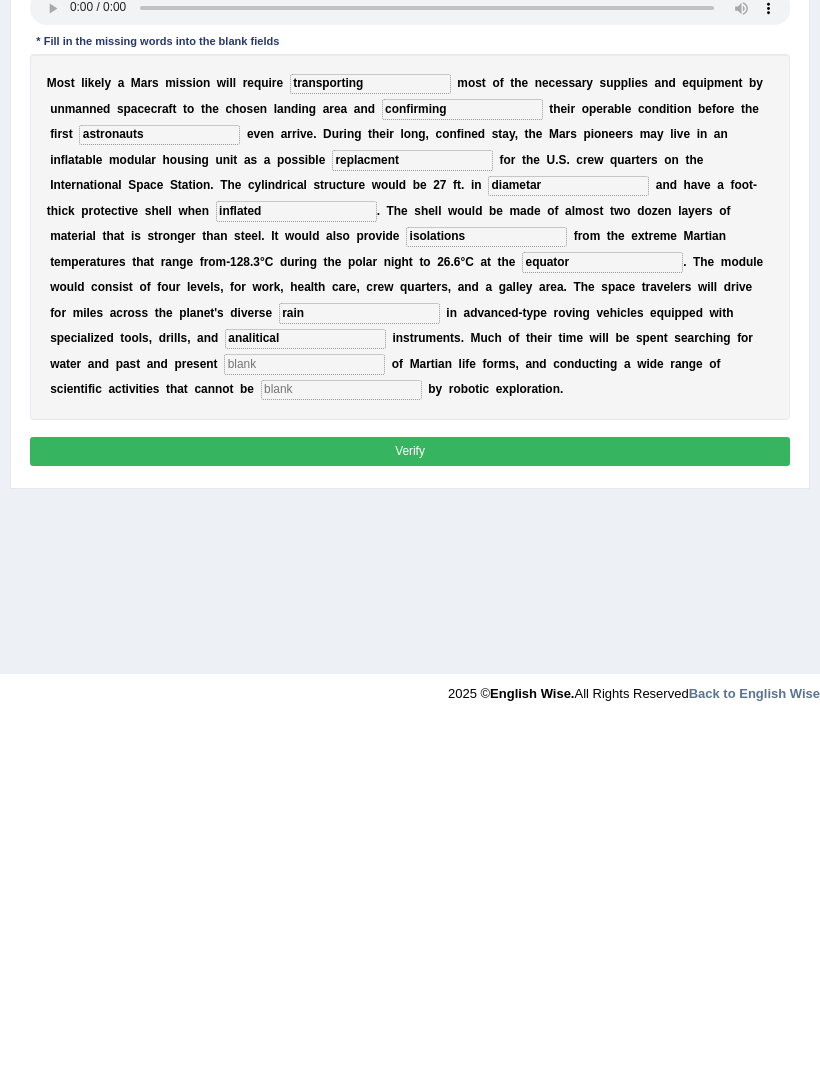 type on "analitical" 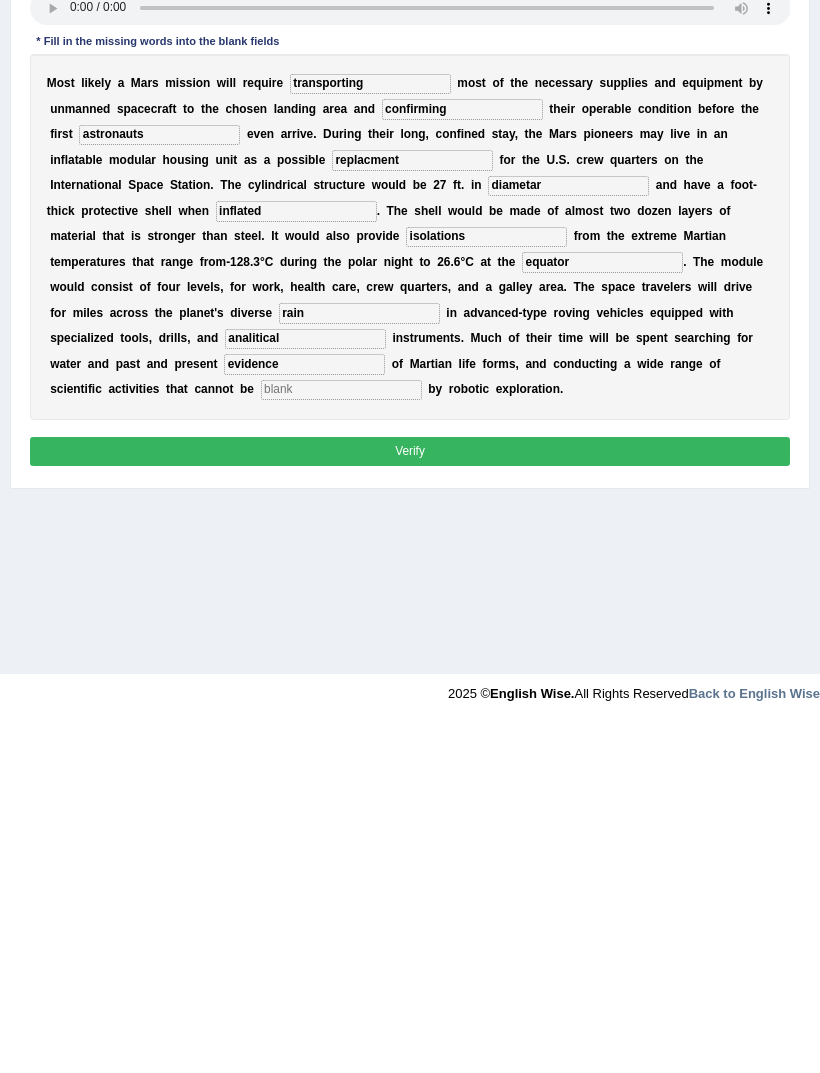 type on "evidence" 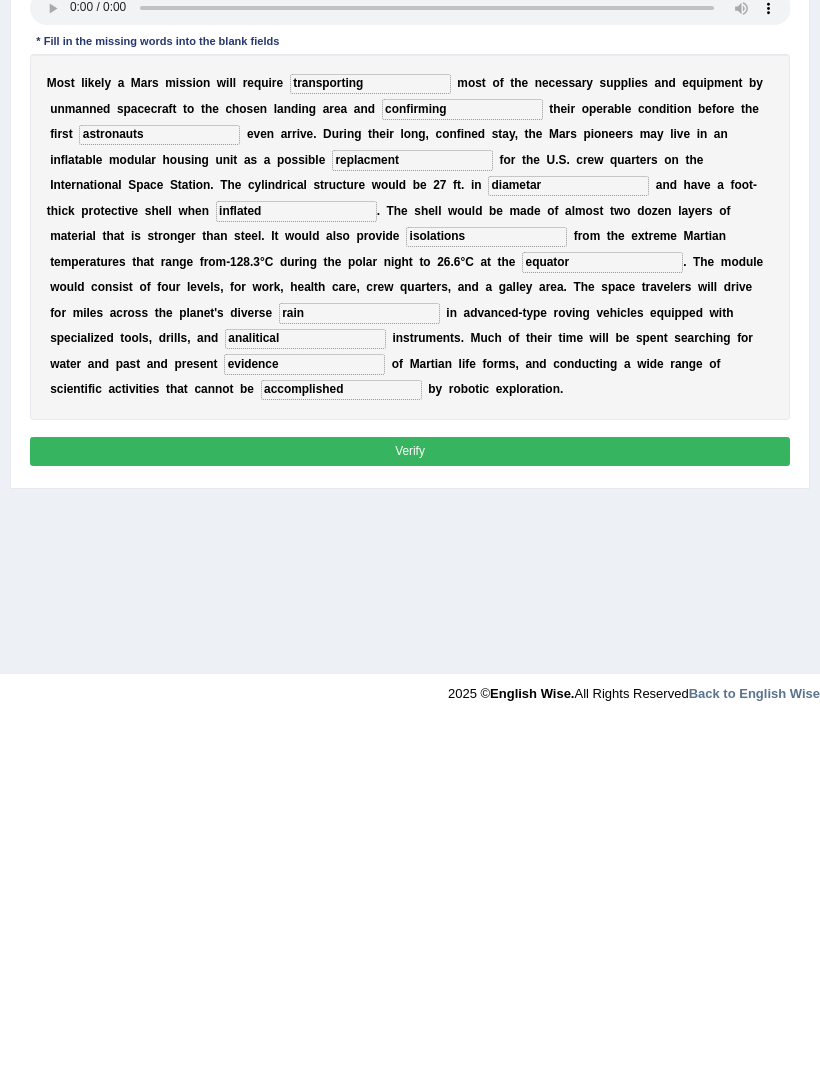 type on "accomplished" 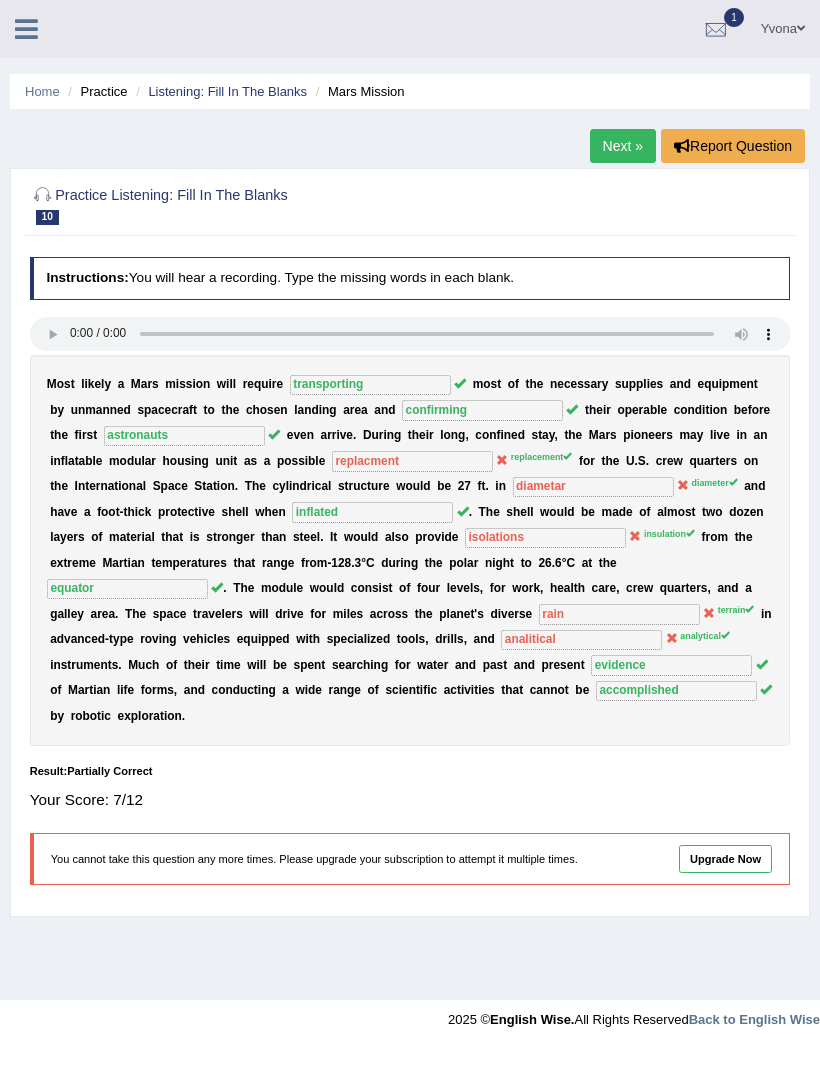 click on "Listening: Fill In The Blanks" at bounding box center [227, 91] 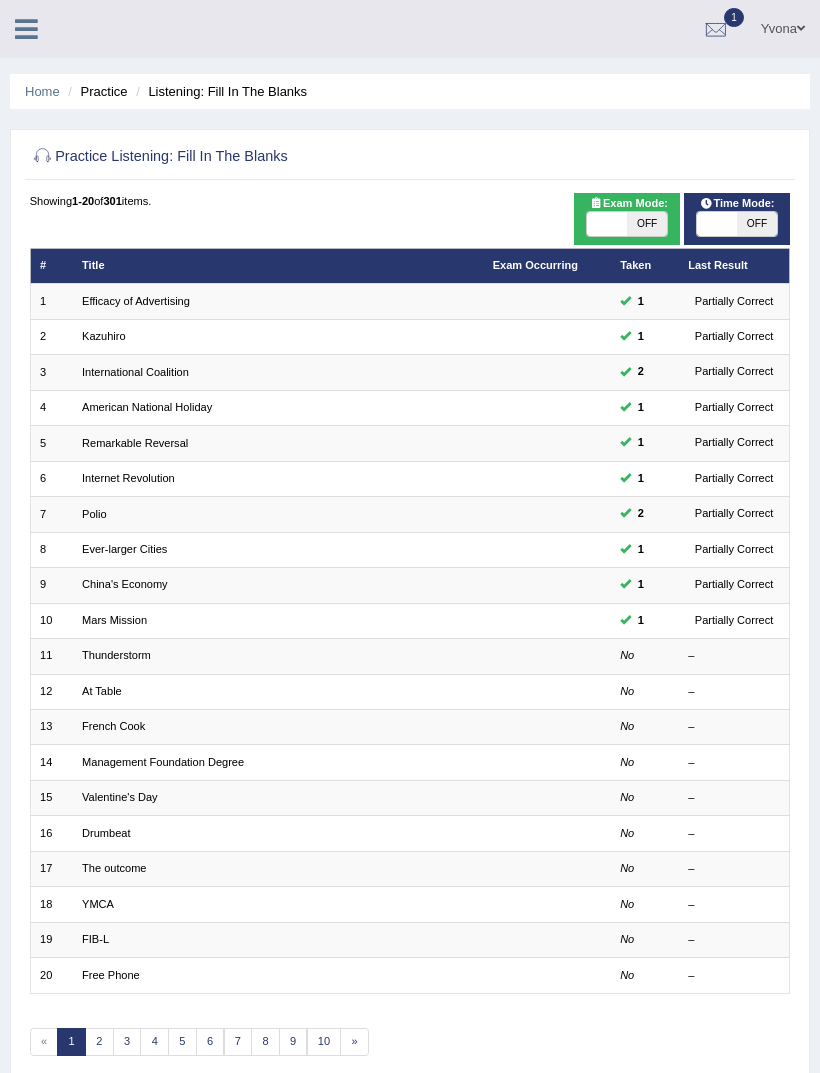 scroll, scrollTop: 0, scrollLeft: 0, axis: both 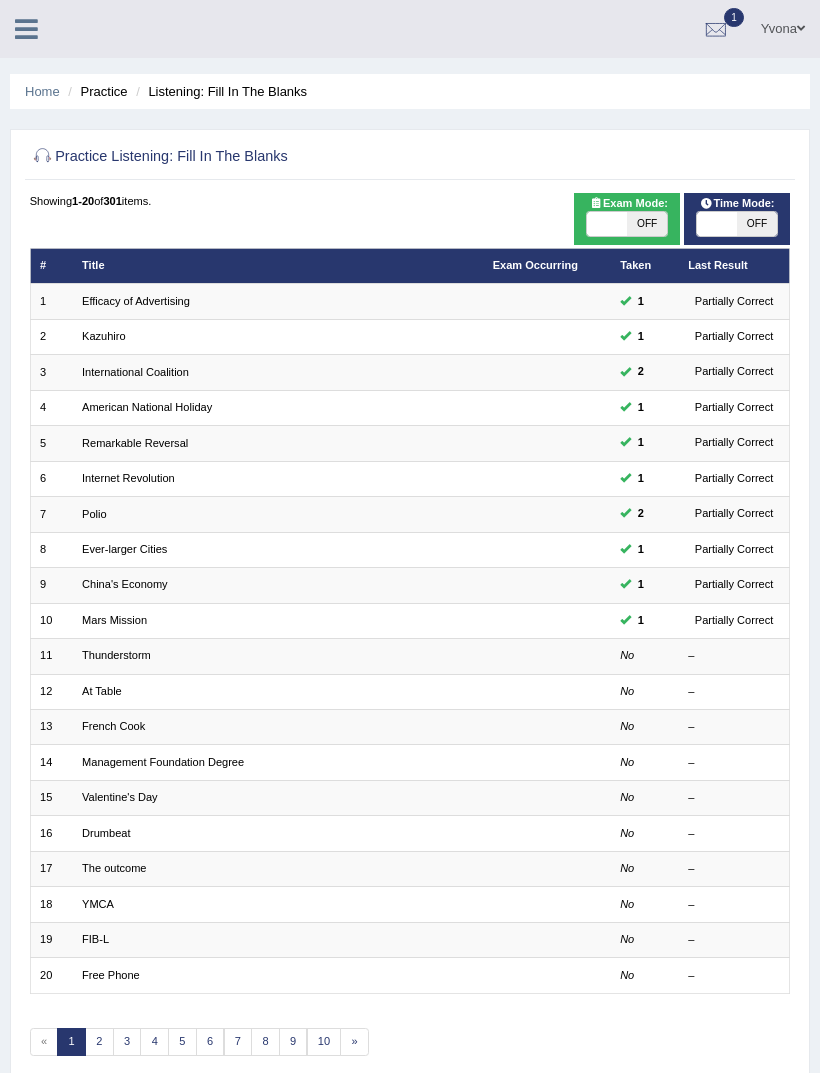 click on "Thunderstorm" at bounding box center [116, 655] 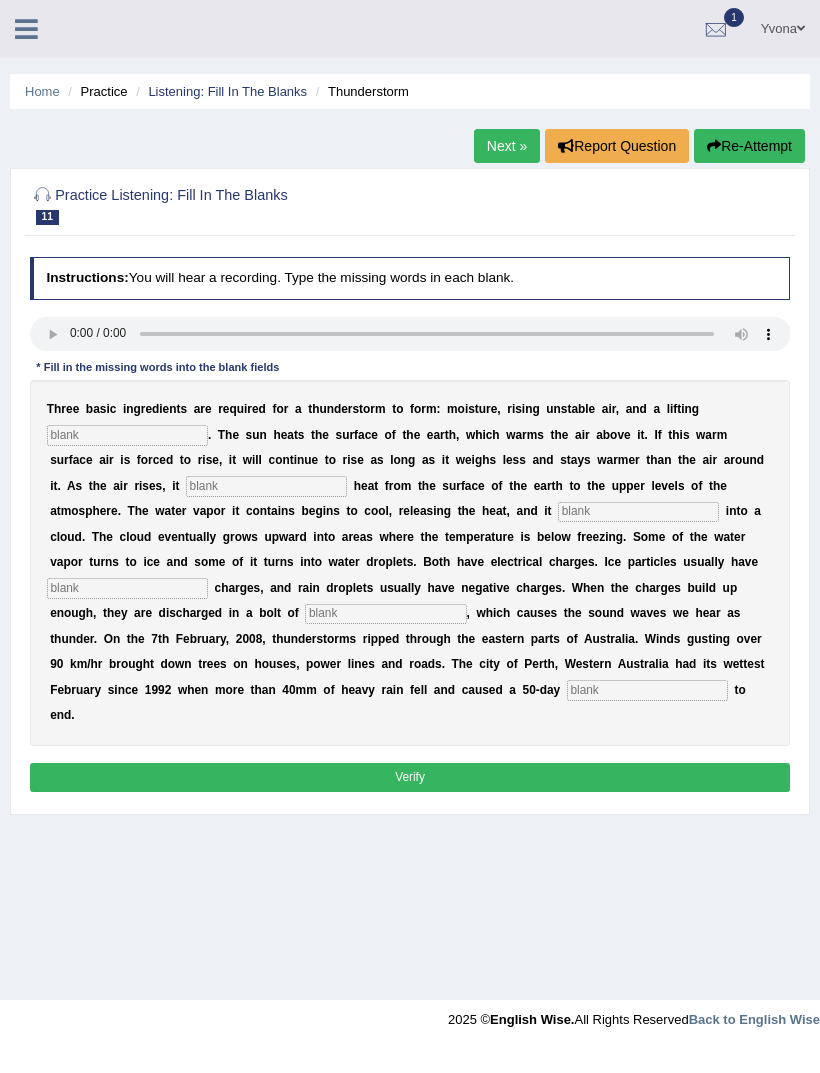 scroll, scrollTop: 0, scrollLeft: 0, axis: both 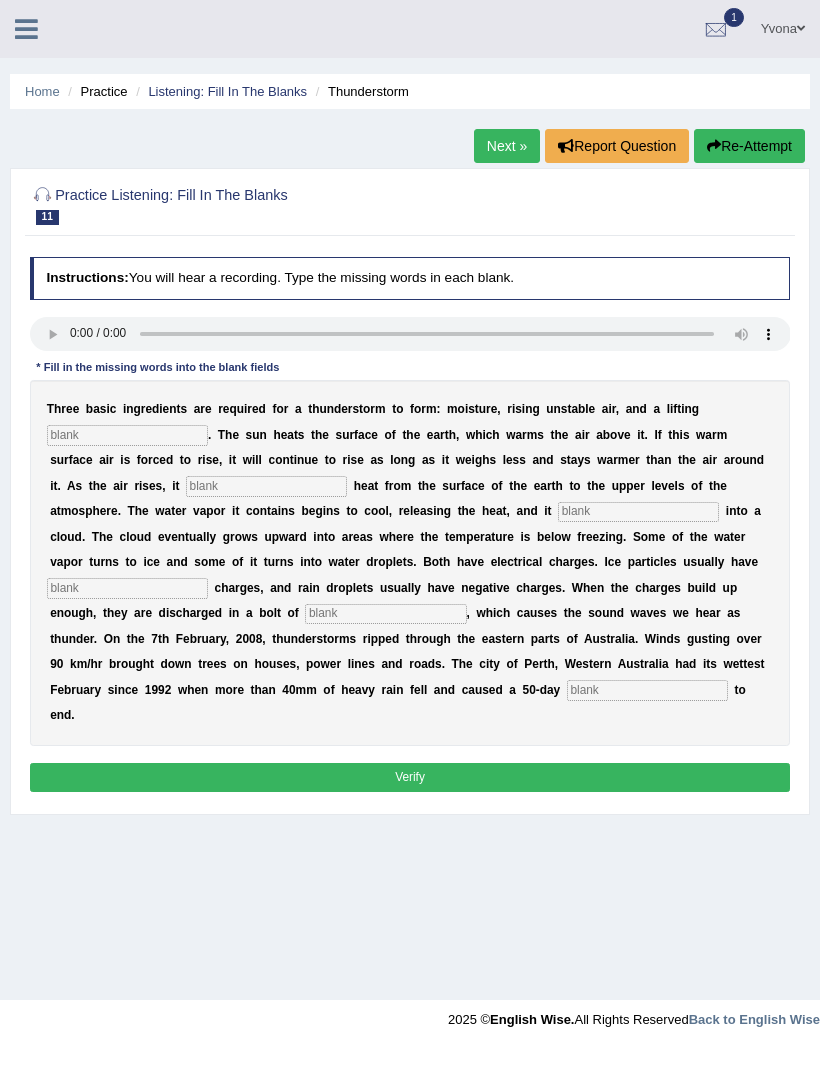 click at bounding box center (410, 334) 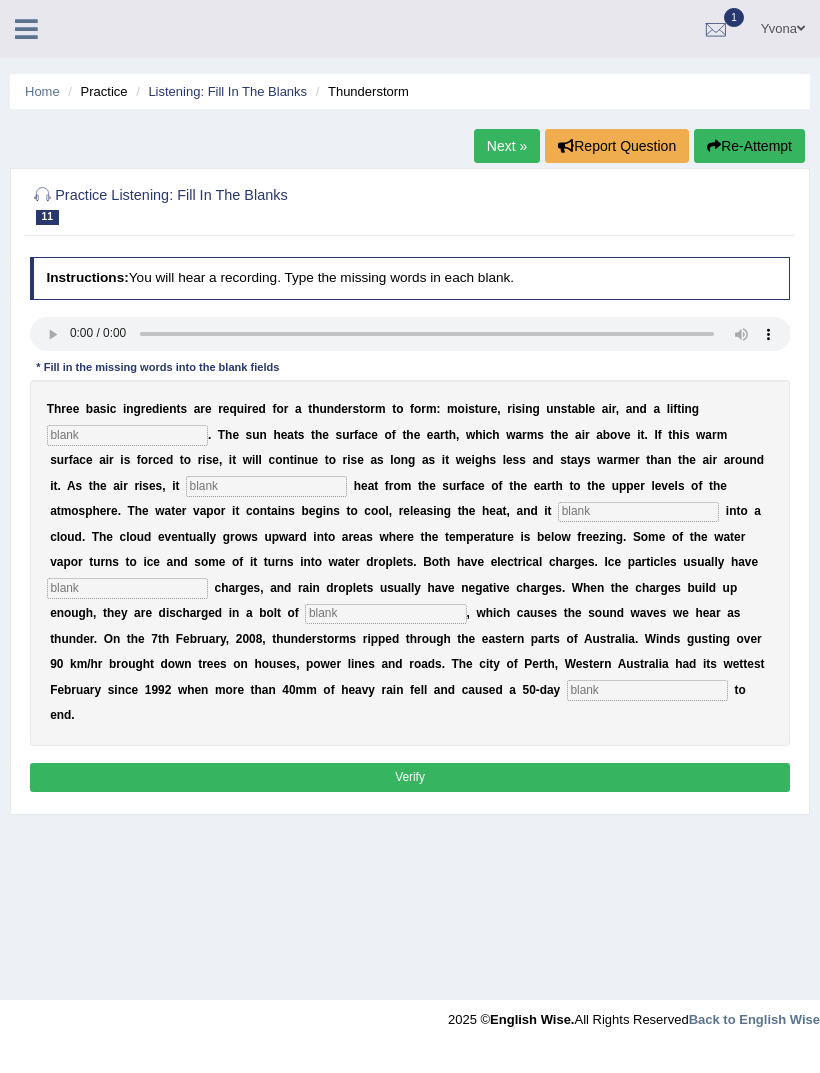 click at bounding box center (127, 435) 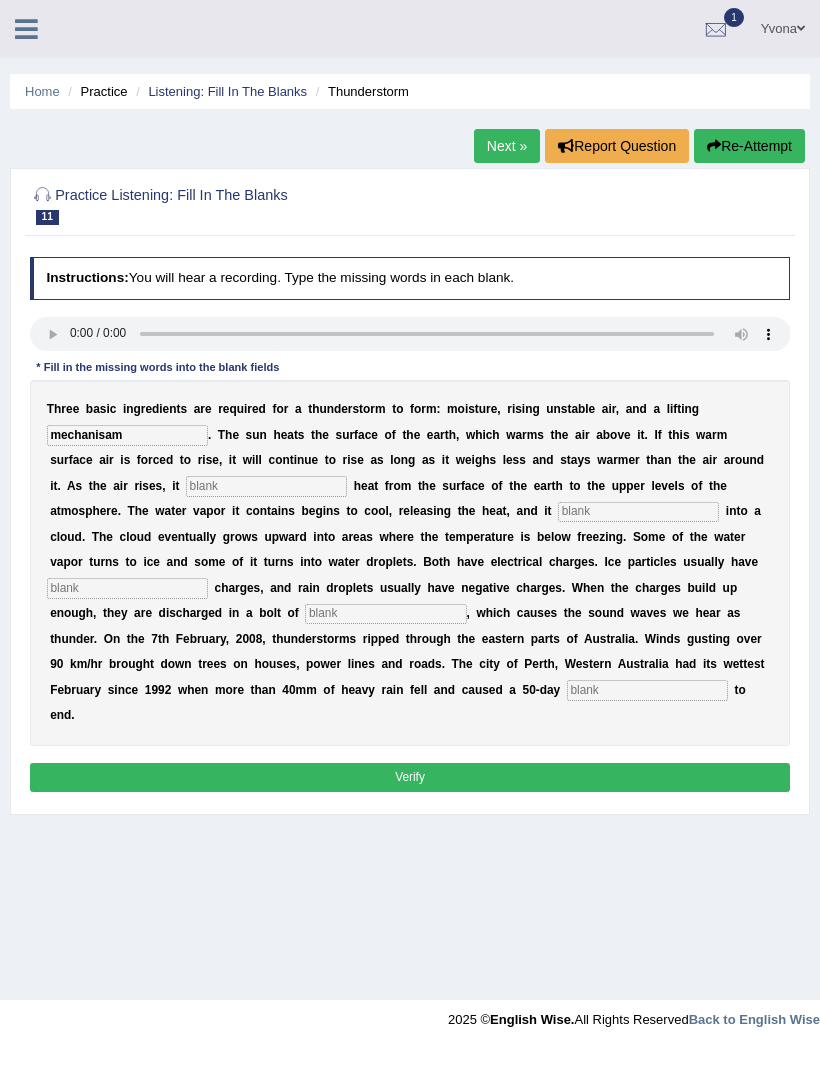 type on "mechanisam" 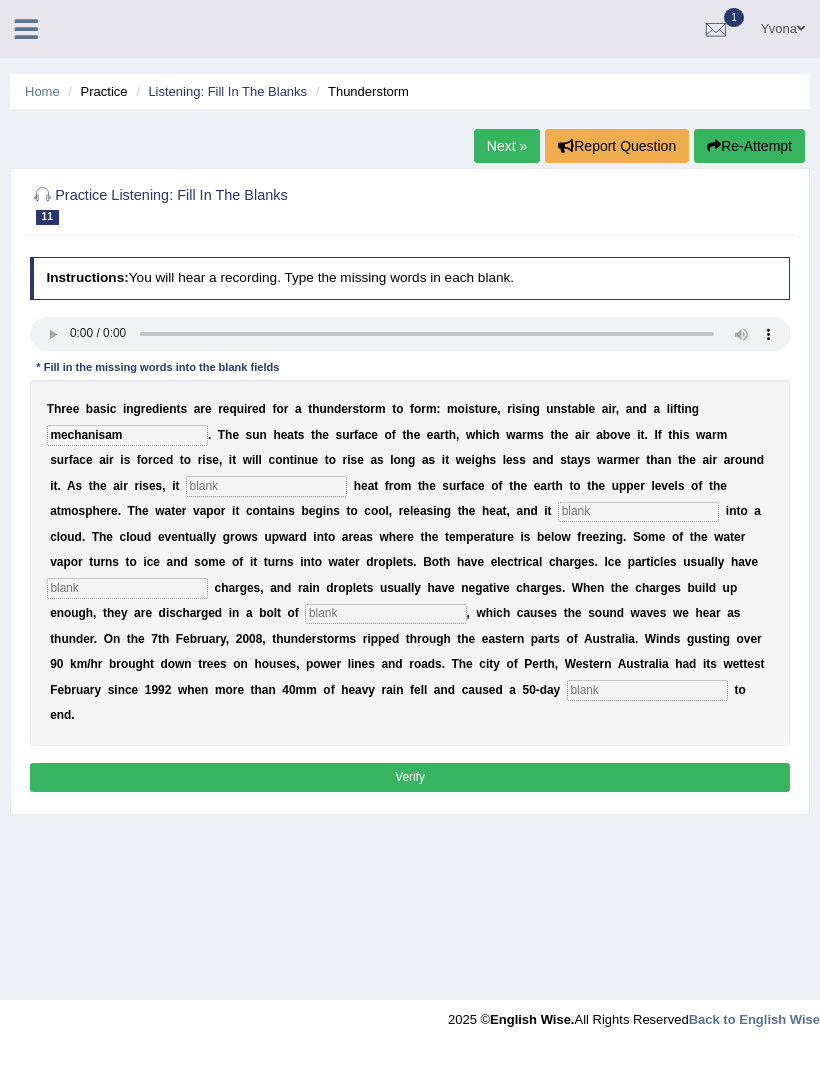 type on "y" 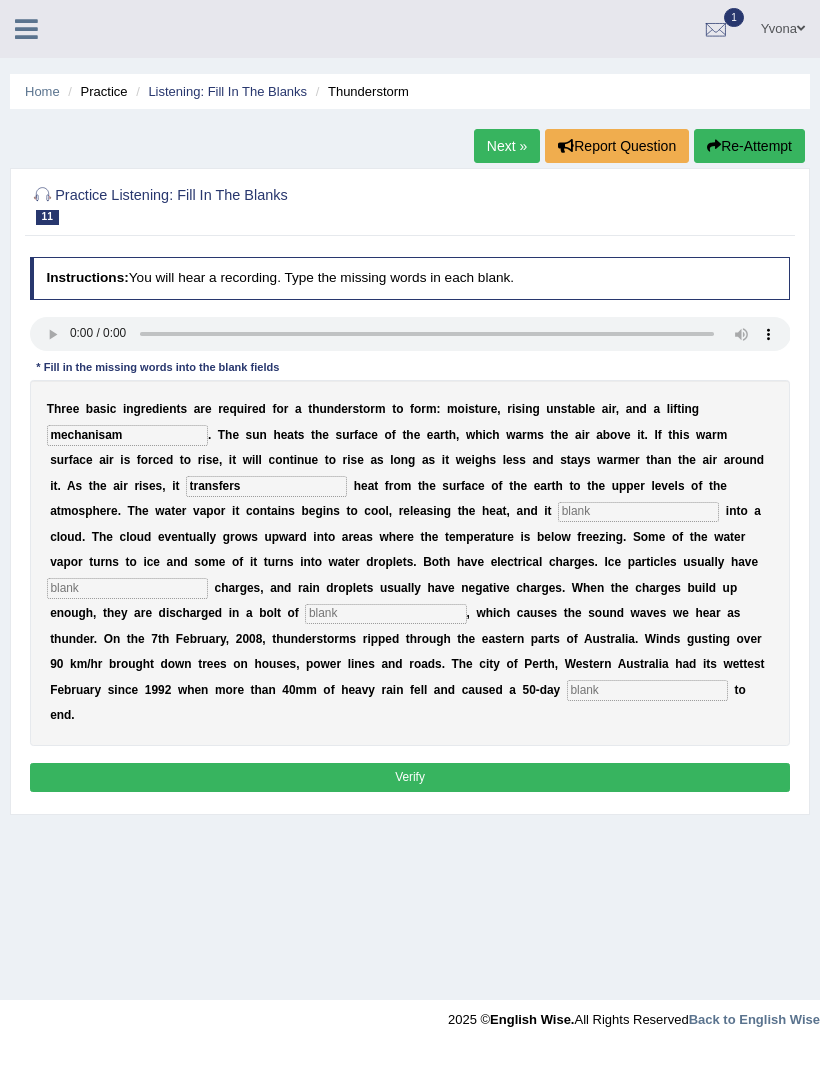 type on "transfers" 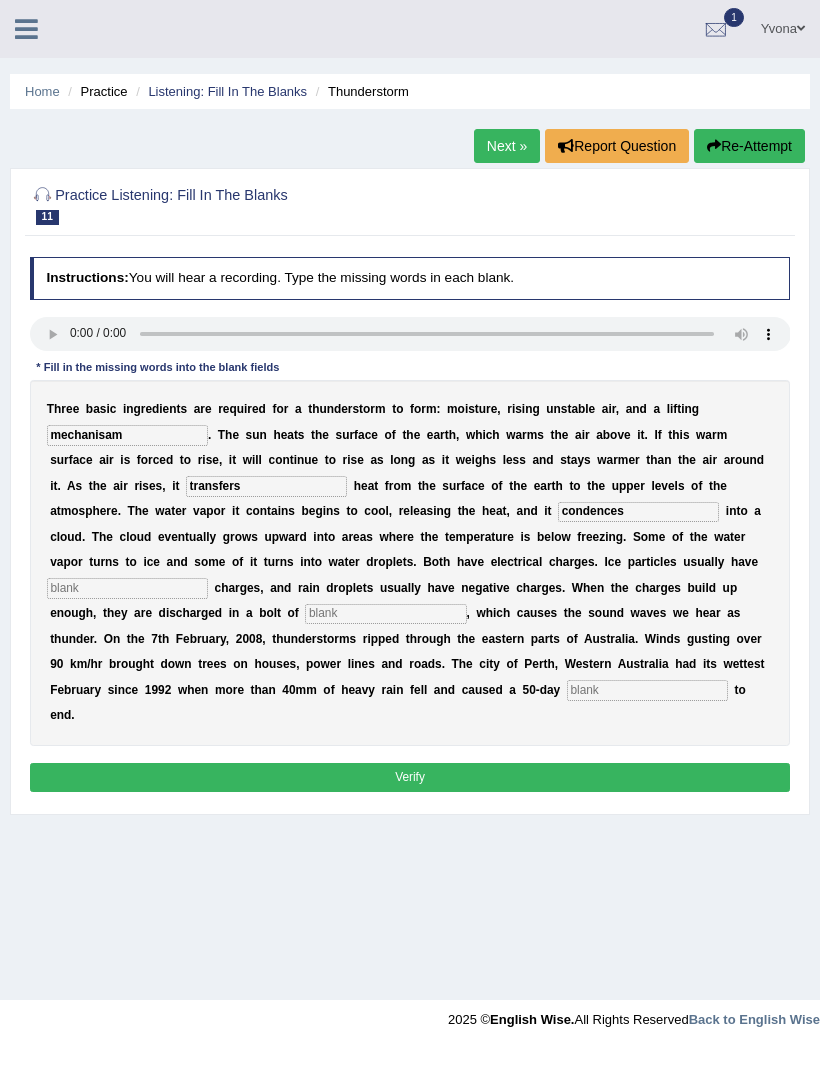 type on "condences" 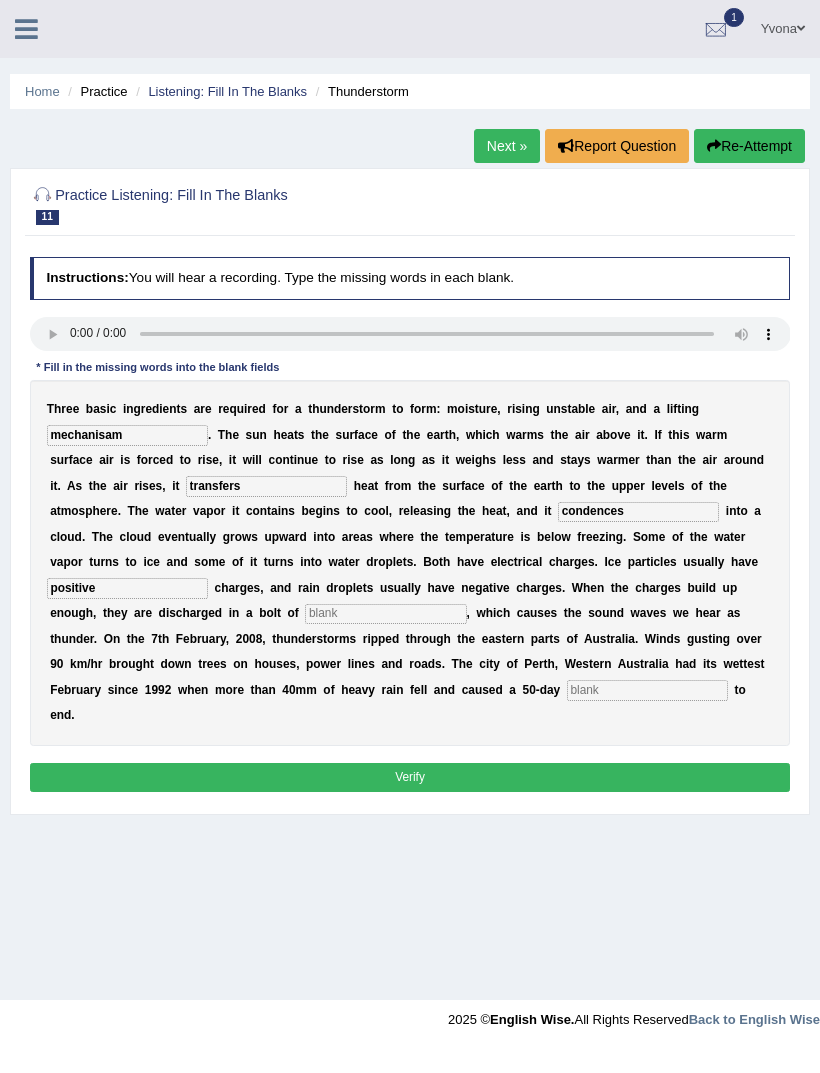 type on "positive" 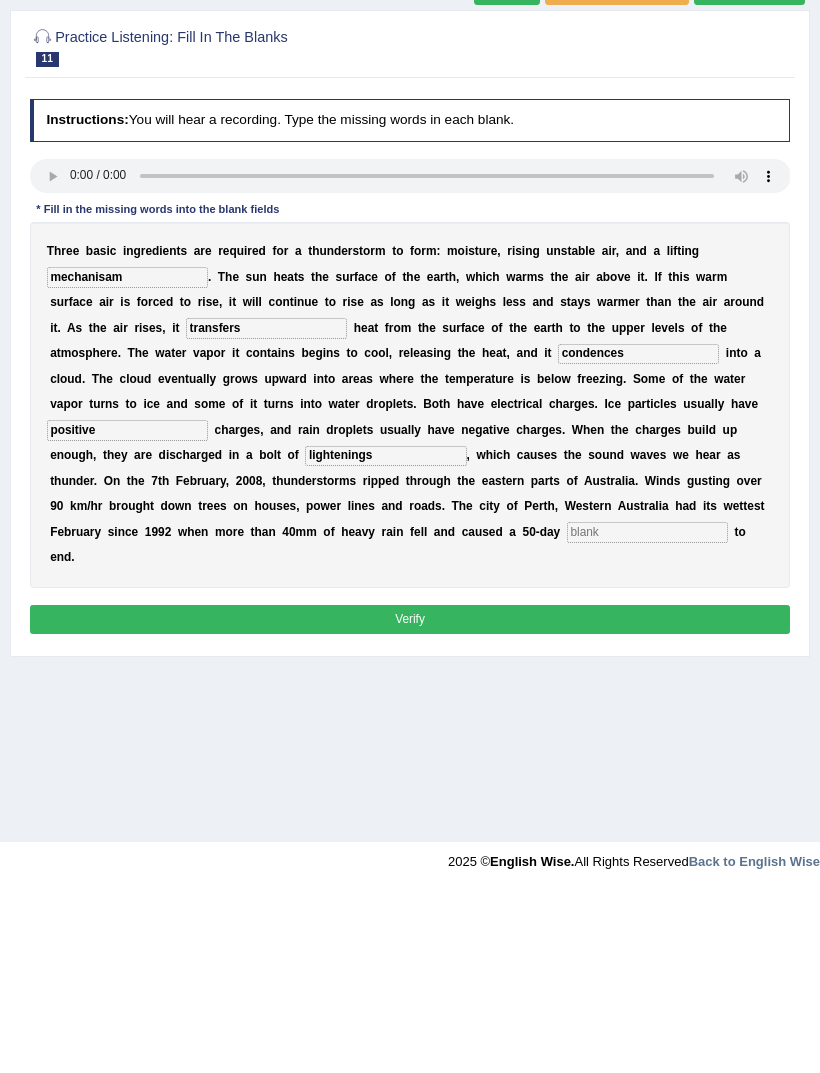 type on "lightenings" 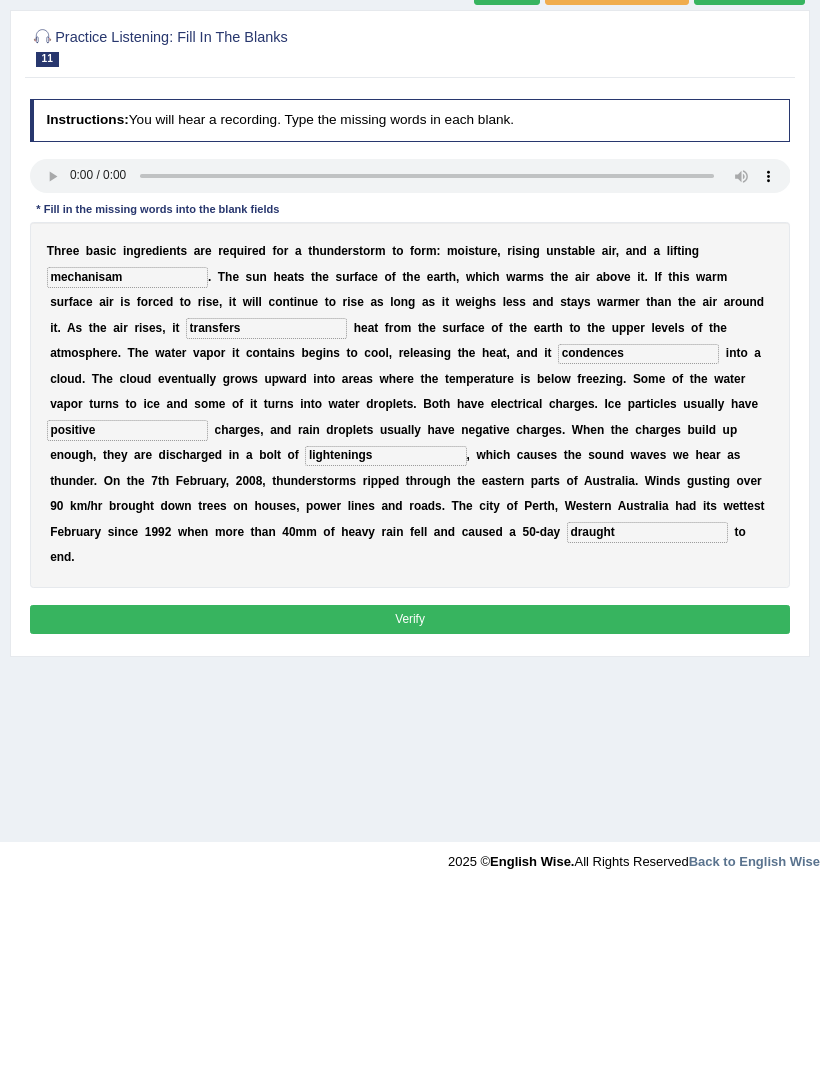 type on "draught" 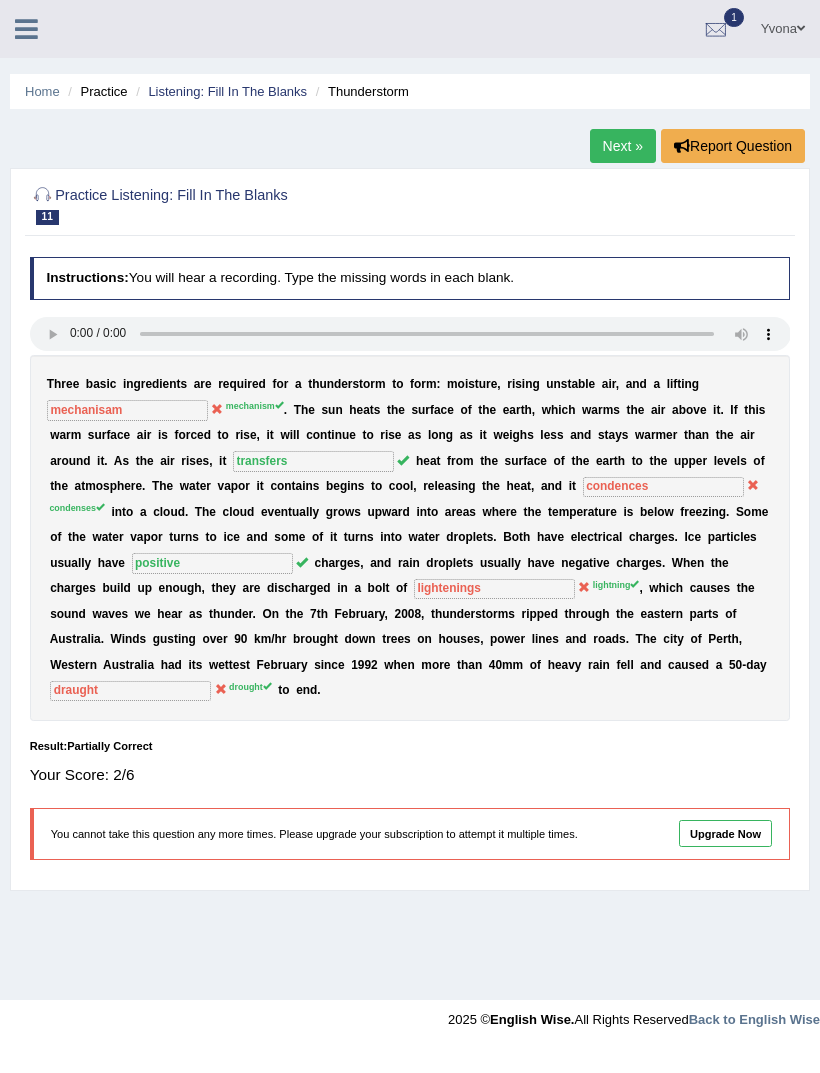 click on "Home" at bounding box center (42, 91) 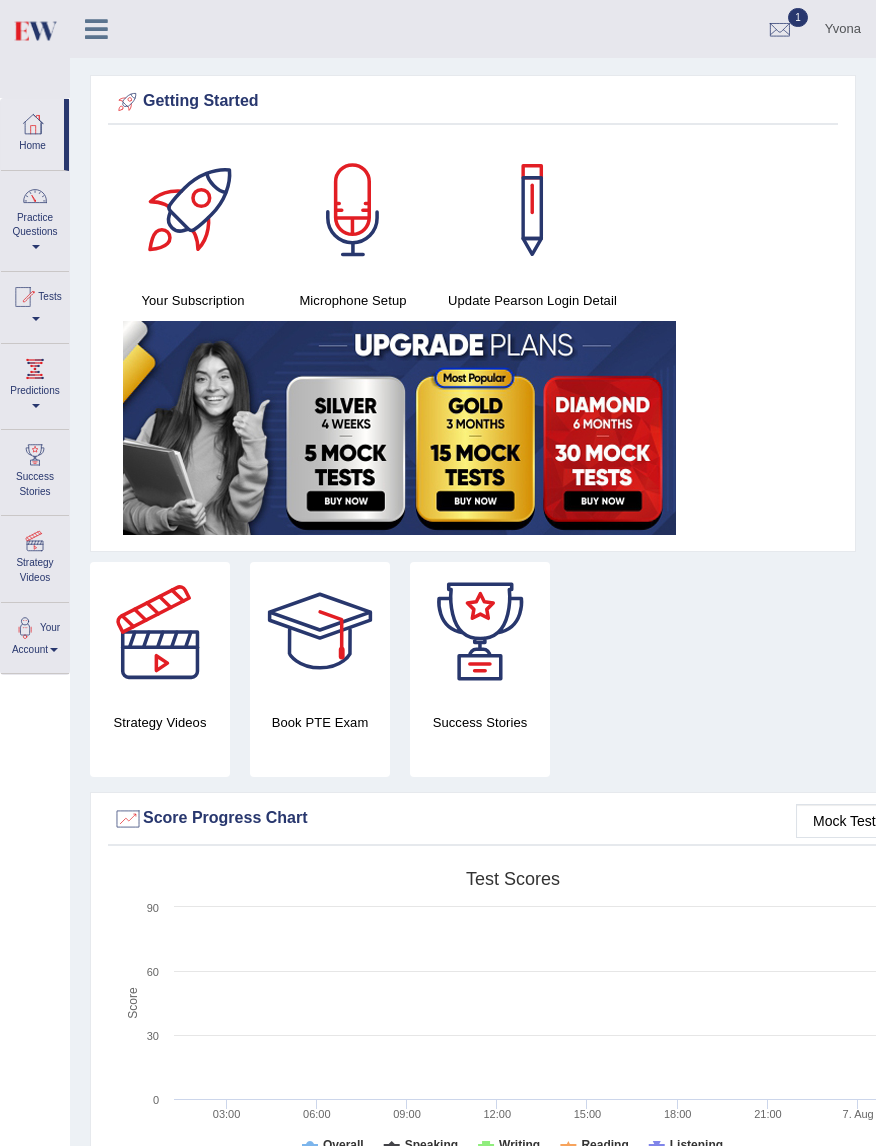 scroll, scrollTop: 7, scrollLeft: 0, axis: vertical 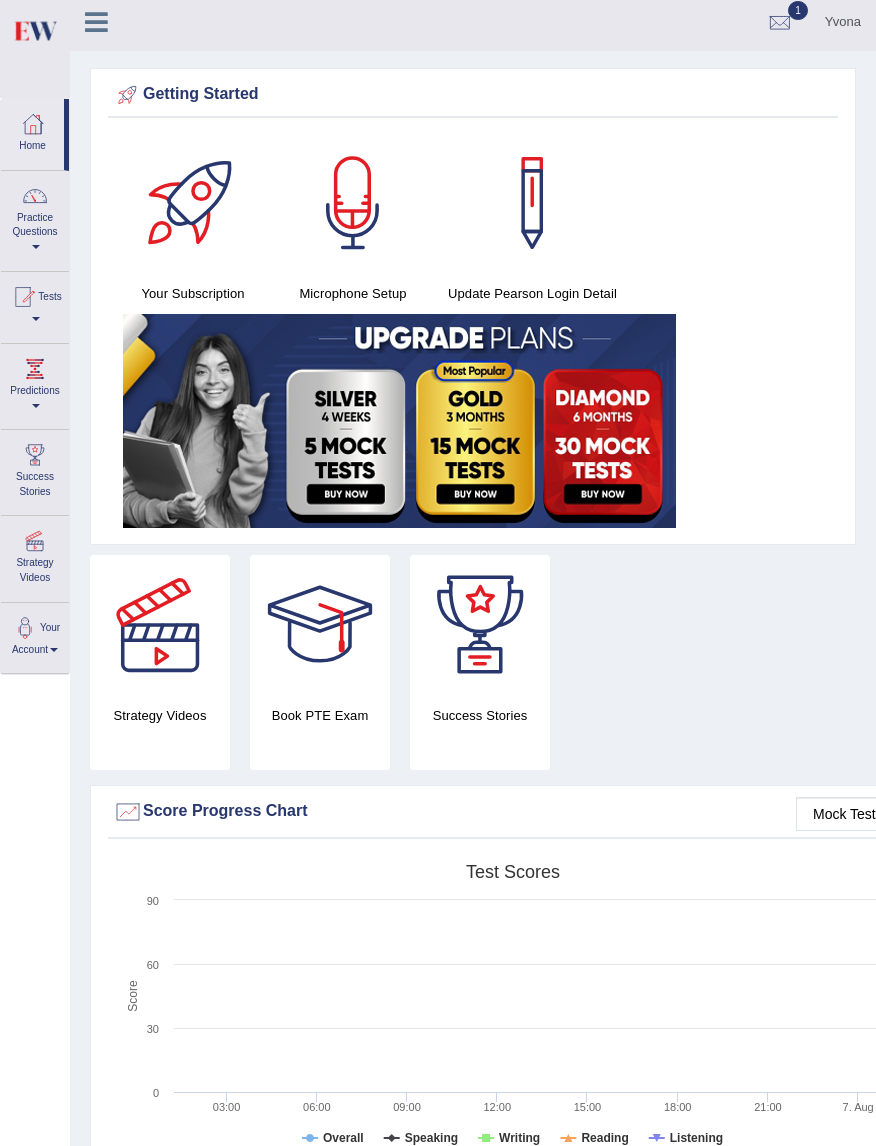 click on "Practice Questions" at bounding box center [35, 218] 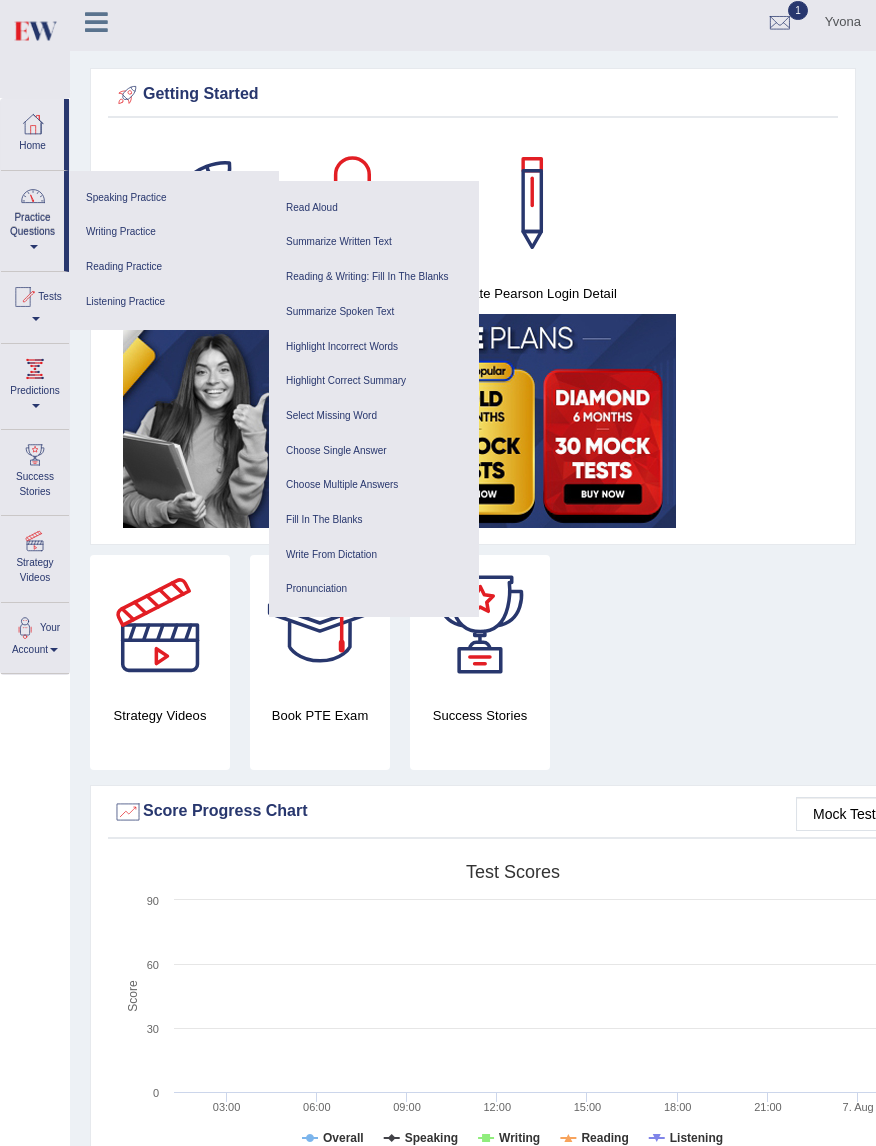 click on "Reading Practice" at bounding box center [174, 267] 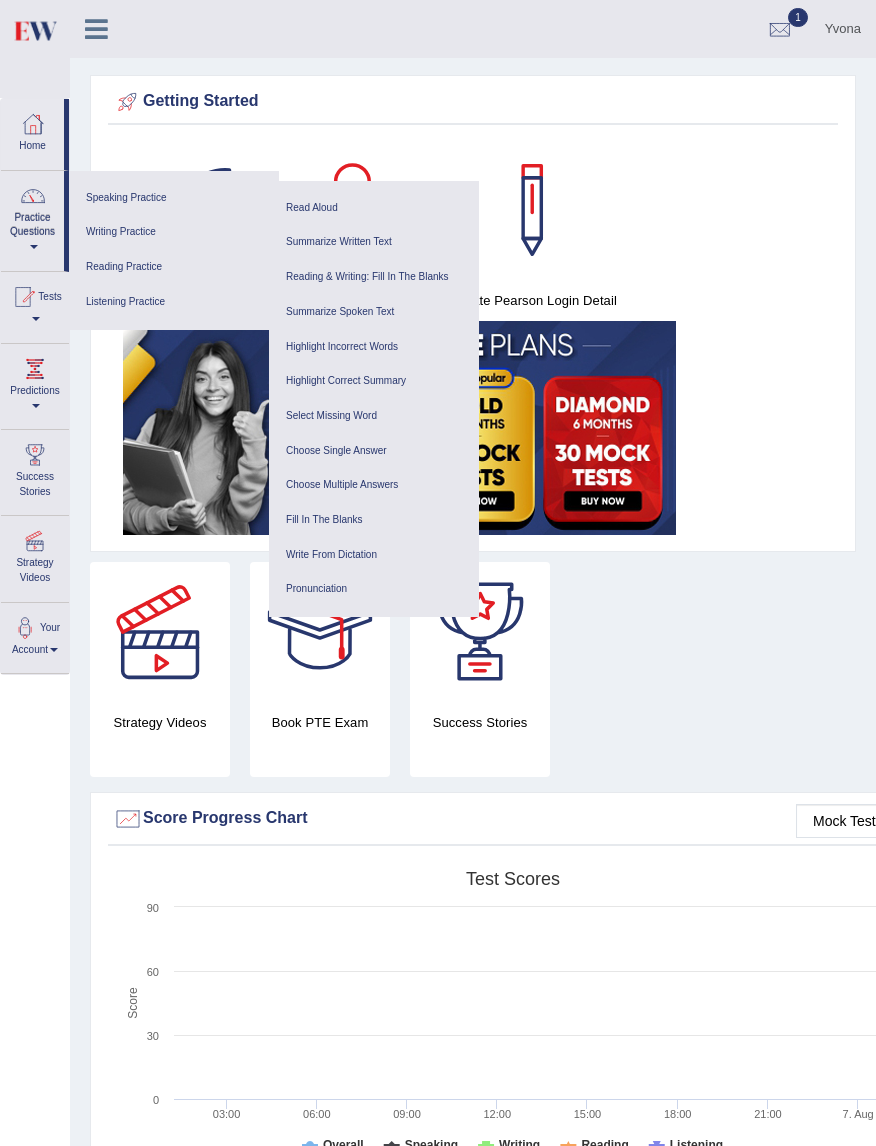 click on "Fill In The Blanks" at bounding box center [374, 520] 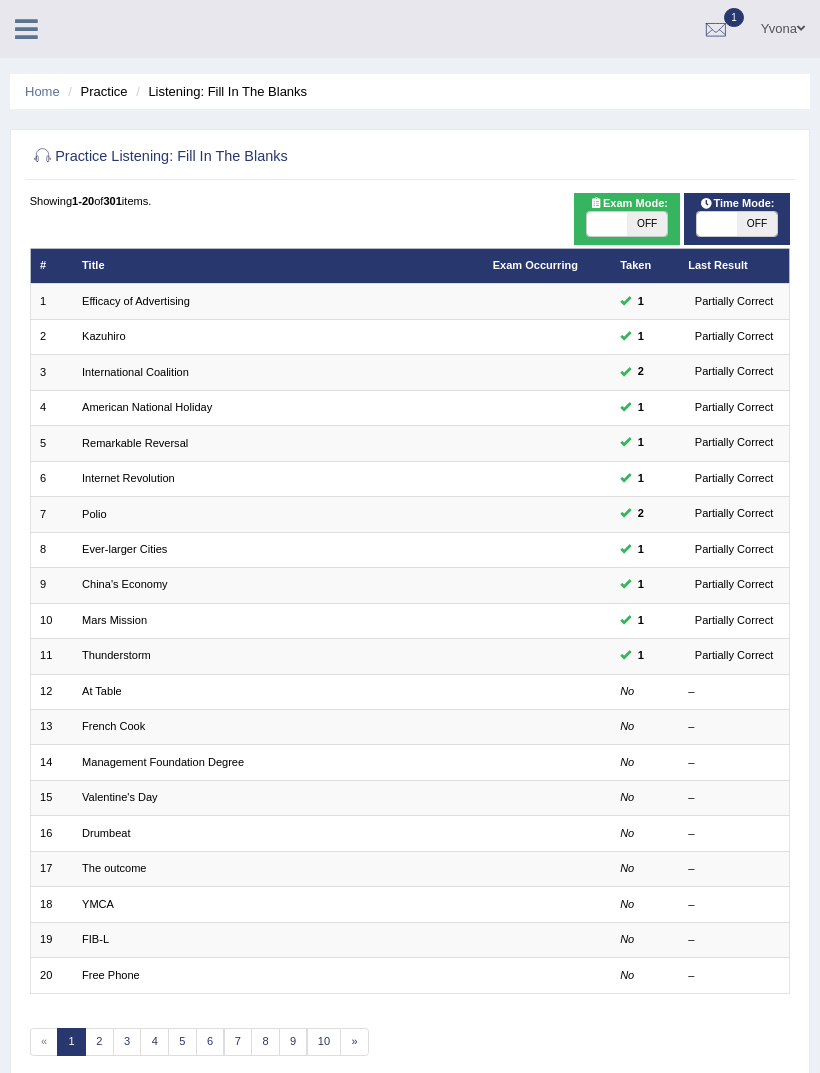 scroll, scrollTop: 0, scrollLeft: 0, axis: both 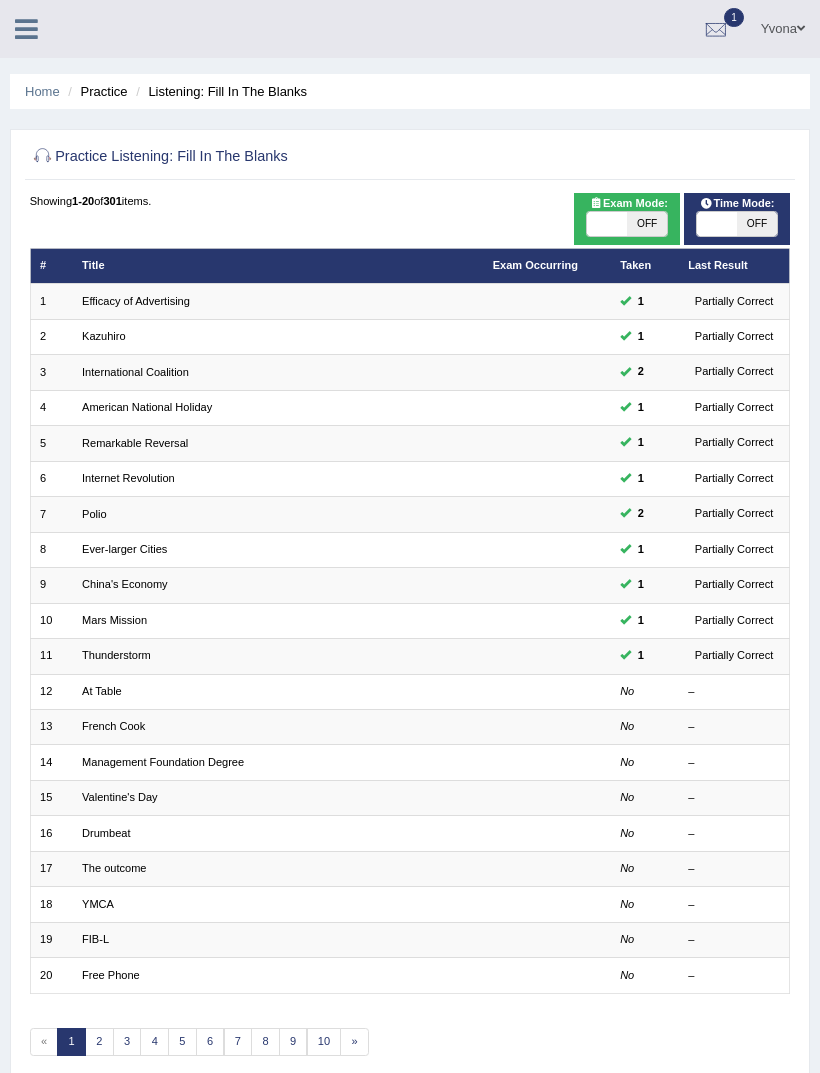 click on "12" at bounding box center [51, 691] 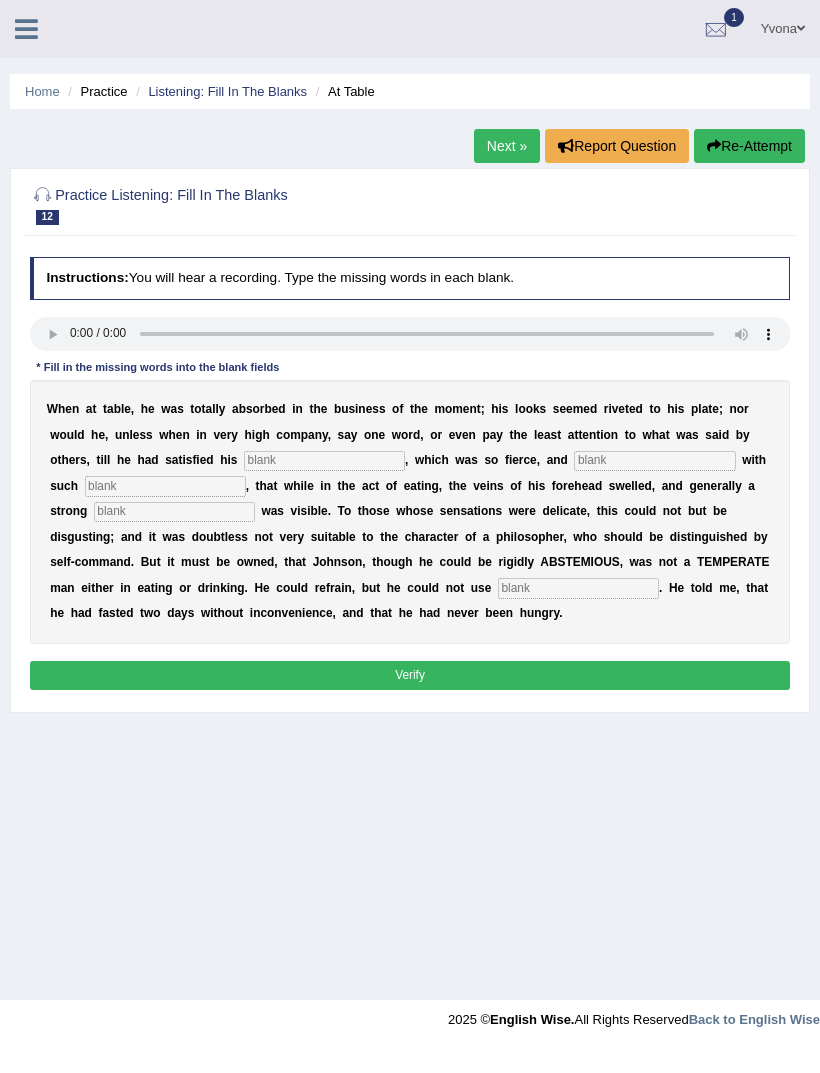 scroll, scrollTop: 0, scrollLeft: 0, axis: both 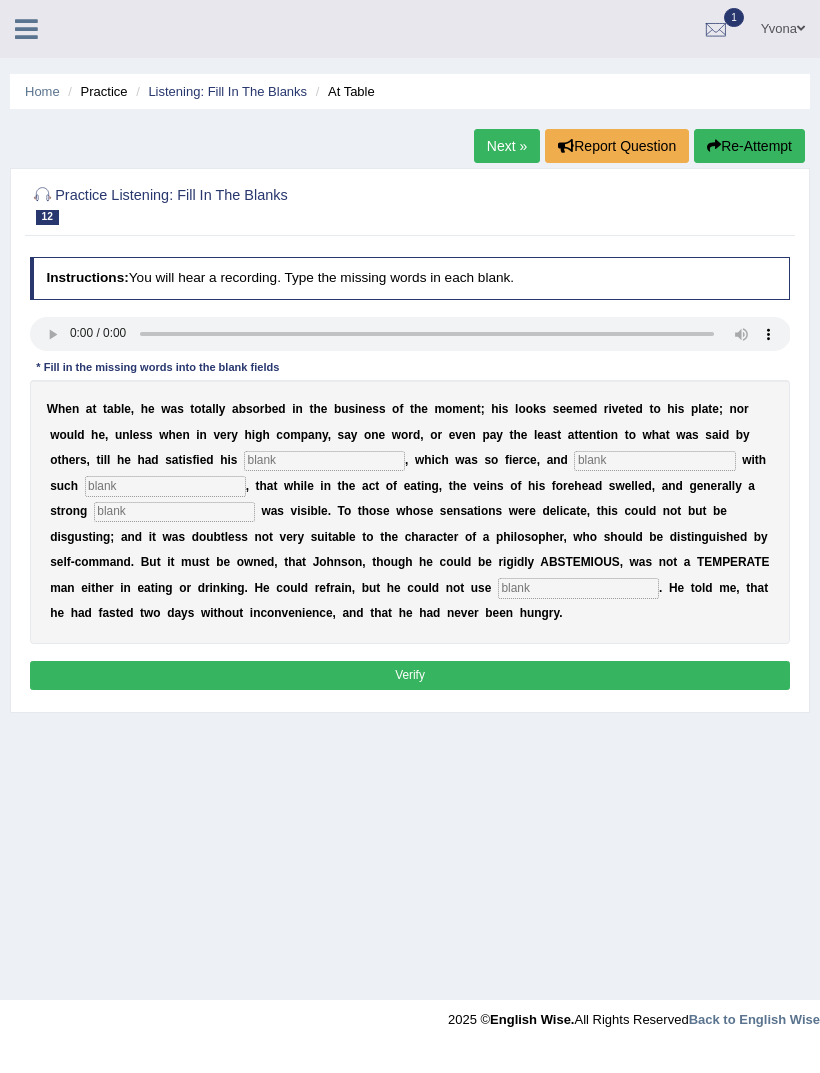 click on "Home" at bounding box center (42, 91) 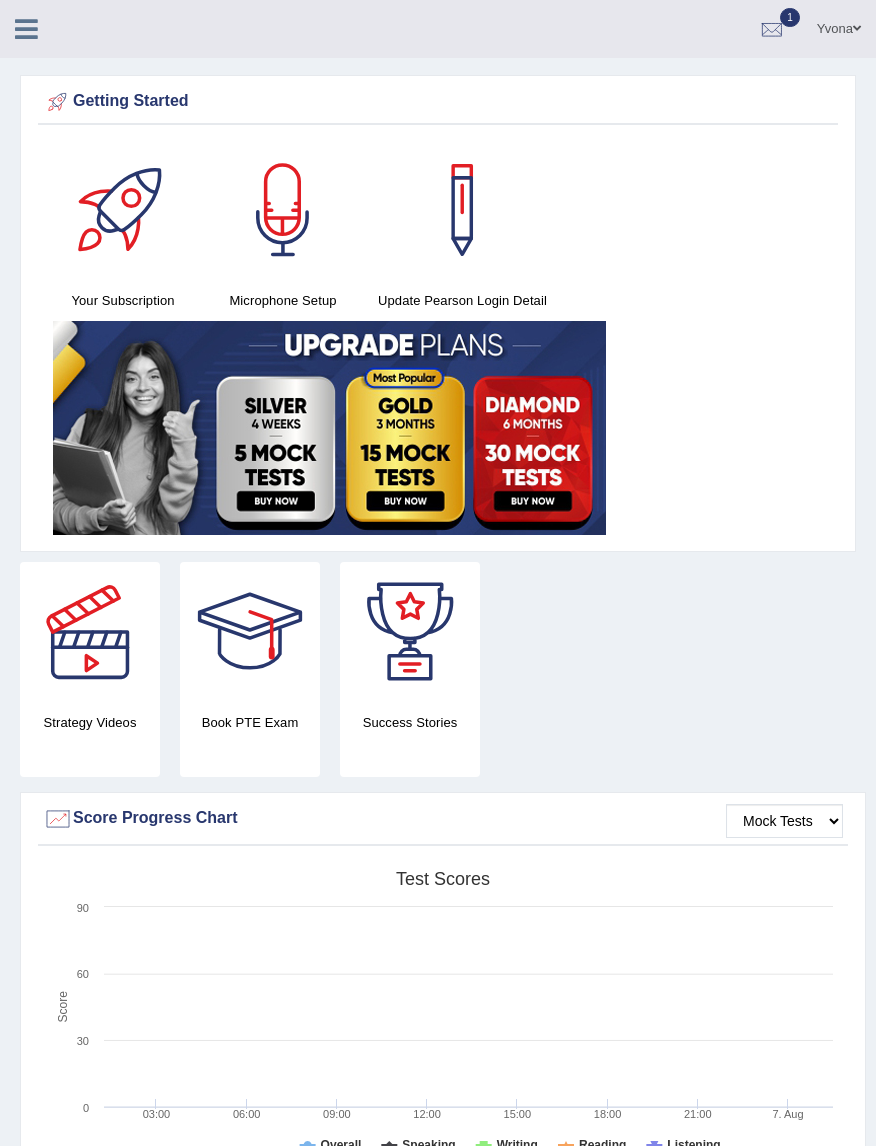 scroll, scrollTop: 7, scrollLeft: 0, axis: vertical 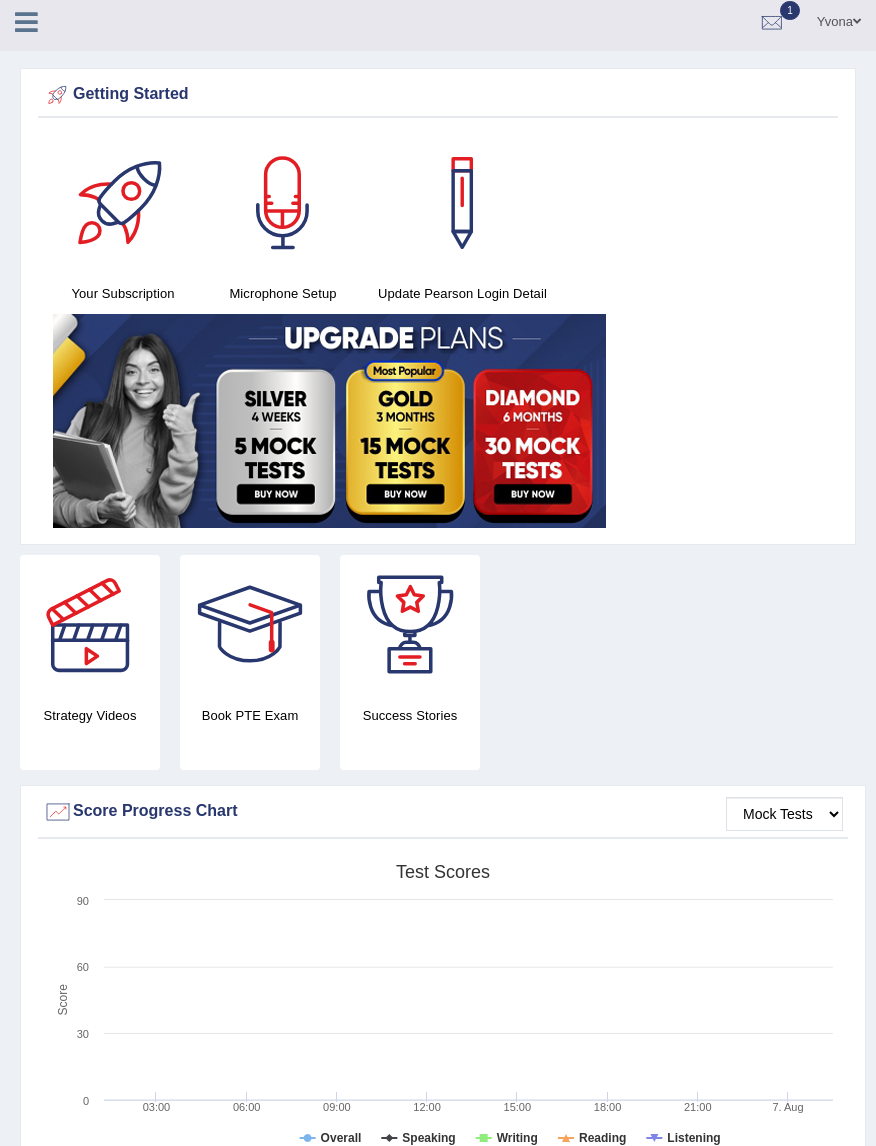 click at bounding box center [26, 22] 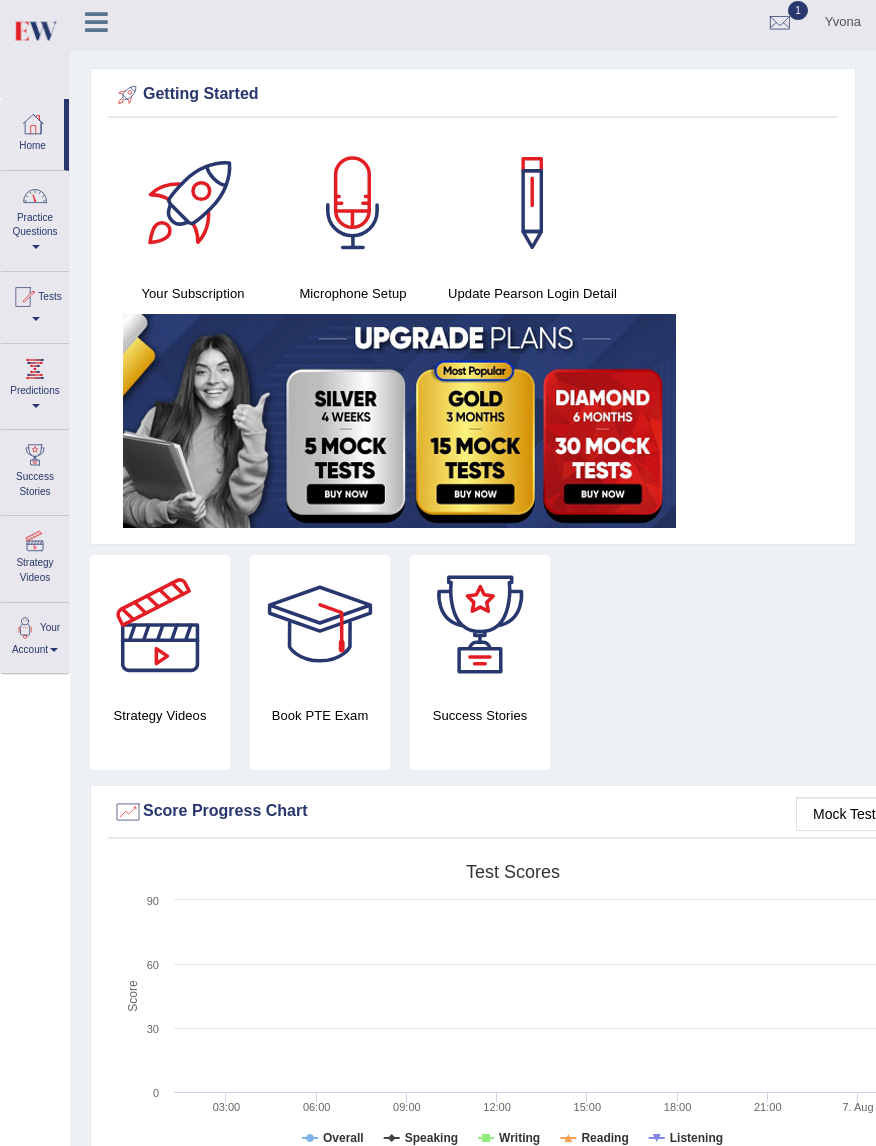 click on "Practice Questions" at bounding box center (35, 218) 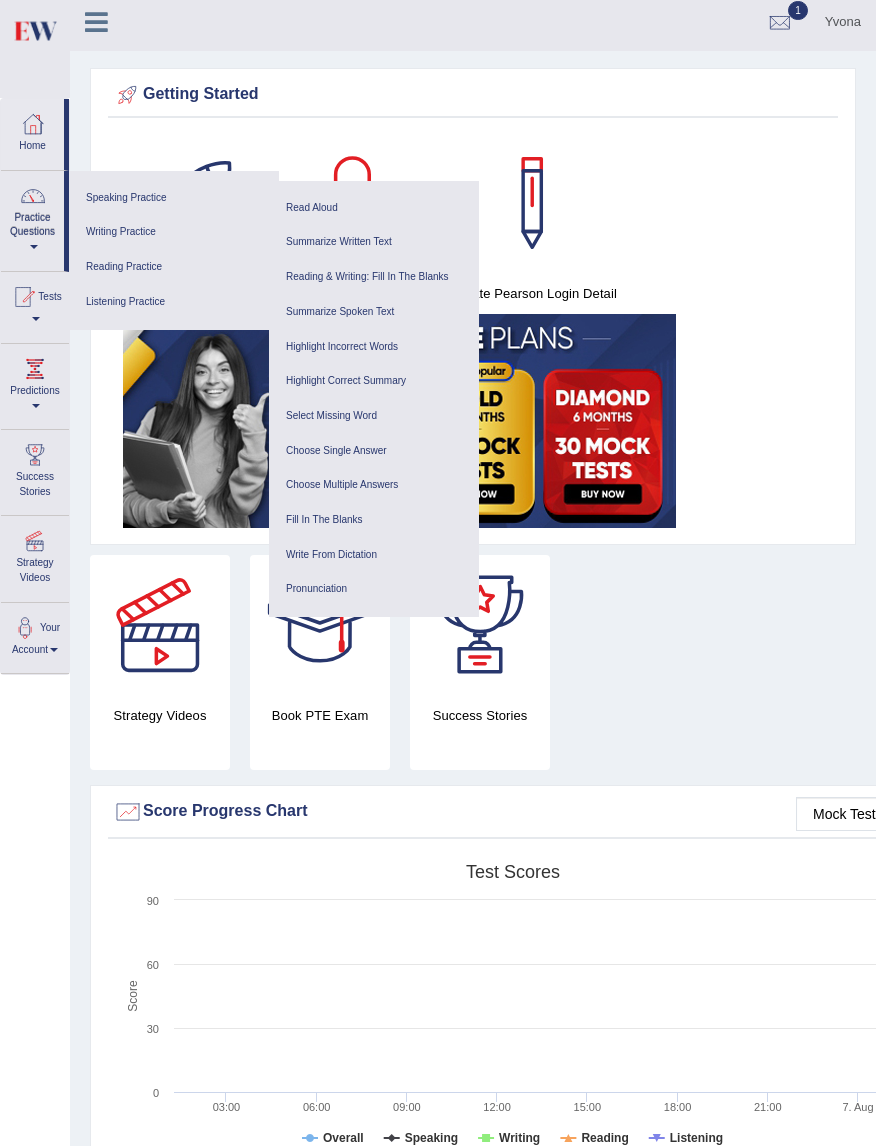 click on "Reading Practice" at bounding box center (174, 267) 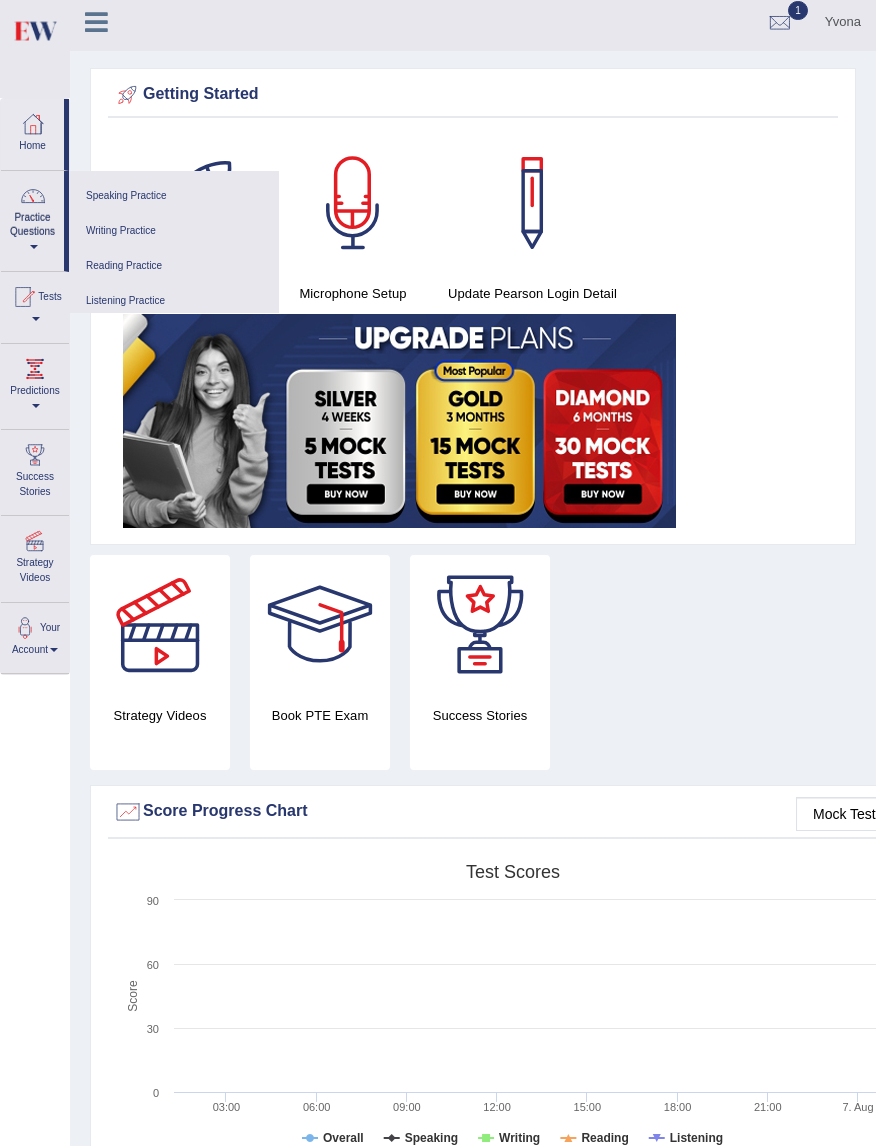scroll, scrollTop: 0, scrollLeft: 0, axis: both 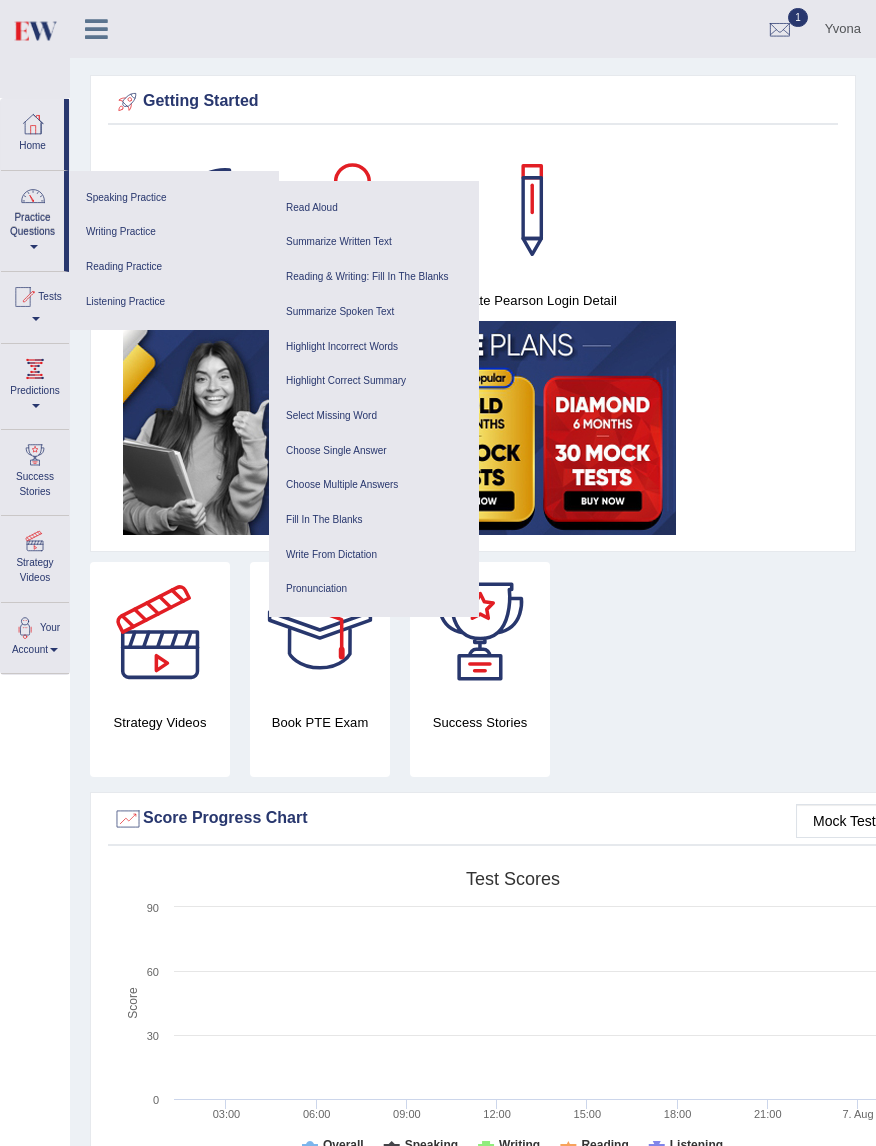 click on "Reading & Writing: Fill In The Blanks" at bounding box center [374, 277] 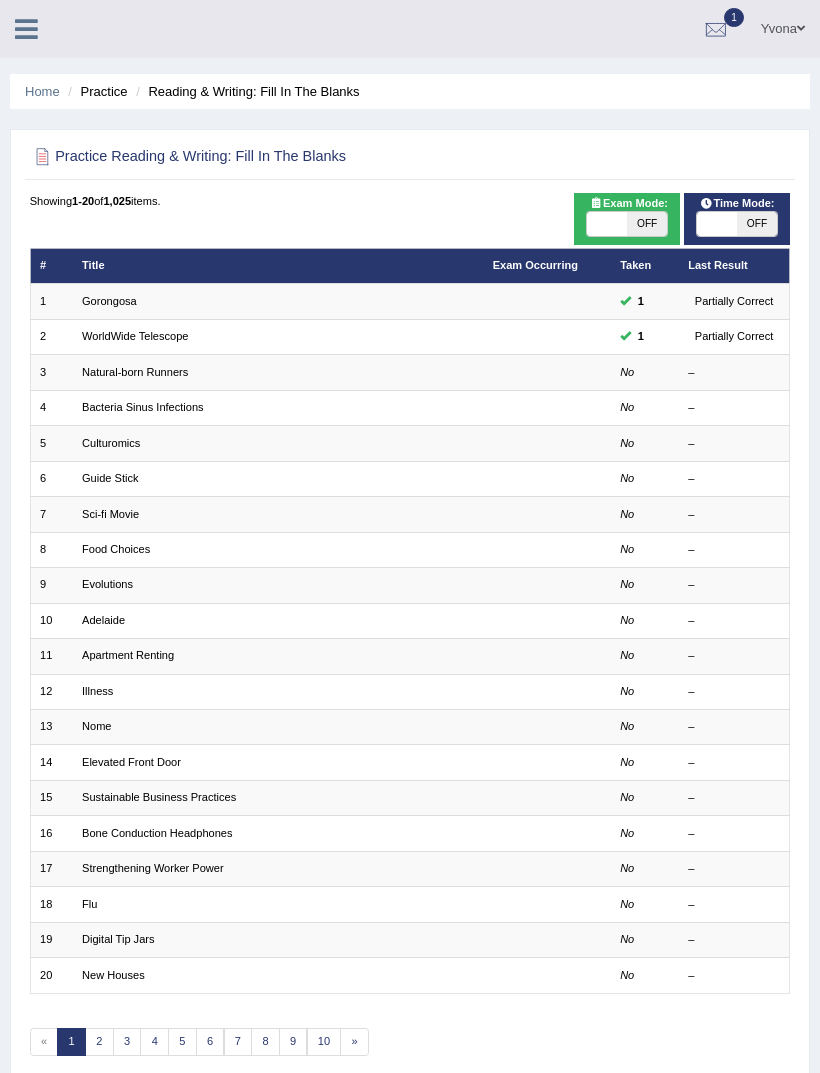 scroll, scrollTop: 0, scrollLeft: 0, axis: both 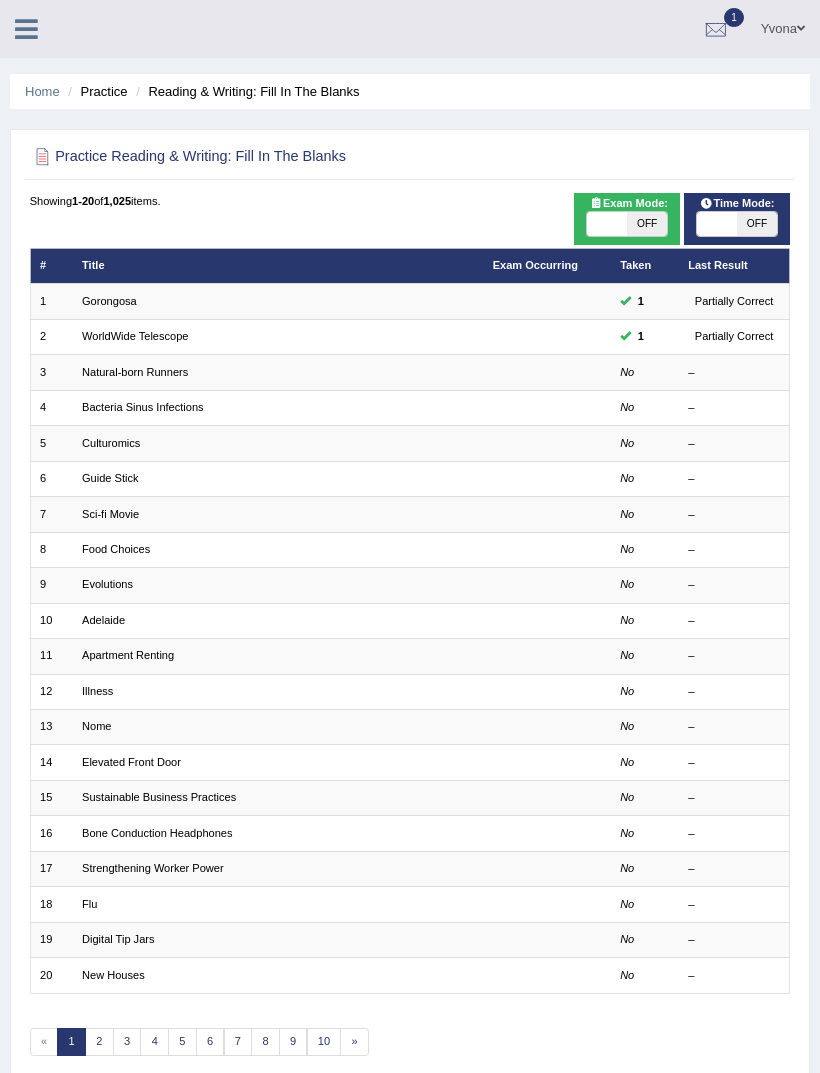 click on "Natural-born Runners" at bounding box center (135, 372) 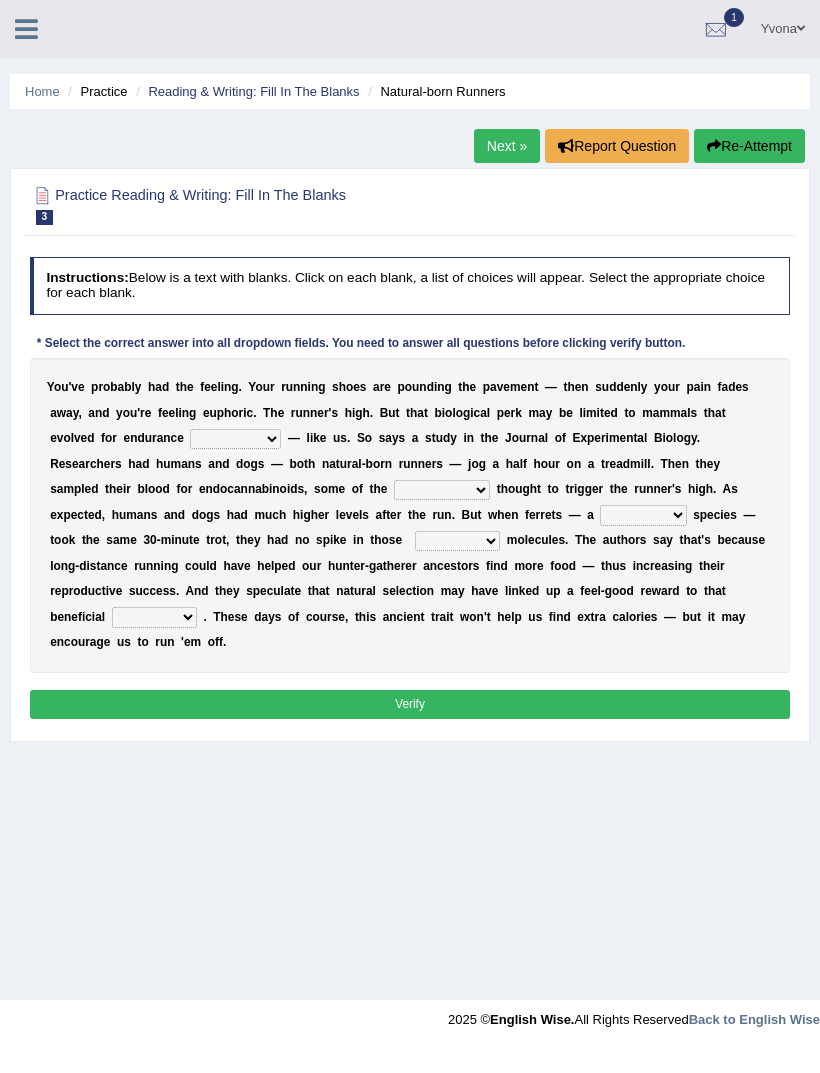 scroll, scrollTop: 0, scrollLeft: 0, axis: both 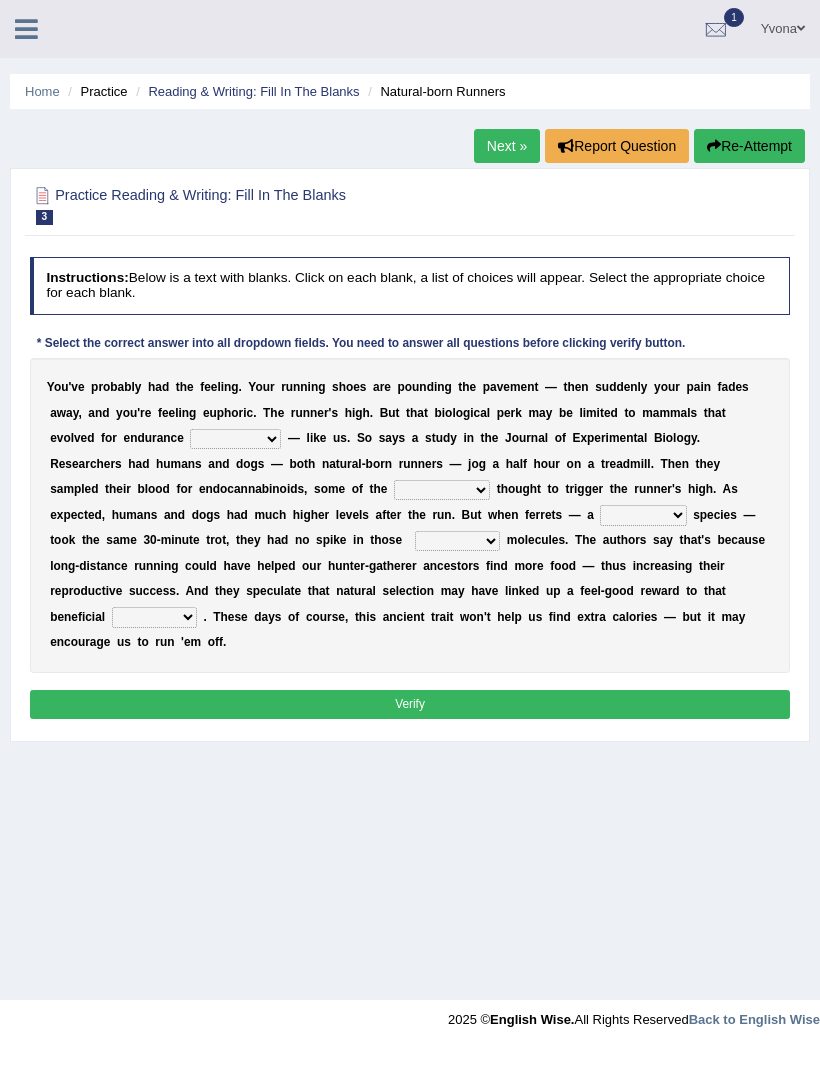 click on "dykes personalize classifies exercise" at bounding box center (235, 439) 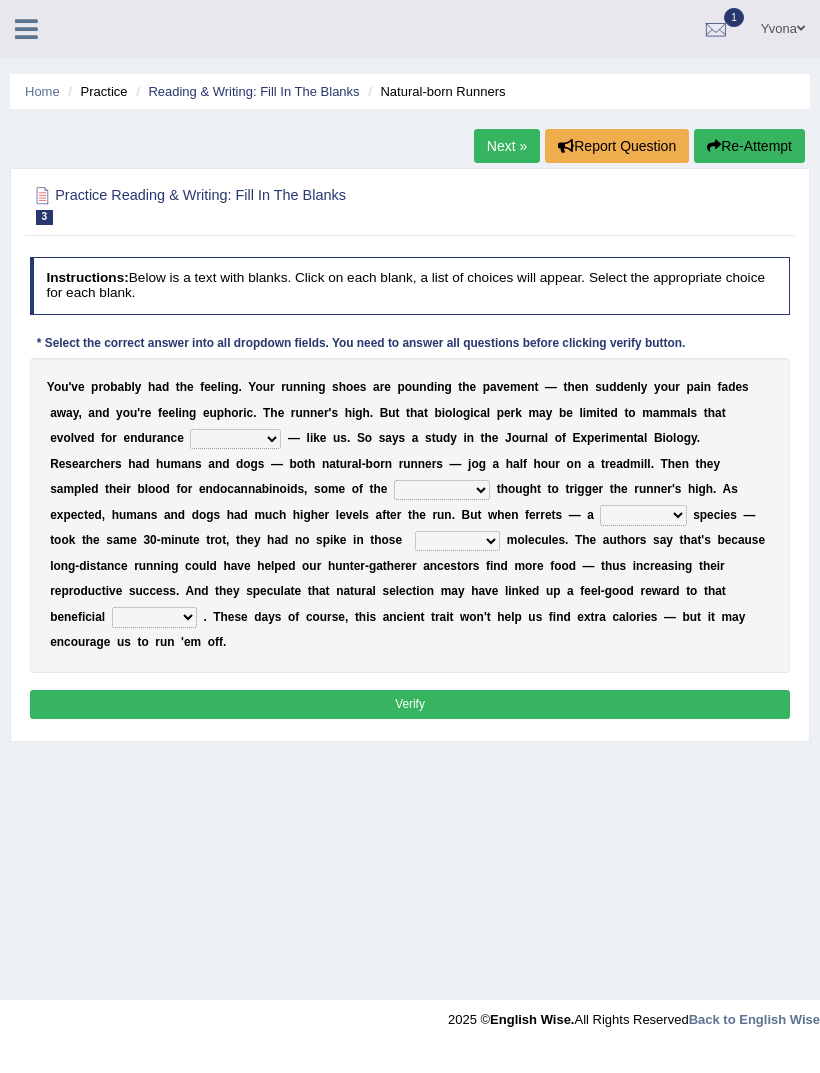 select on "classifies" 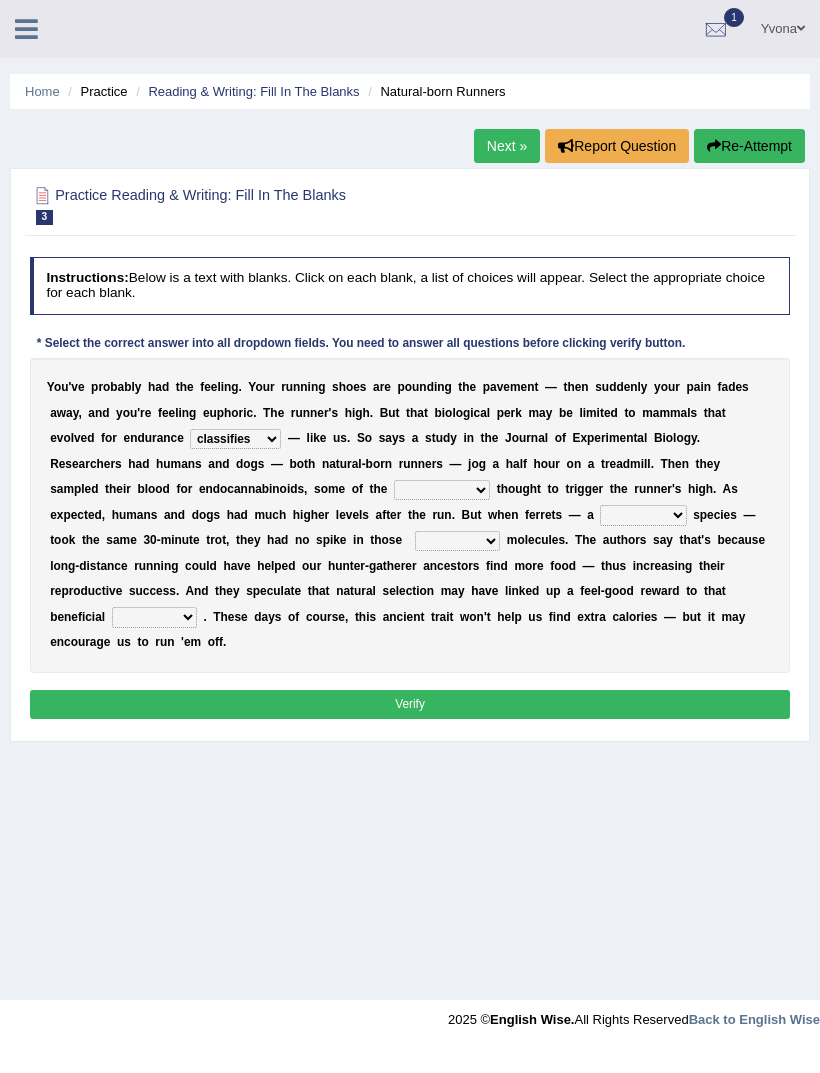 click on "almshouse turnarounds compounds foxhounds" at bounding box center [442, 490] 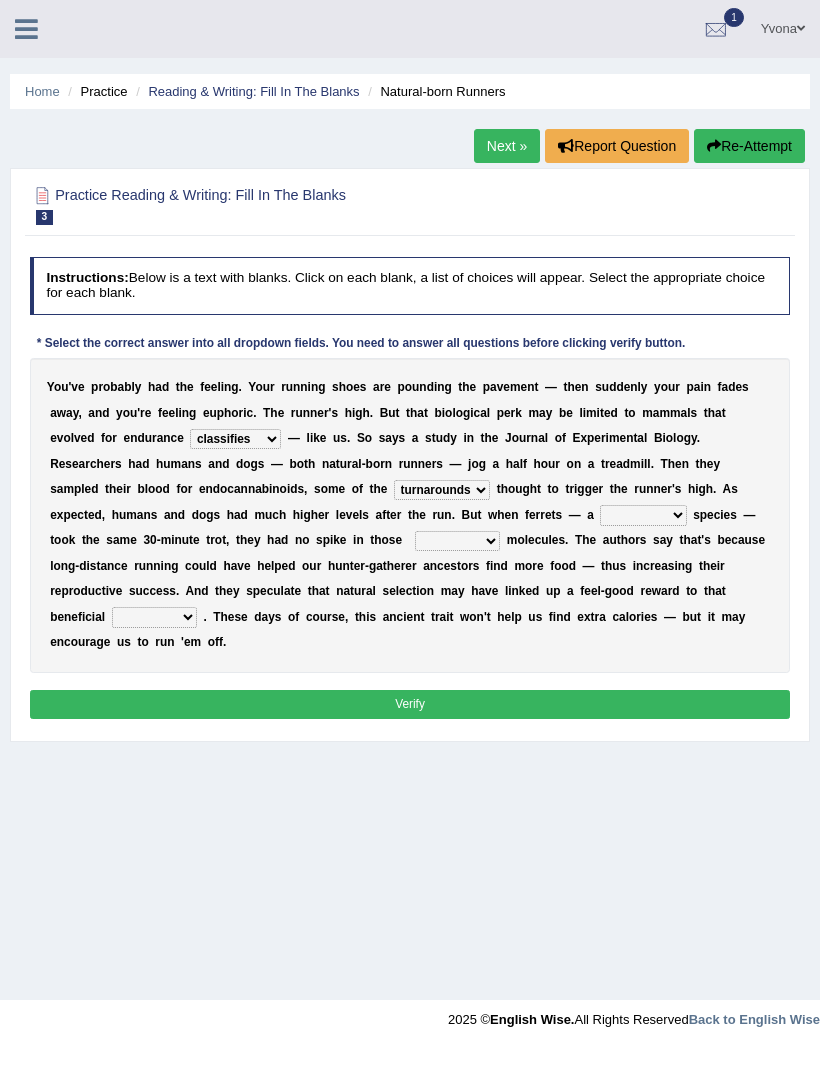 click on "excellency merely faerie sedentary" at bounding box center [643, 515] 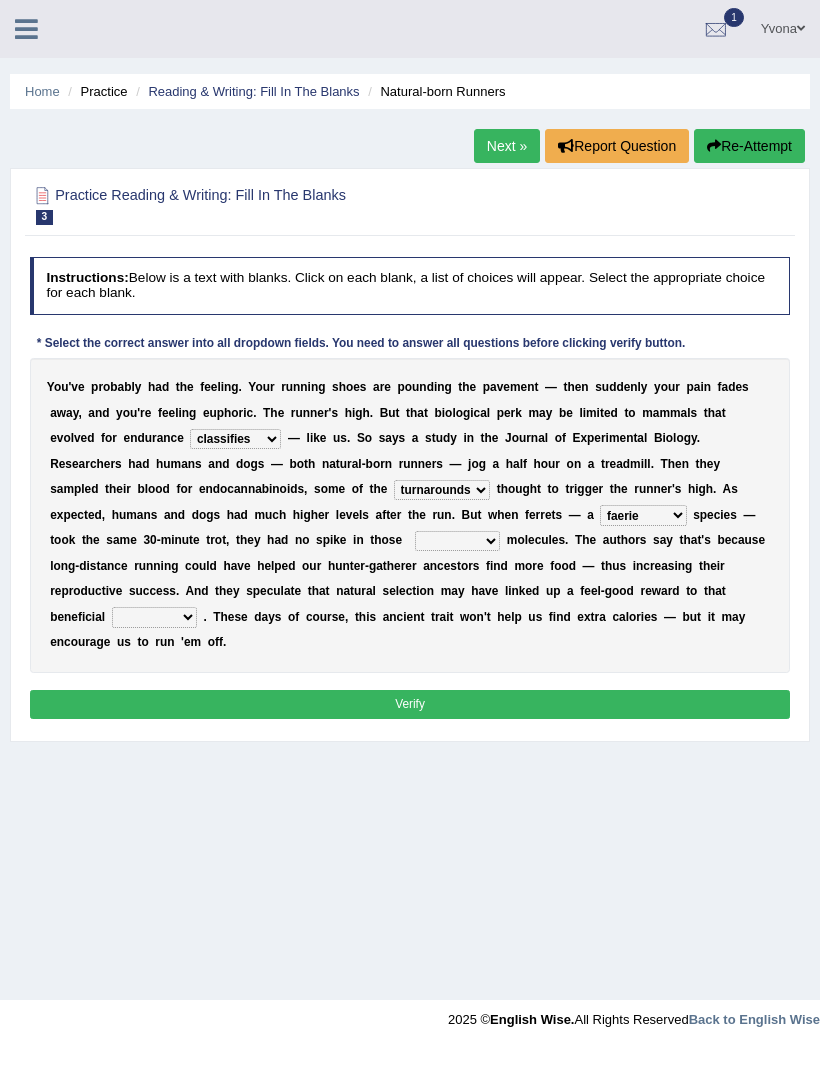 click on "groaned feel-good inchoate loaned" at bounding box center (457, 541) 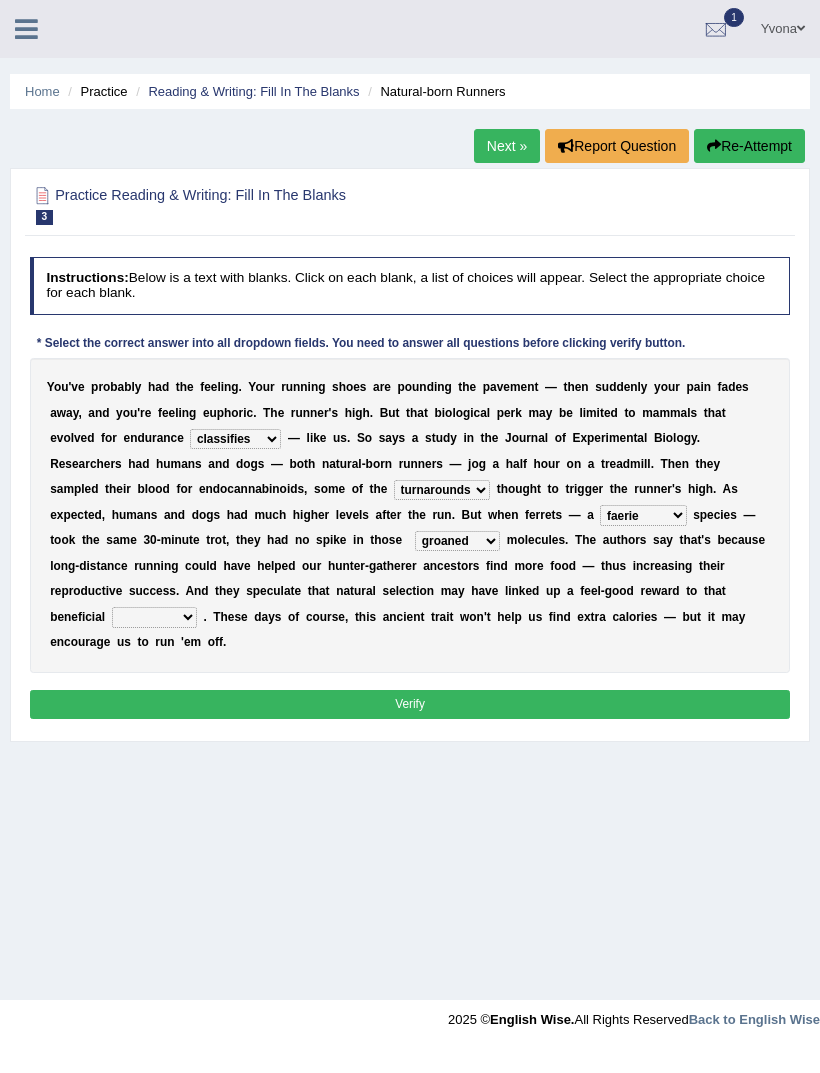 click on "groaned feel-good inchoate loaned" at bounding box center [457, 541] 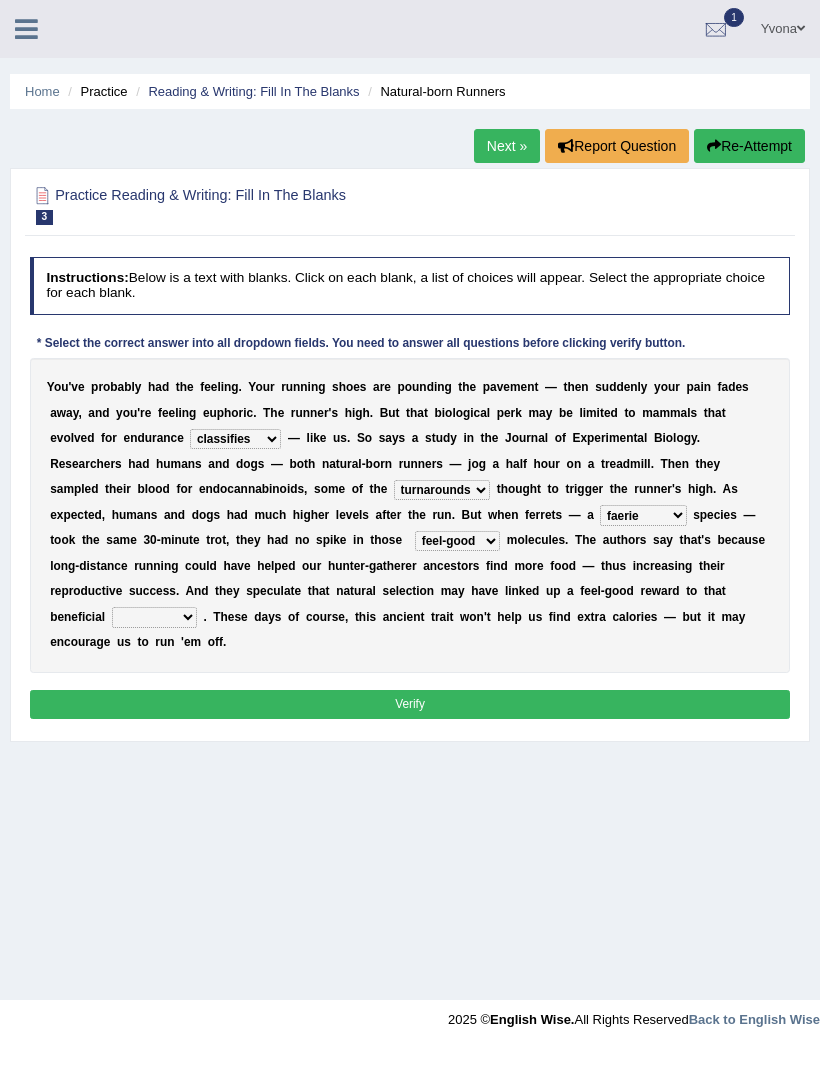 click on "wager exchanger behavior regulator" at bounding box center [154, 617] 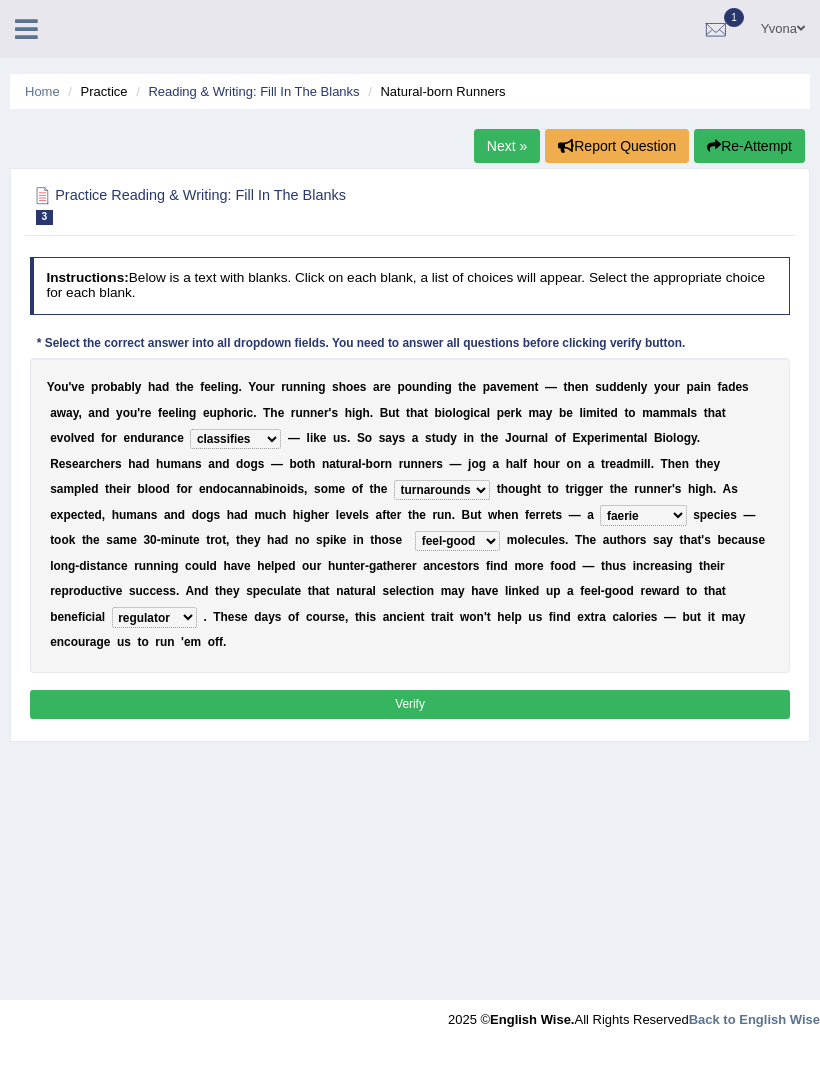 click on "Verify" at bounding box center [410, 704] 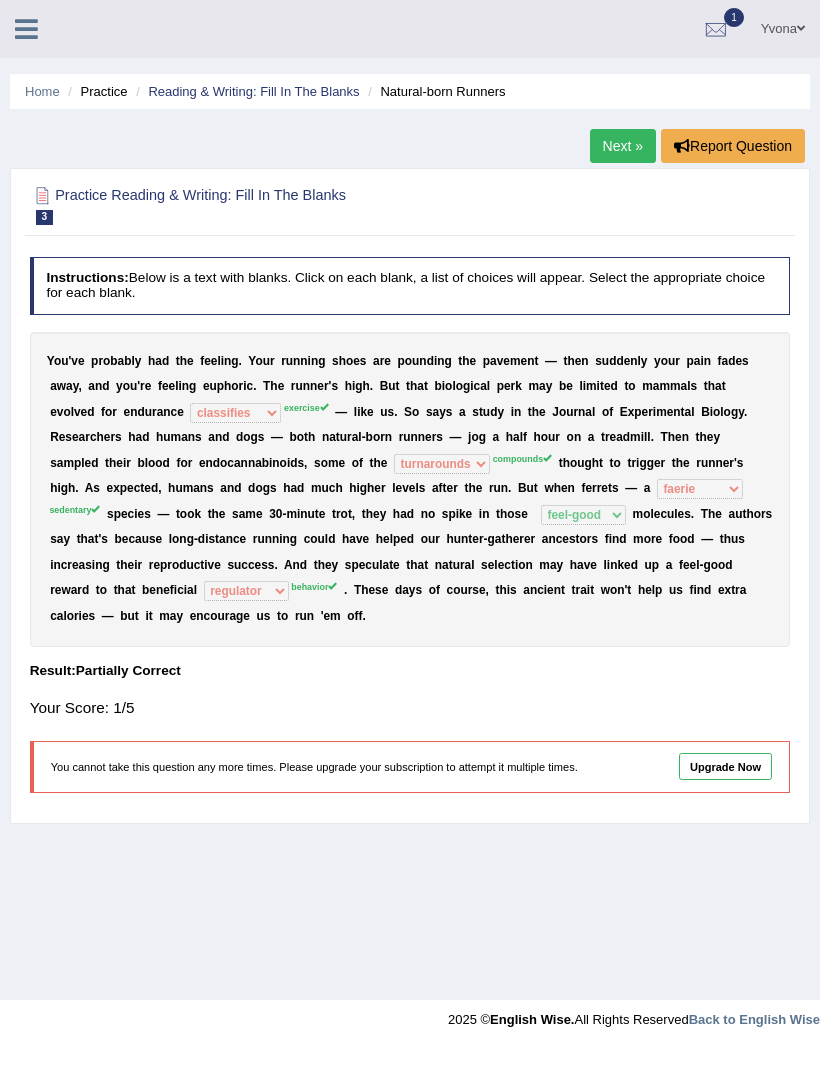 click on "Reading & Writing: Fill In The Blanks" at bounding box center (253, 91) 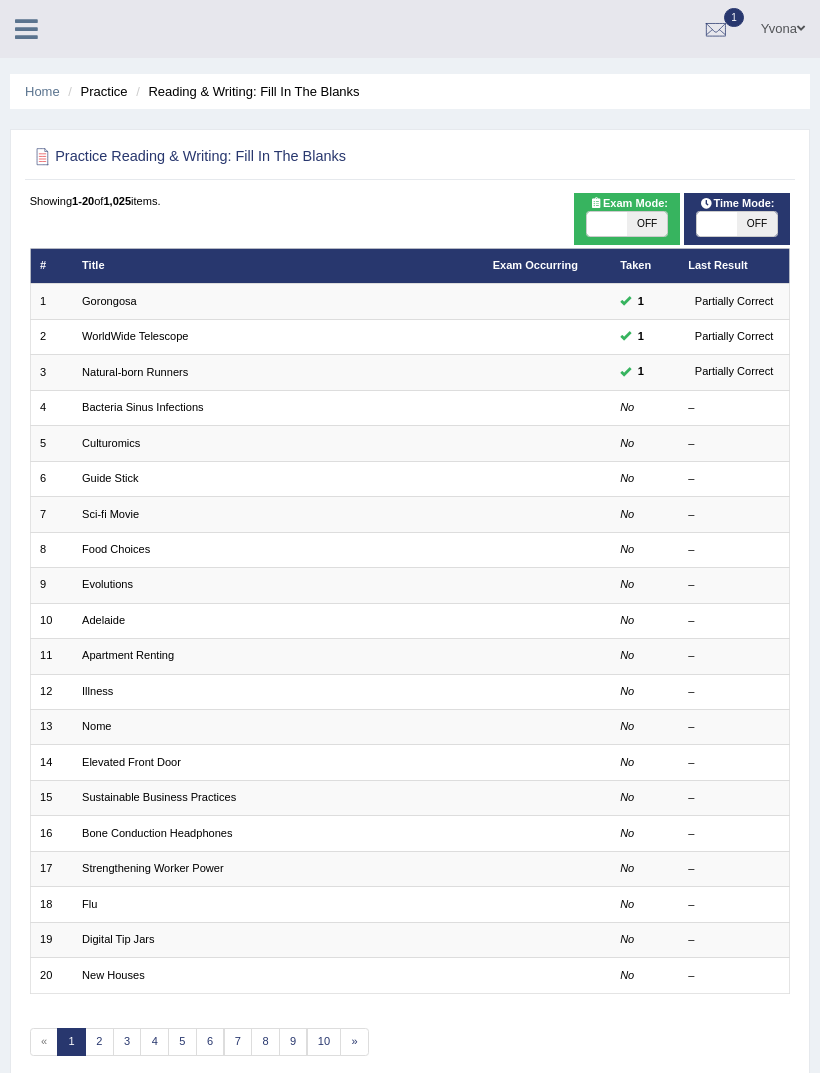 scroll, scrollTop: 0, scrollLeft: 0, axis: both 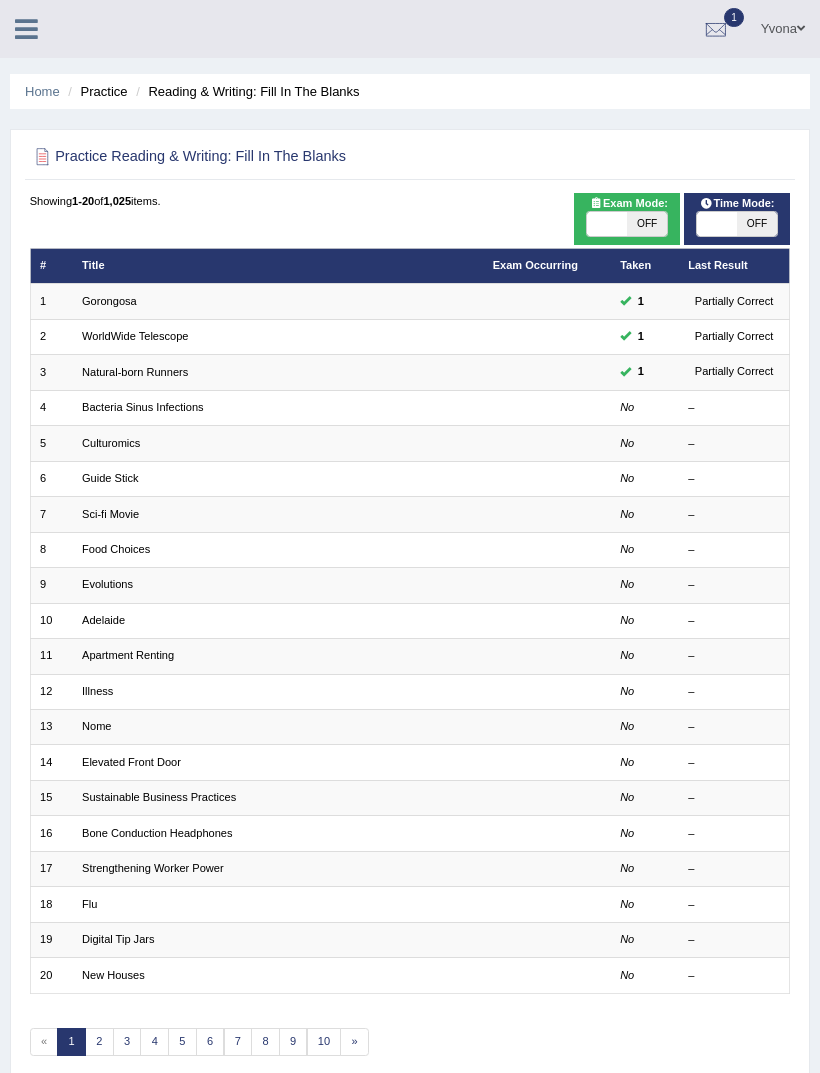 click on "Bacteria Sinus Infections" at bounding box center (278, 407) 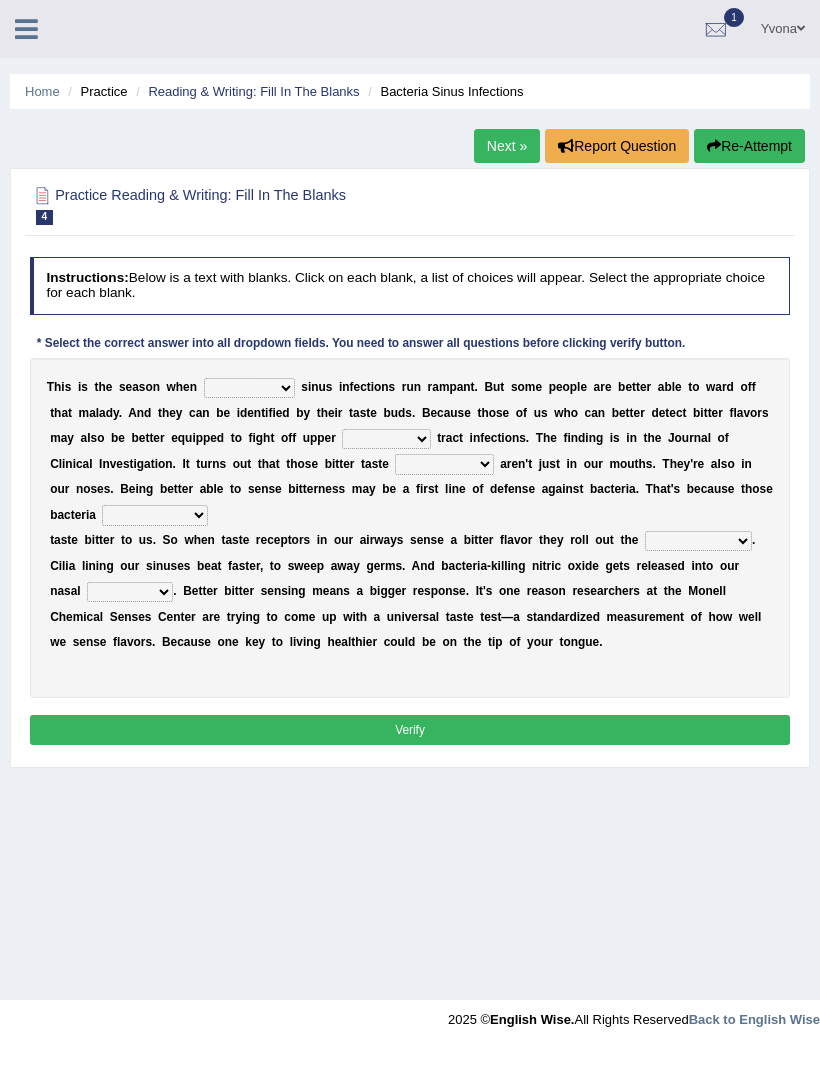 scroll, scrollTop: 0, scrollLeft: 0, axis: both 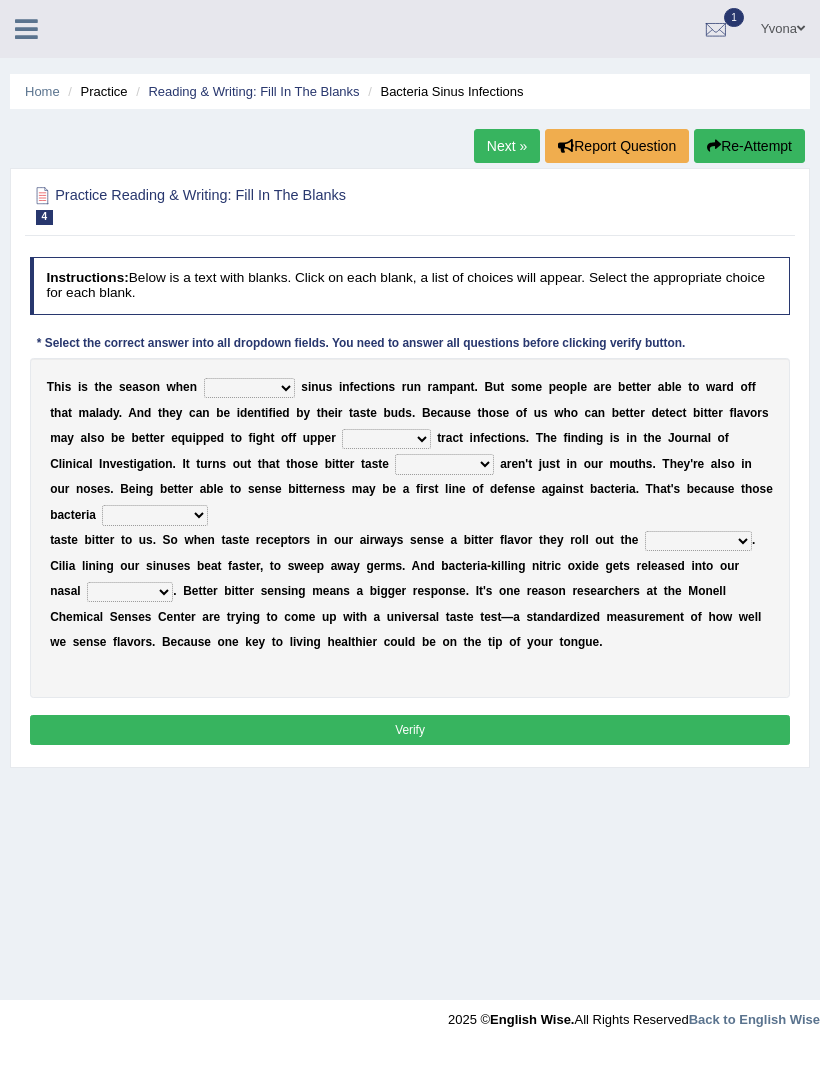 click on "conventicle atheist bacterial prissier" at bounding box center [249, 388] 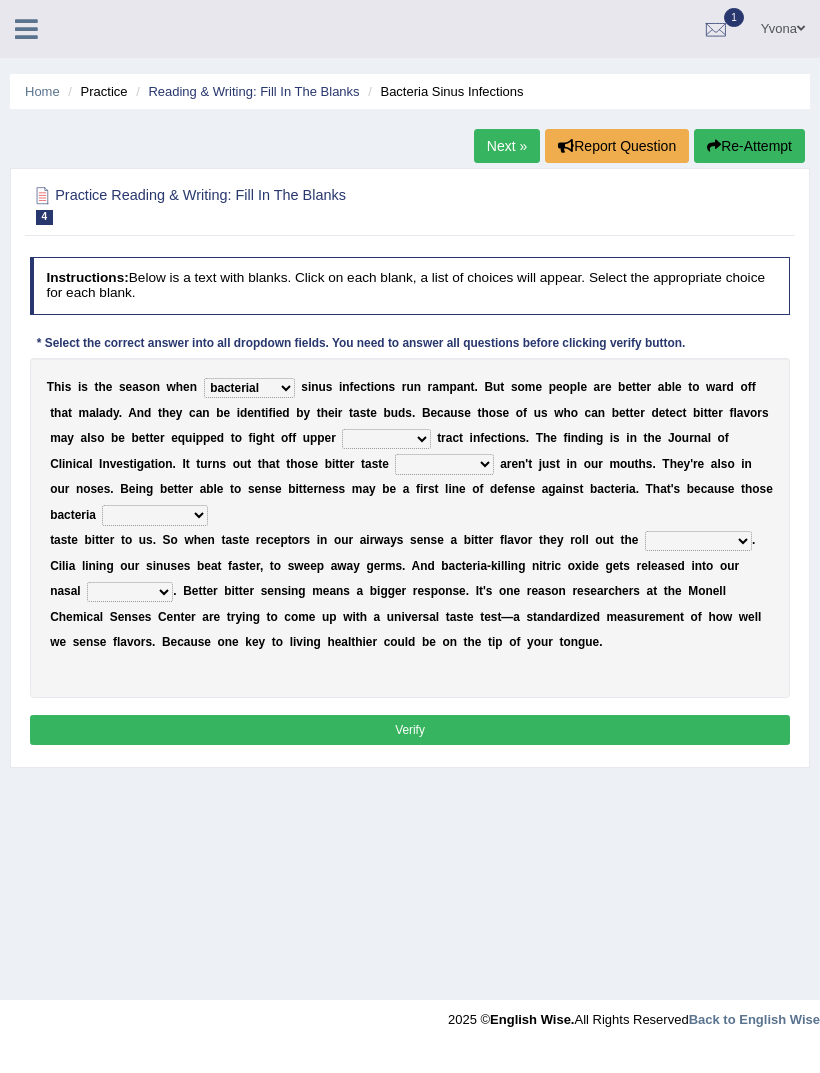click on "faulty respiratory togae gawky" at bounding box center (386, 439) 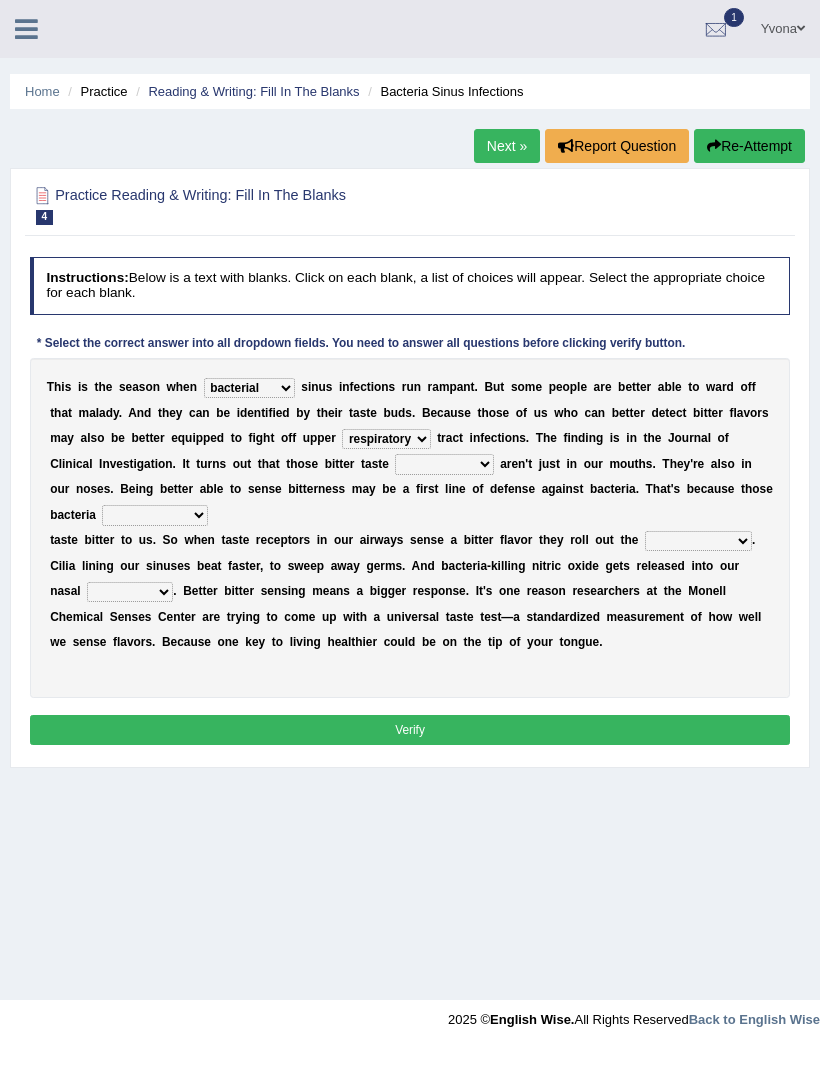 click on "T h i s    i s    t h e    s e a s o n    w h e n    conventicle atheist bacterial prissier    s i n u s    i n f e c t i o n s    r u n    r a m p a n t .    B u t    s o m e    p e o p l e    a r e    b e t t e r    a b l e    t o    w a r d    o f f    t h a t    m a l a d y .    A n d    t h e y    c a n    b e    i d e n t i f i e d    b y    t h e i r    t a s t e    b u d s .    B e c a u s e    t h o s e    o f    u s    w h o    c a n    b e t t e r    d e t e c t    b i t t e r    f l a v o r s    m a y    a l s o    b e    b e t t e r    e q u i p p e d    t o    f i g h t    o f f    u p p e r    faulty respiratory togae gawky    t r a c t    i n f e c t i o n s .    T h e    f i n d i n g    i s    i n    t h e    J o u r n a l    o f    C l i n i c a l    I n v e s t i g a t i o n .    I t    t u r n s    o u t    t h a t    t h o s e    b i t t e r    t a s t e    depressions dinners submissions receptors    a r e n ' t    j" at bounding box center (410, 528) 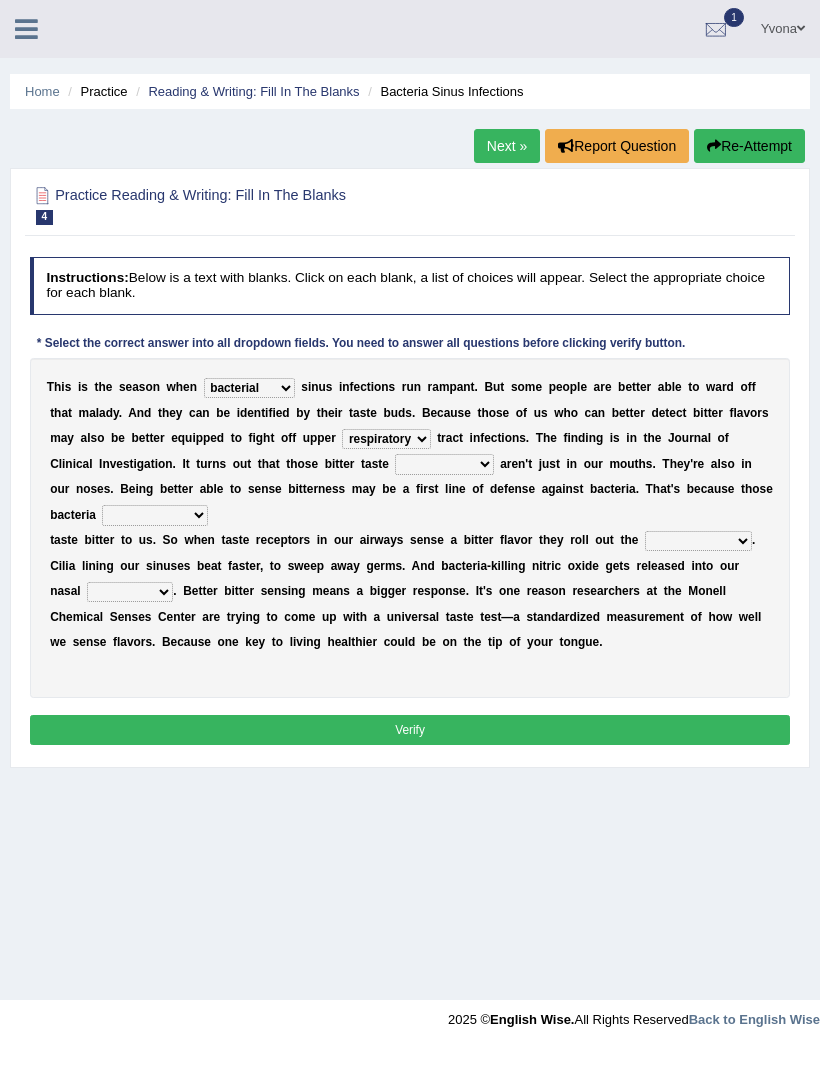 select on "receptors" 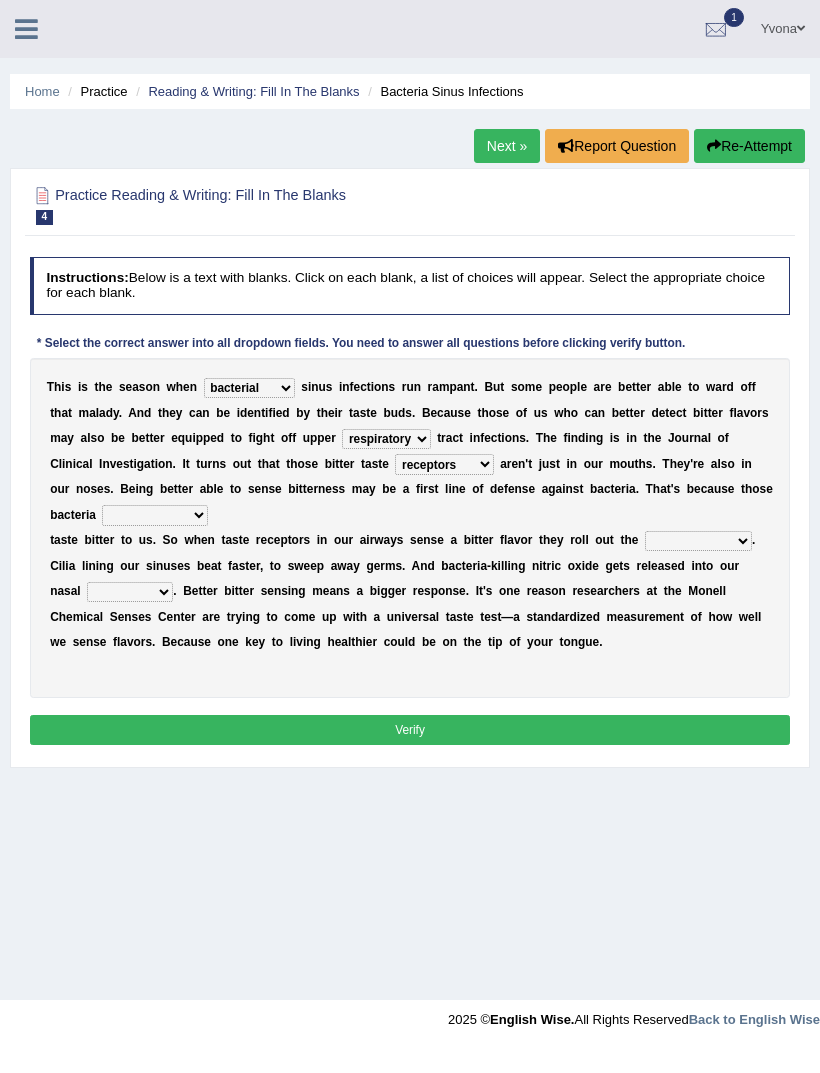 click on "purposelessly actually diagonally providently" at bounding box center (154, 515) 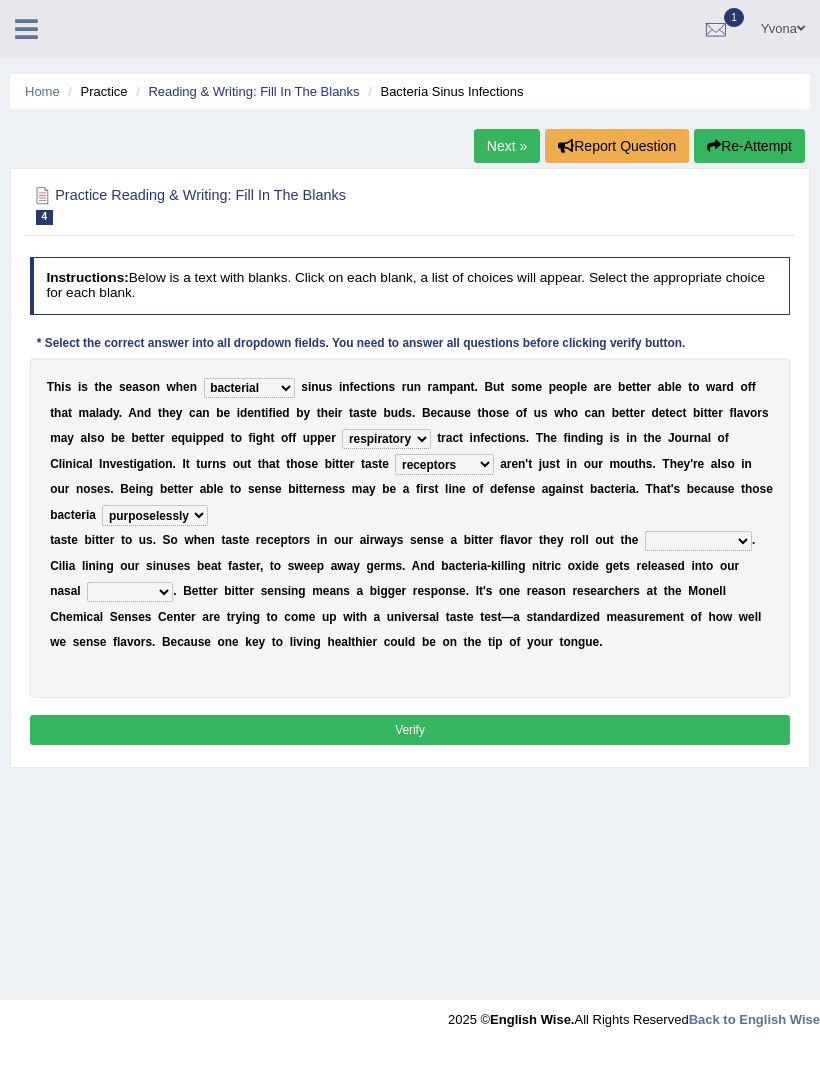 click on "purposelessly actually diagonally providently" at bounding box center (154, 515) 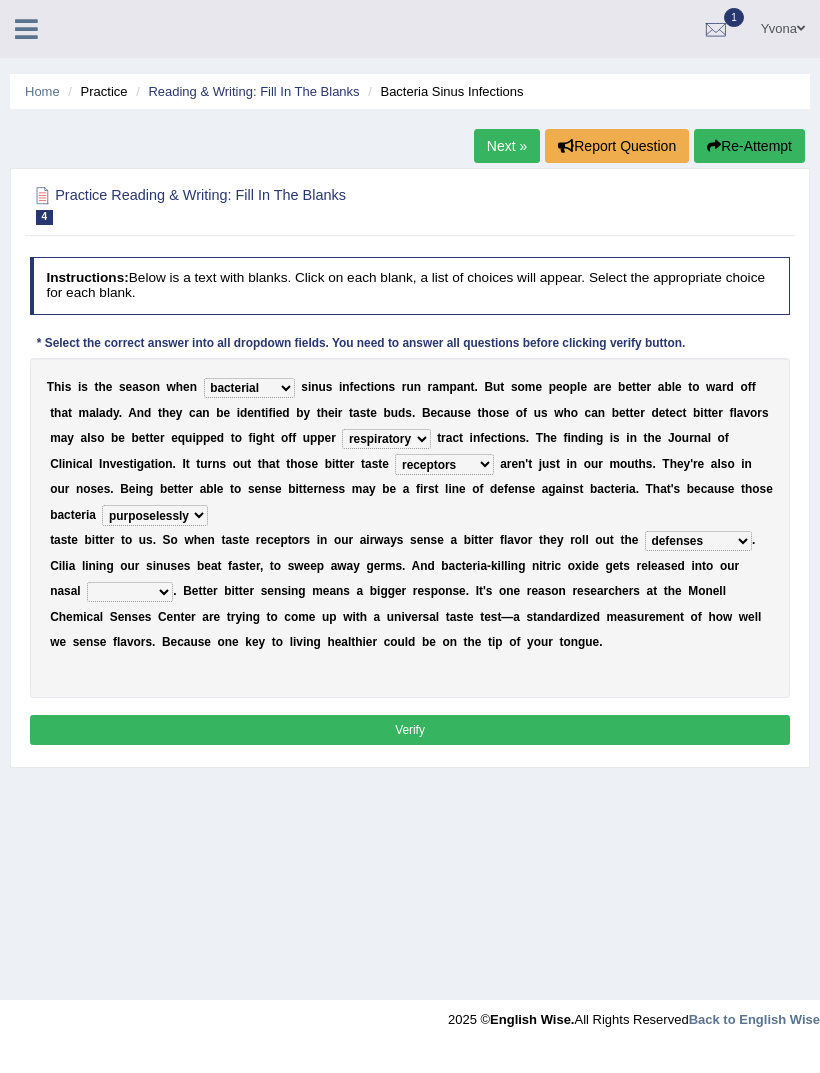 click on "causalities localities infirmities cavities" at bounding box center (130, 592) 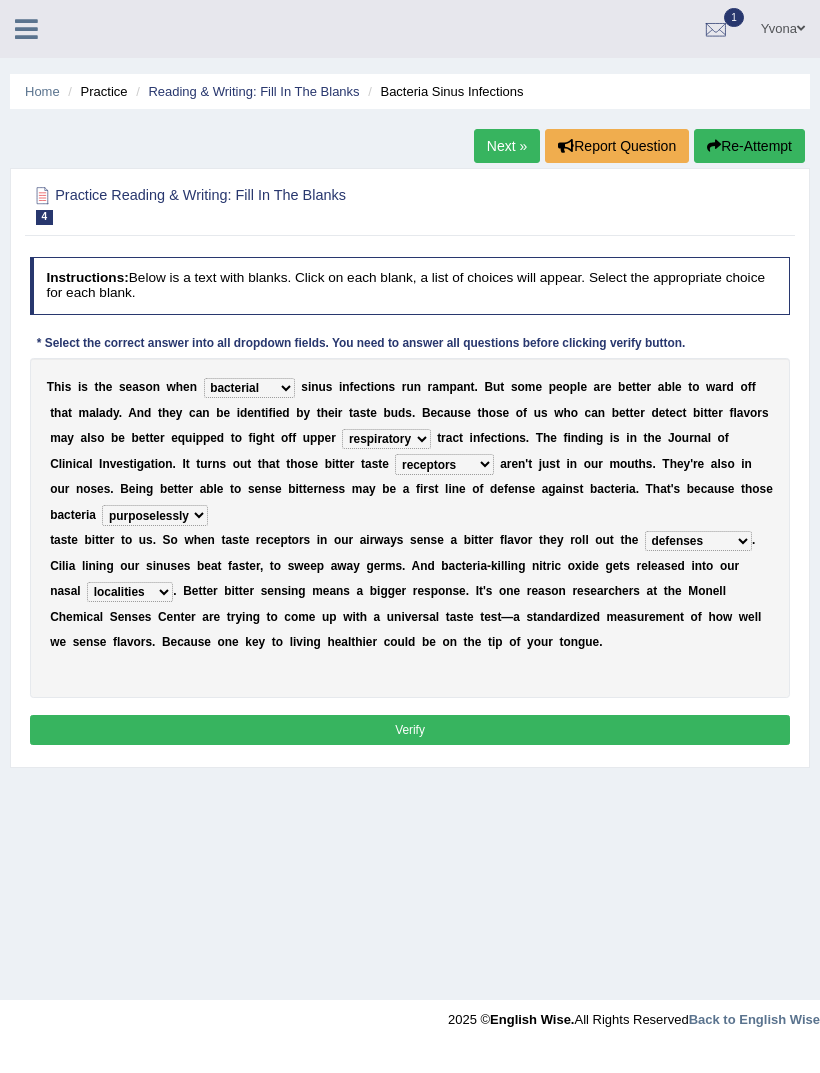 click on "Verify" at bounding box center [410, 729] 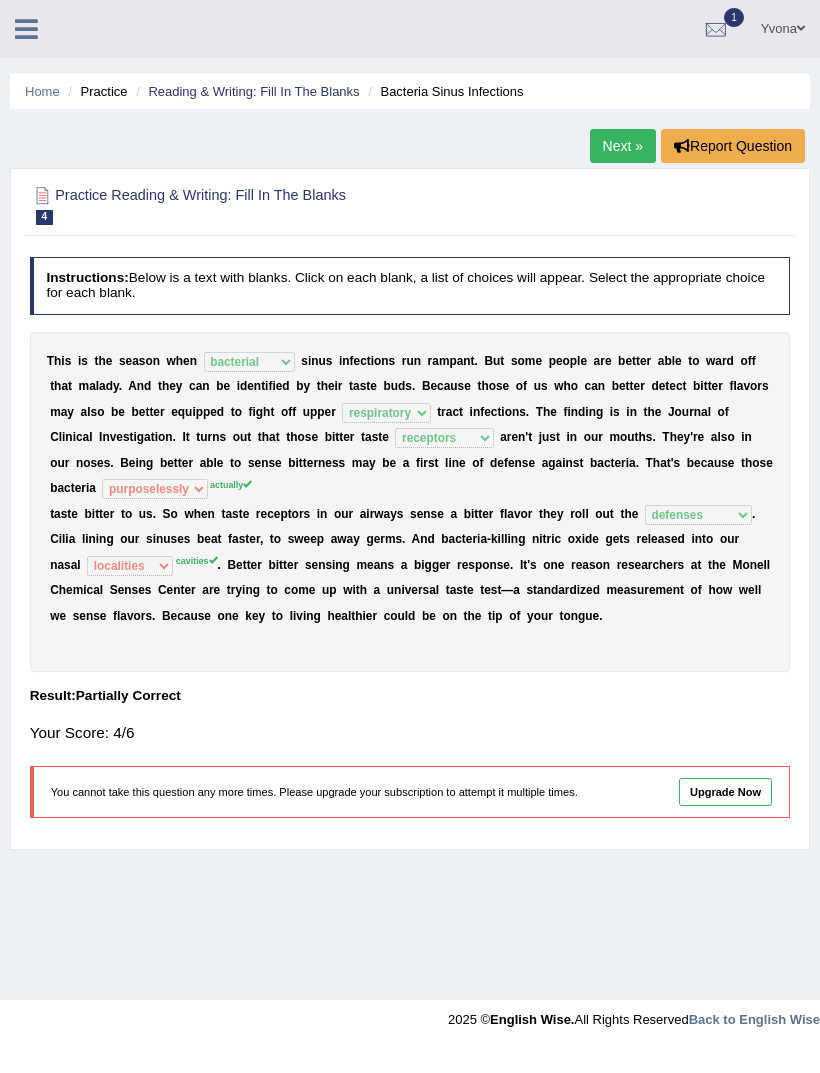 click on "Home
Practice
Reading & Writing: Fill In The Blanks
Bacteria Sinus Infections
Next »  Report Question
Practice Reading & Writing: Fill In The Blanks
4
Bacteria Sinus Infections
Instructions:  Below is a text with blanks. Click on each blank, a list of choices will appear. Select the appropriate choice for each blank.
* Select the correct answer into all dropdown fields. You need to answer all questions before clicking verify button. T h i s    i s    t h e    s e a s o n    w h e n    conventicle atheist bacterial prissier    s i n u s    i n f e c t i o n s    r u n    r a m p a n t .    B u t    s o m e    p e o p l e    a r e    b e t t e r    a b l e    t o    w a r d    o f f    t h a t    m a l a d y .    A n d    t h e y    c a n    b e    i d e n t i f i e d    b y    t h e i r    t" at bounding box center [410, 500] 